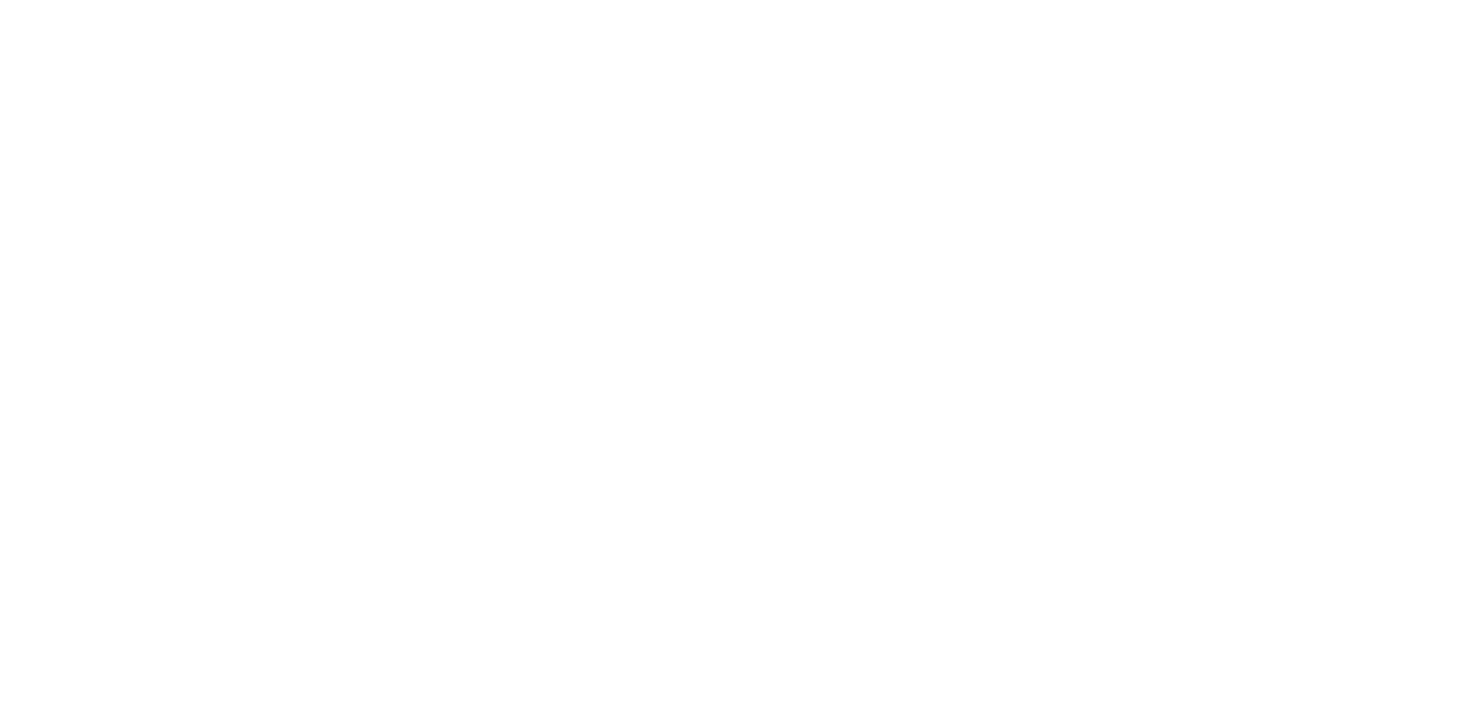 scroll, scrollTop: 0, scrollLeft: 0, axis: both 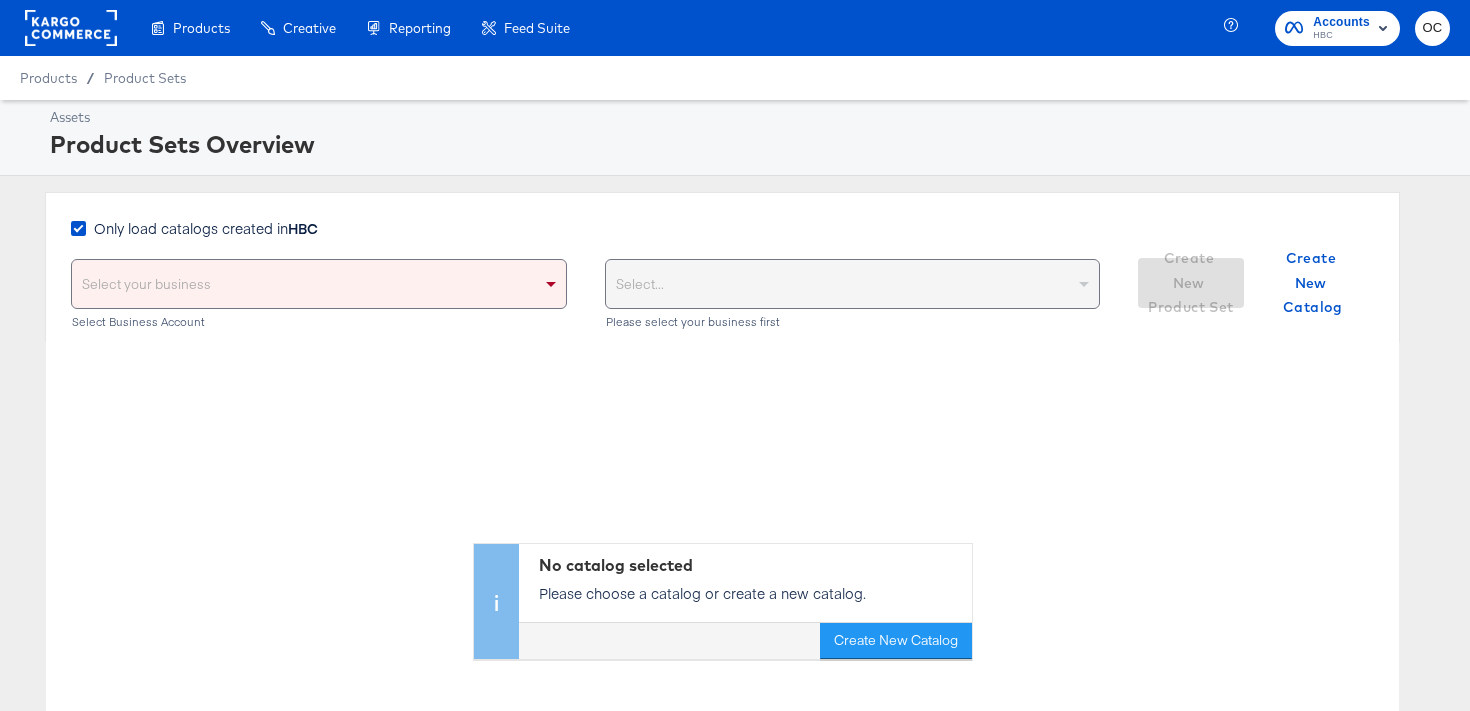 click 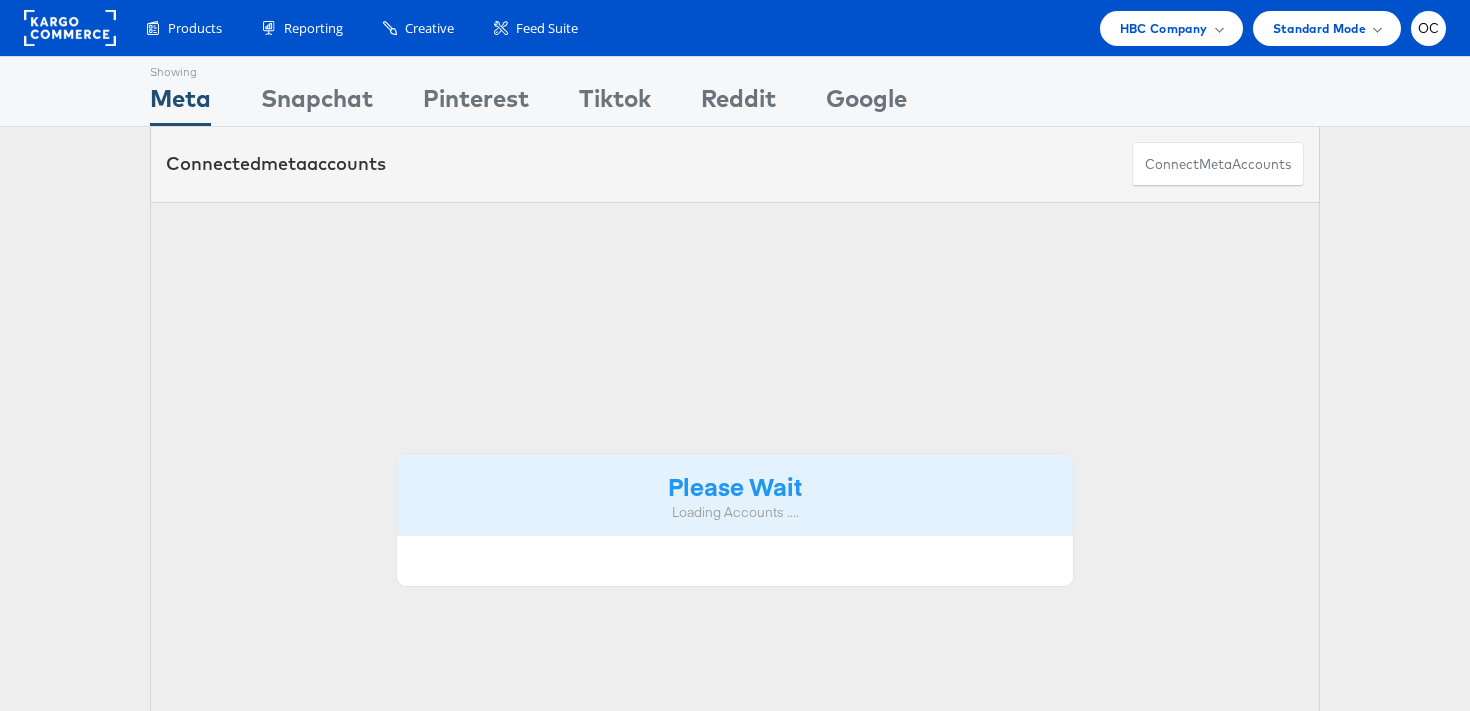 scroll, scrollTop: 0, scrollLeft: 0, axis: both 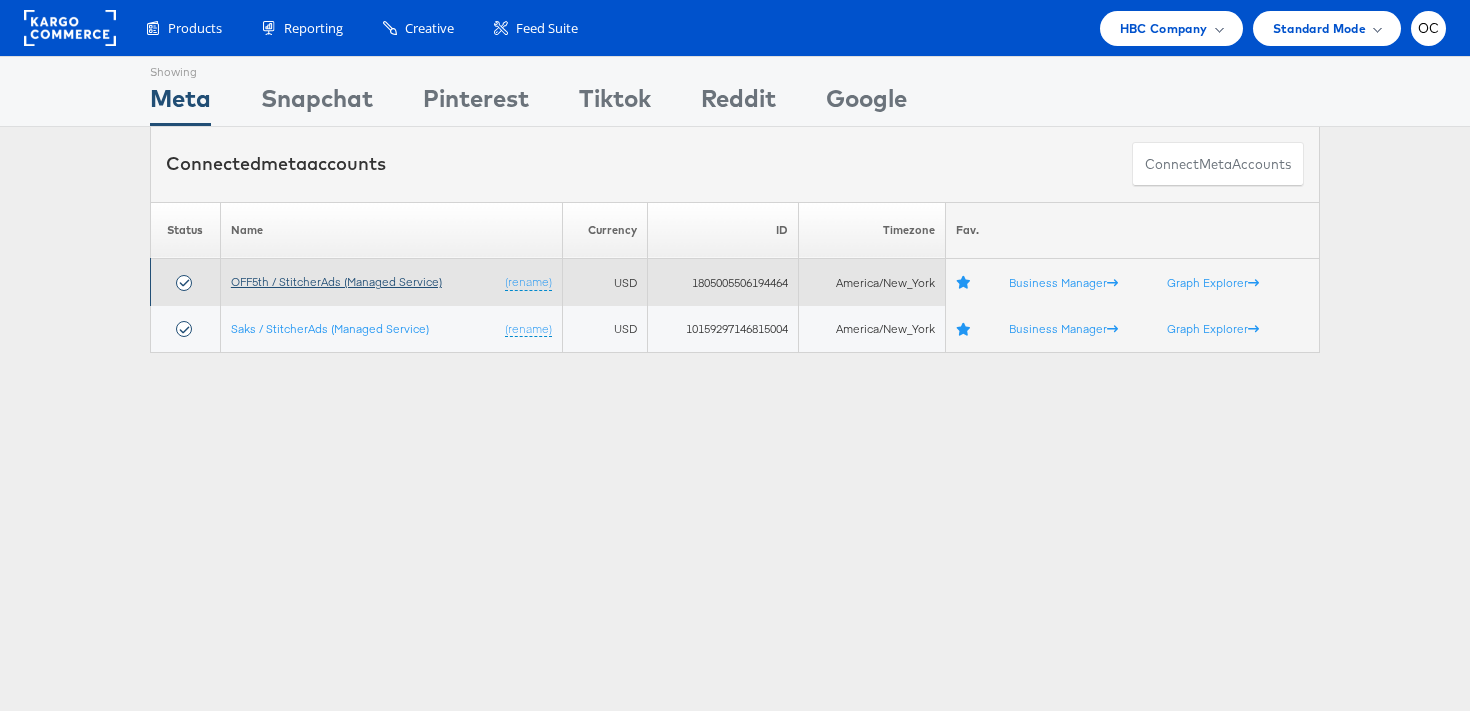 click on "OFF5th / StitcherAds (Managed Service)" at bounding box center [336, 281] 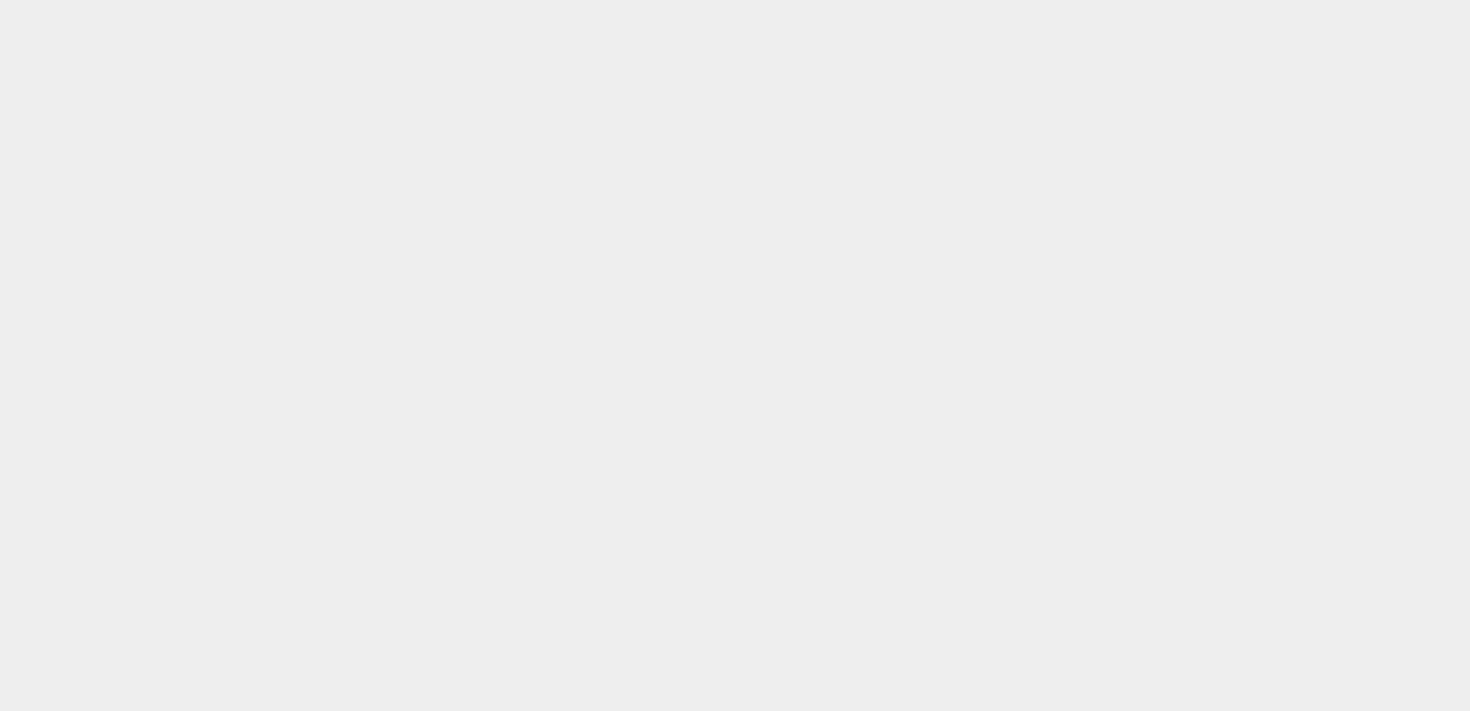 scroll, scrollTop: 0, scrollLeft: 0, axis: both 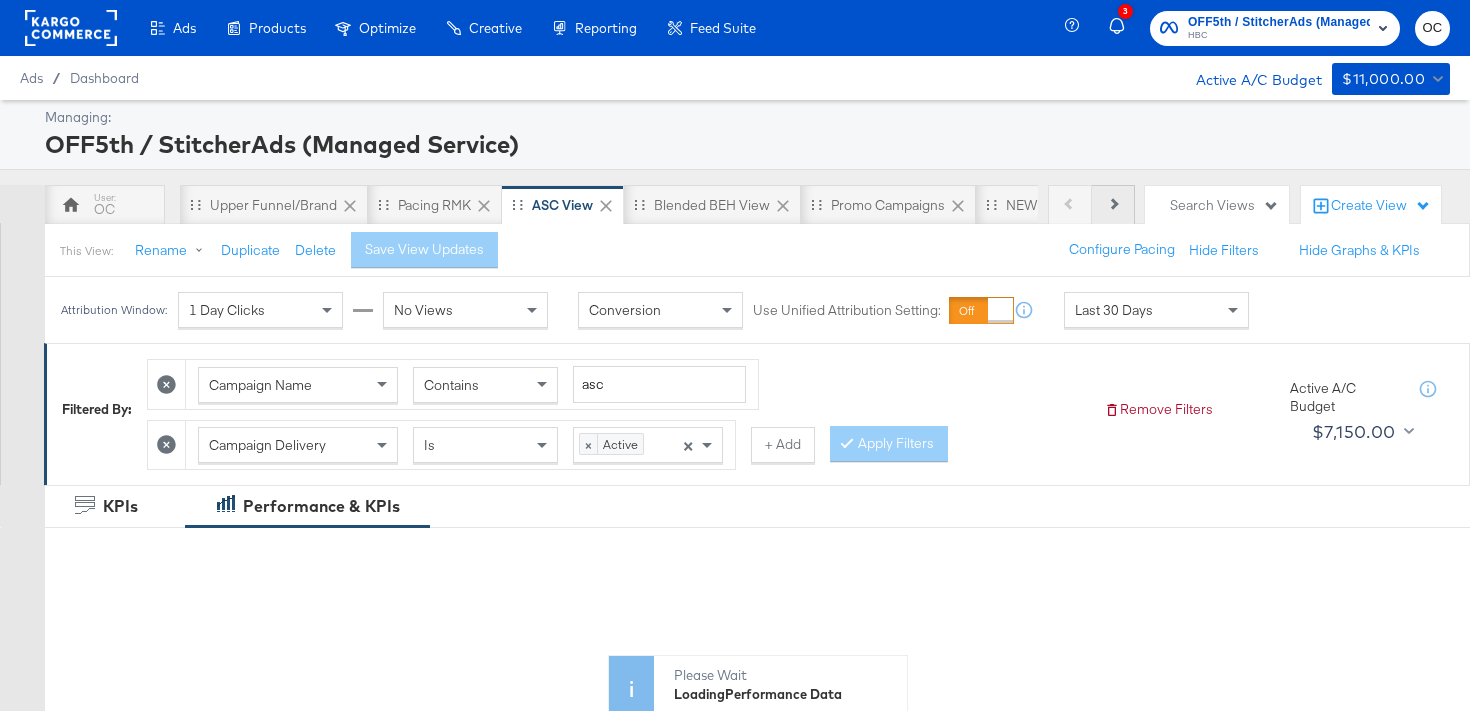click on "Next" at bounding box center (1113, 205) 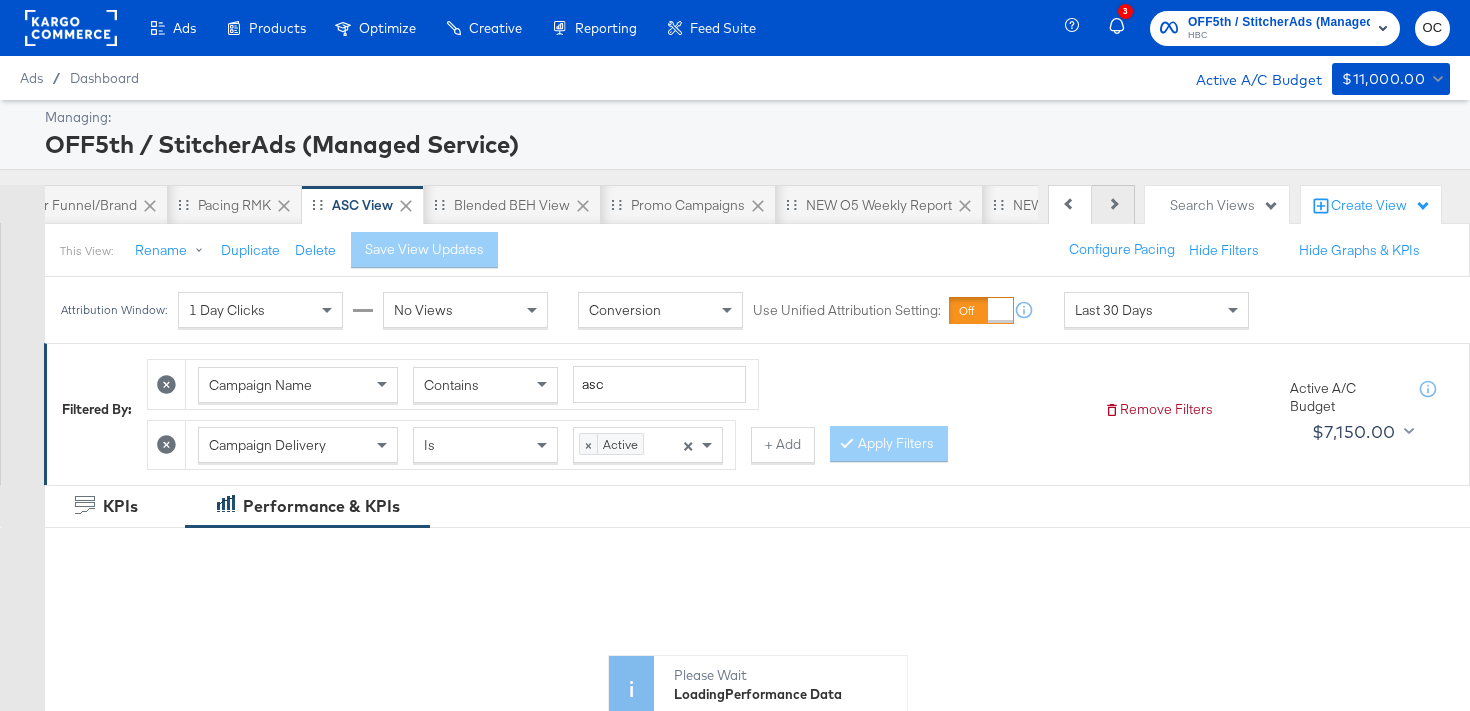 click on "Next" at bounding box center (1113, 205) 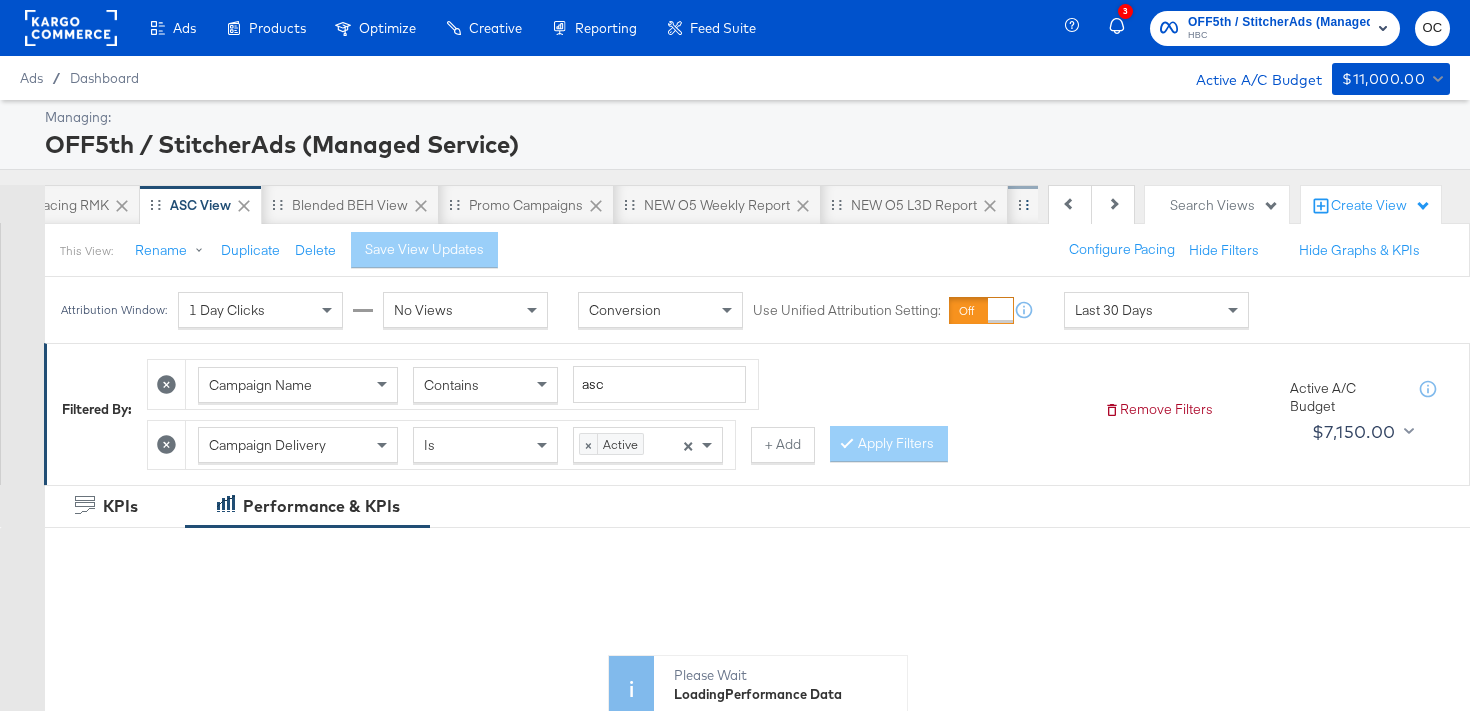 scroll, scrollTop: 0, scrollLeft: 400, axis: horizontal 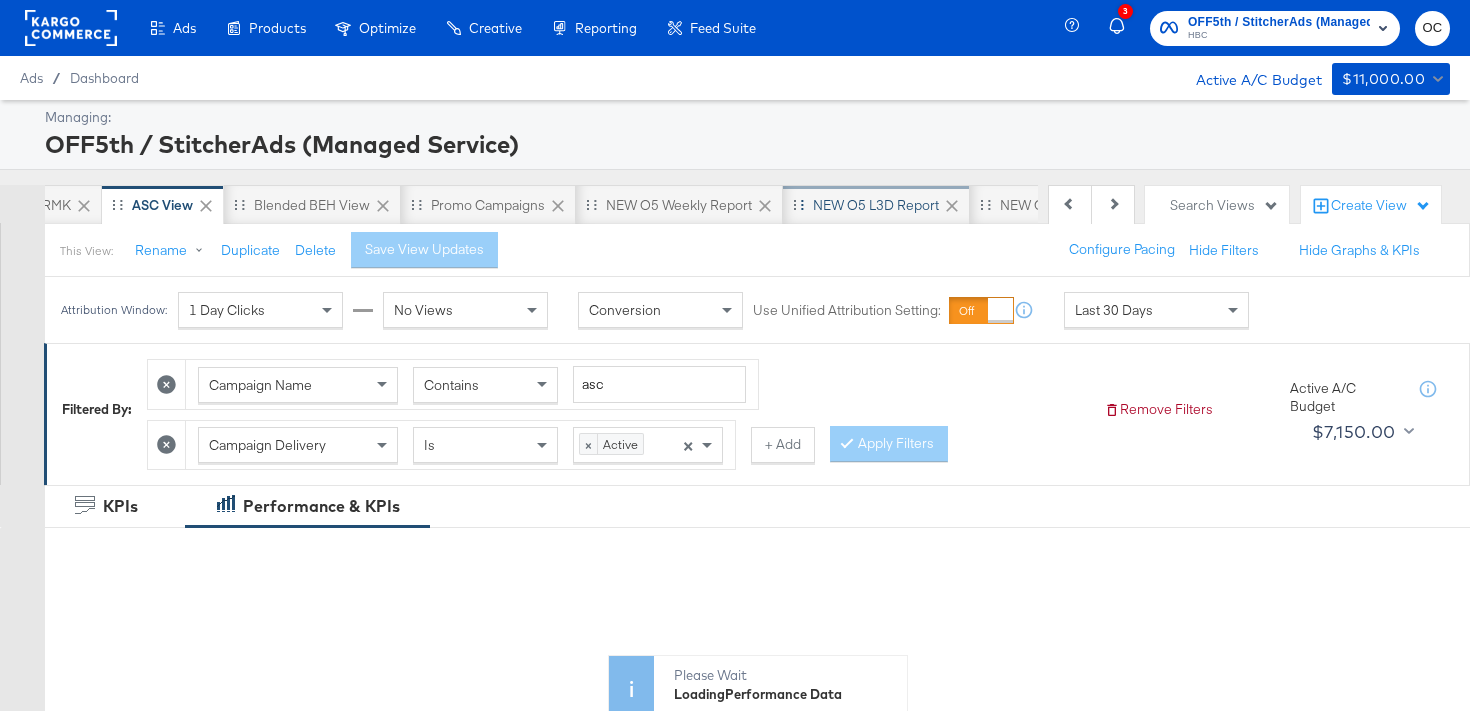 click on "NEW O5 L3D Report" at bounding box center (876, 205) 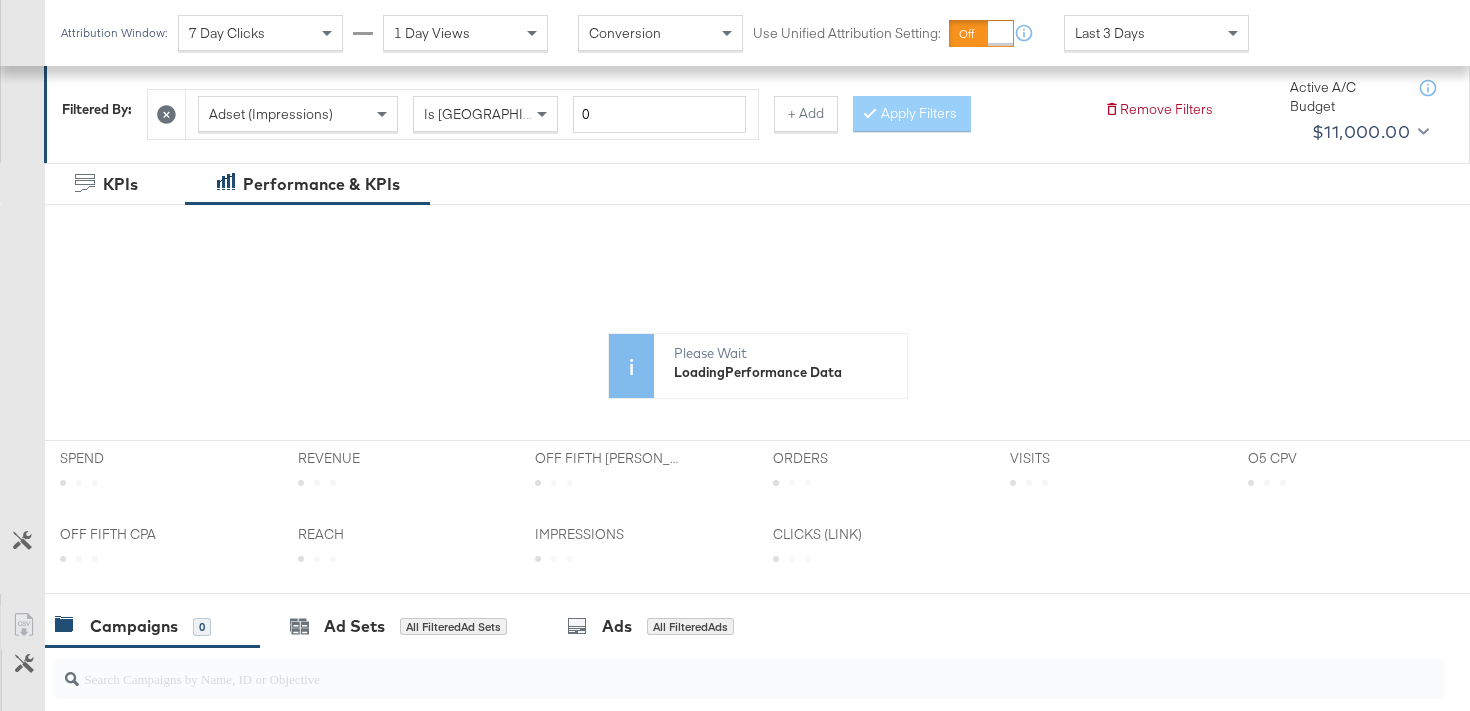 scroll, scrollTop: 345, scrollLeft: 0, axis: vertical 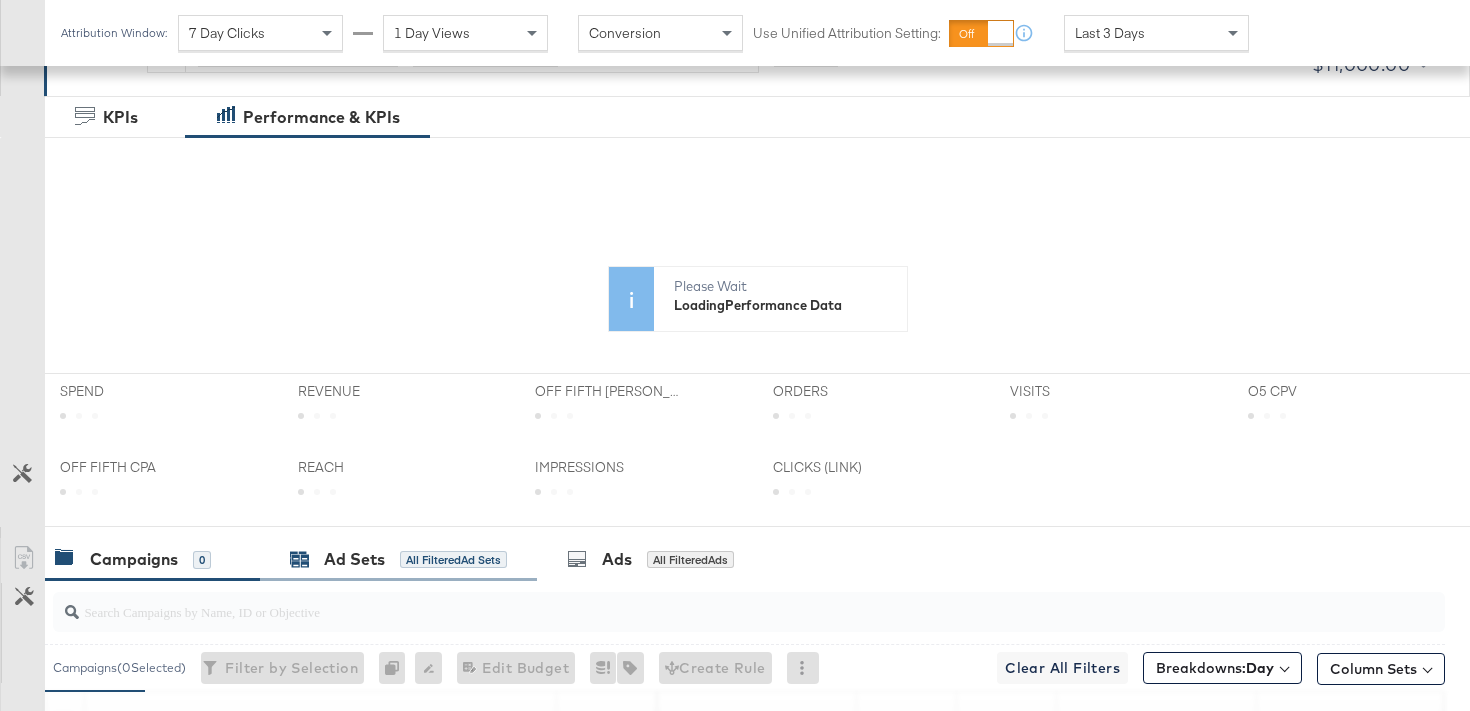 click on "Ad Sets" at bounding box center (354, 559) 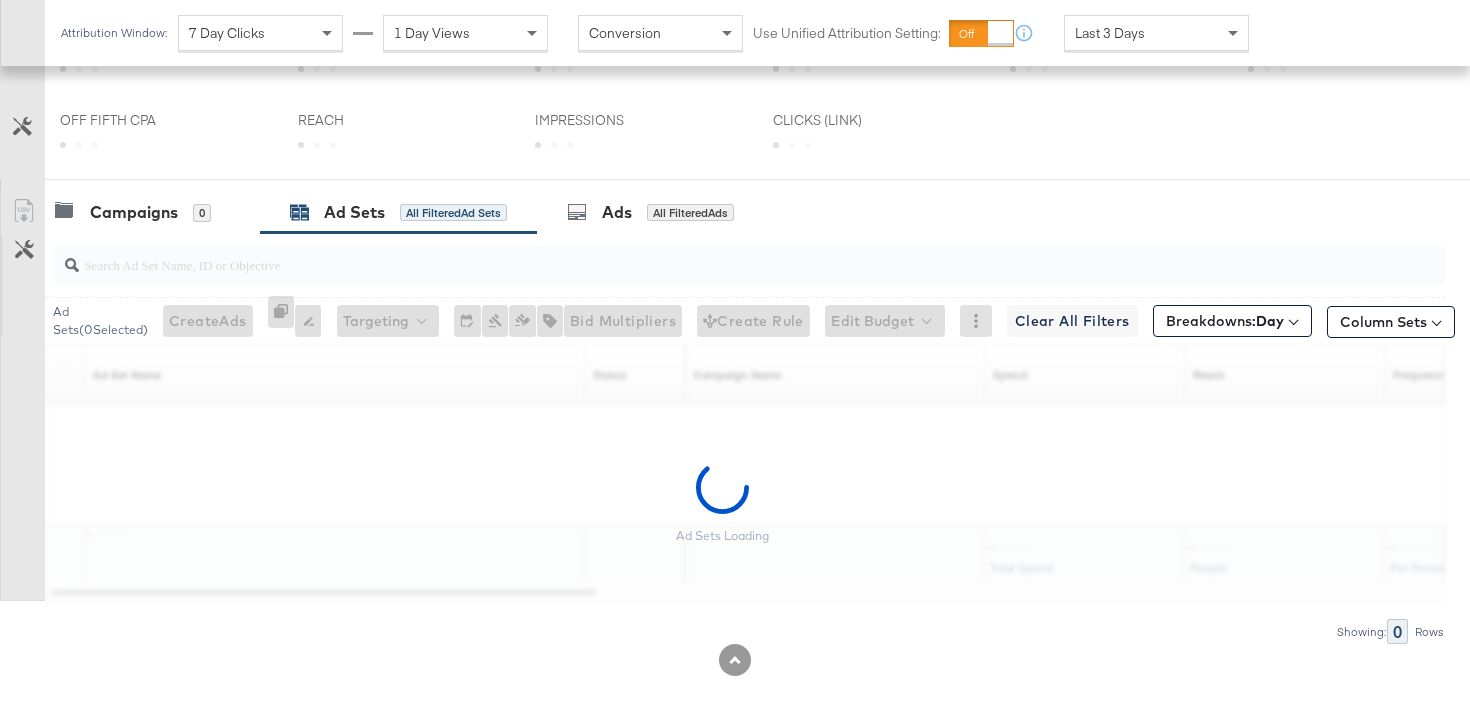 scroll, scrollTop: 903, scrollLeft: 0, axis: vertical 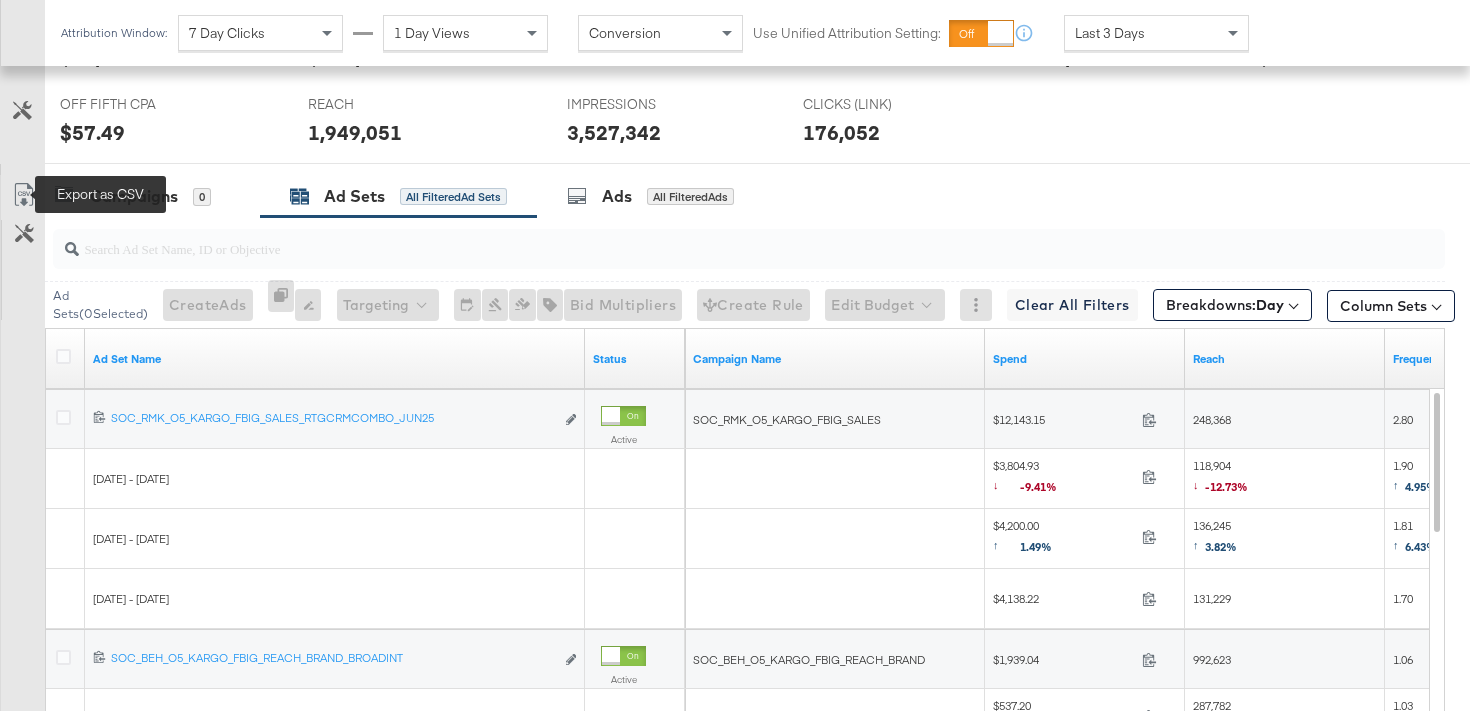 click 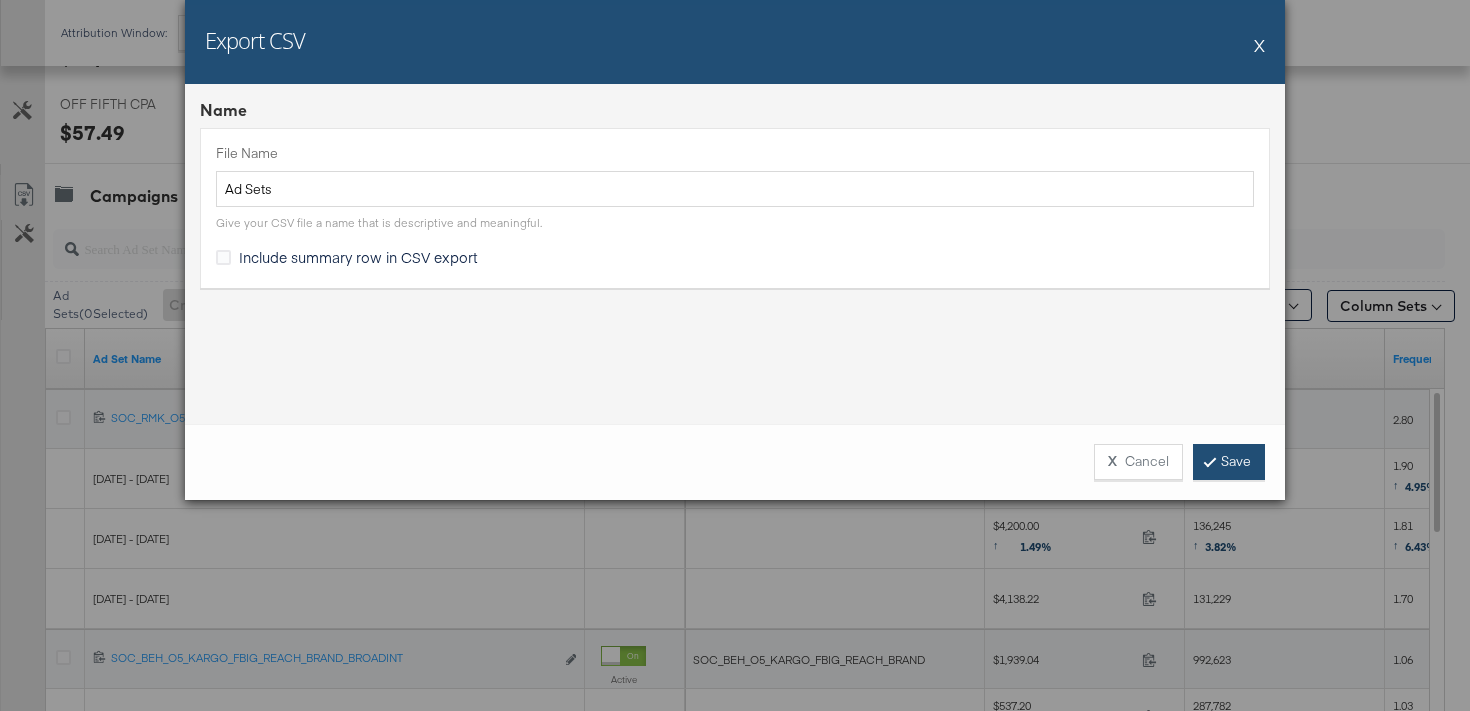 click on "Save" at bounding box center [1229, 462] 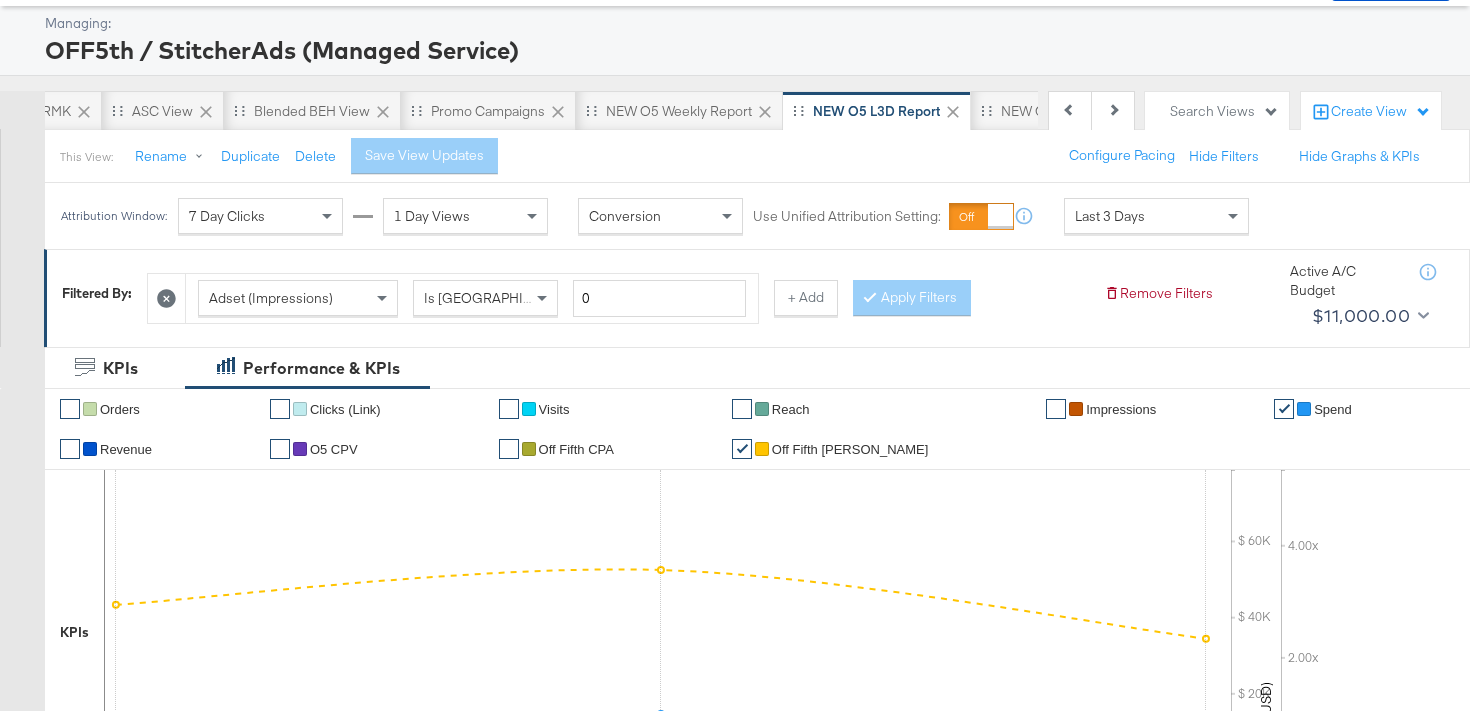 scroll, scrollTop: 9, scrollLeft: 0, axis: vertical 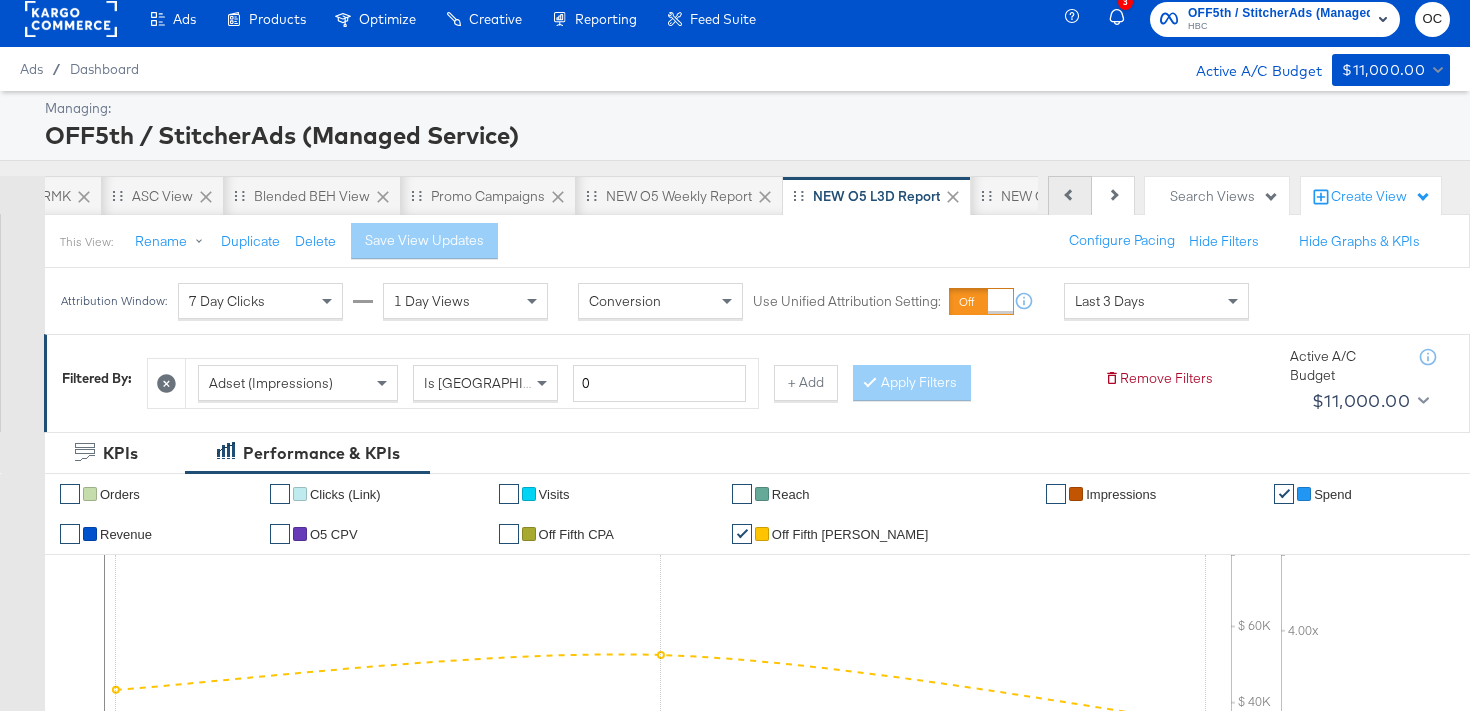 click on "Previous Next" at bounding box center (1091, 196) 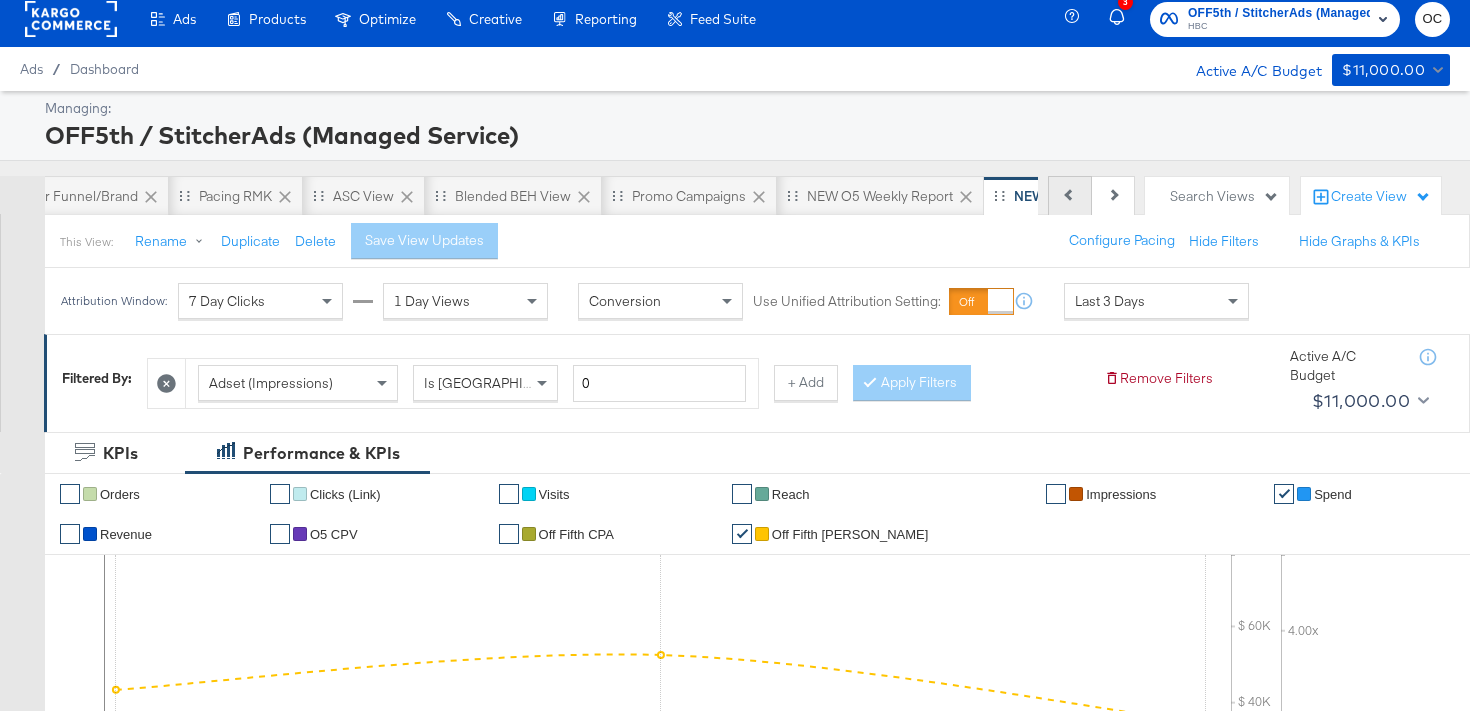 click on "Previous" at bounding box center [1070, 196] 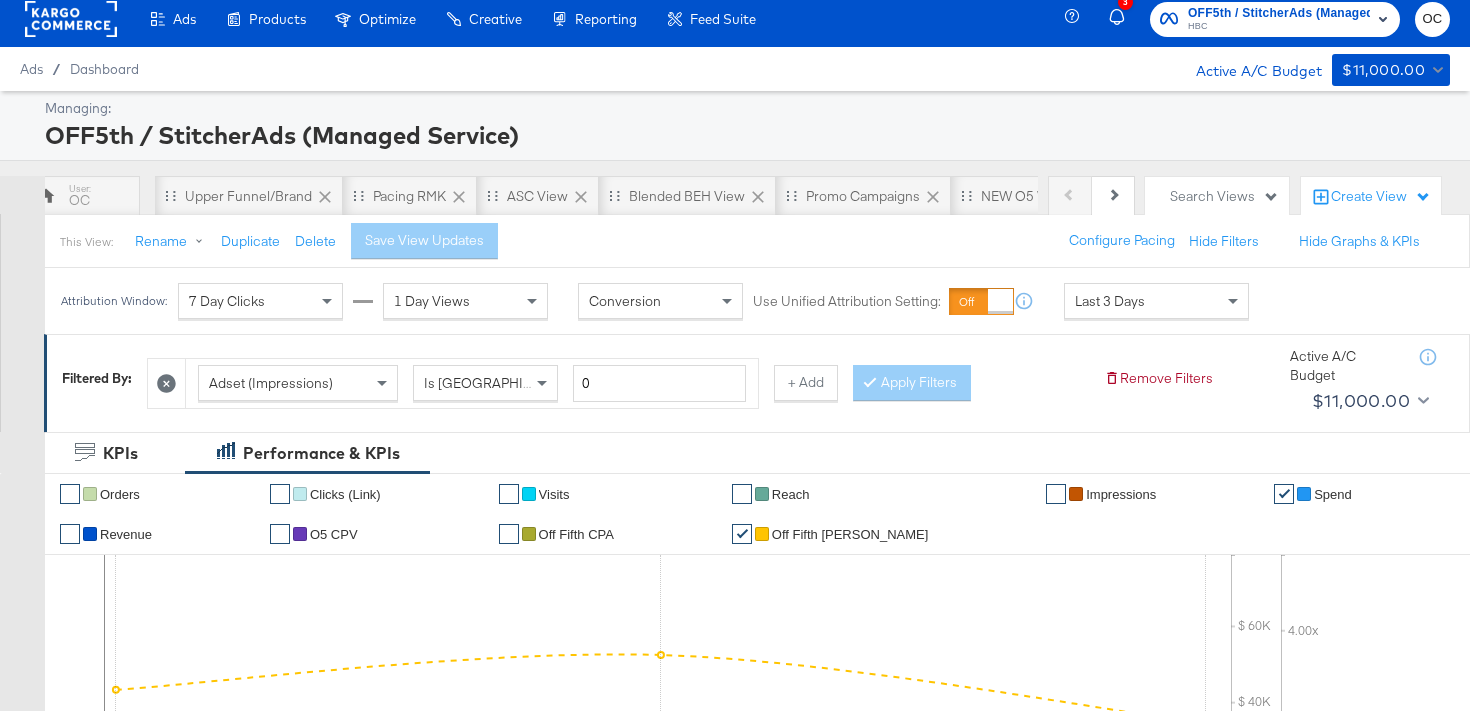 scroll, scrollTop: 0, scrollLeft: 0, axis: both 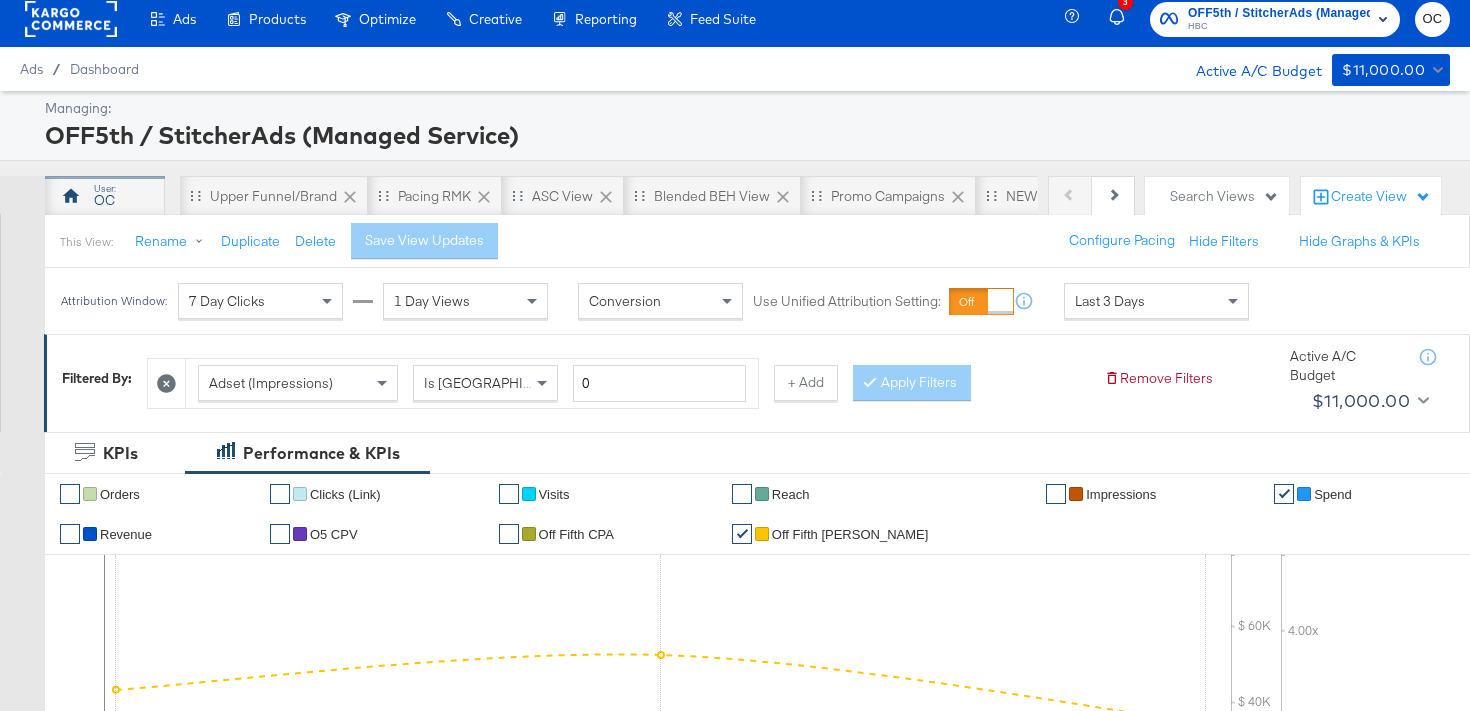click on "OC" at bounding box center (104, 200) 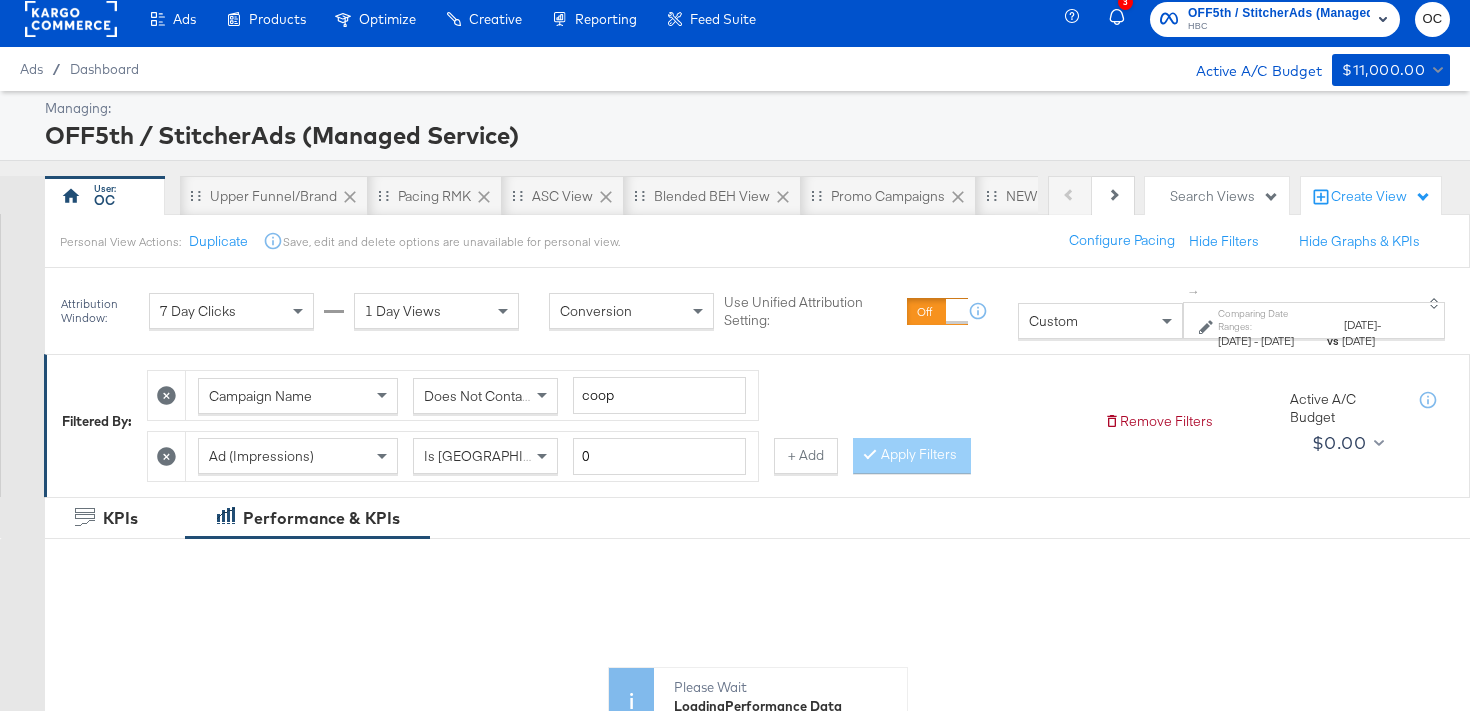click on "Custom" at bounding box center [1100, 321] 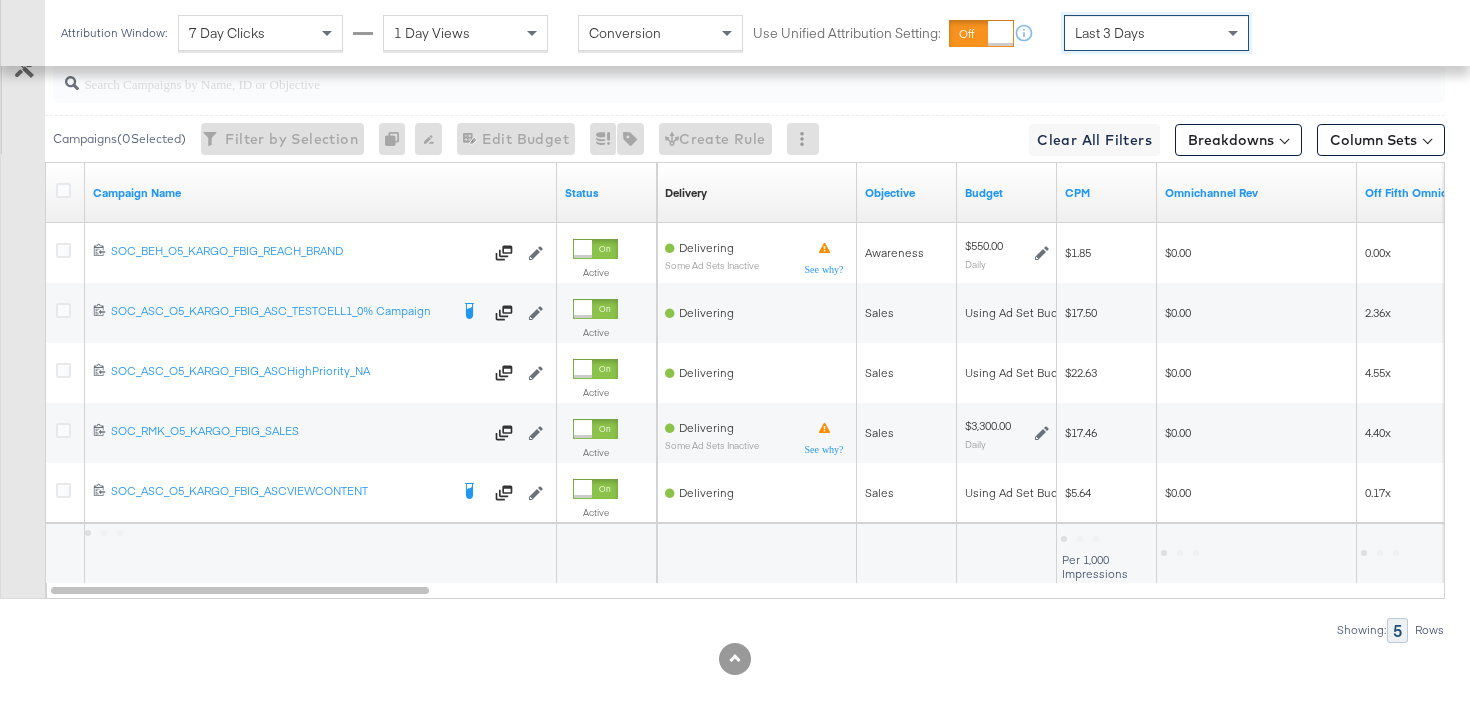 scroll, scrollTop: 1141, scrollLeft: 0, axis: vertical 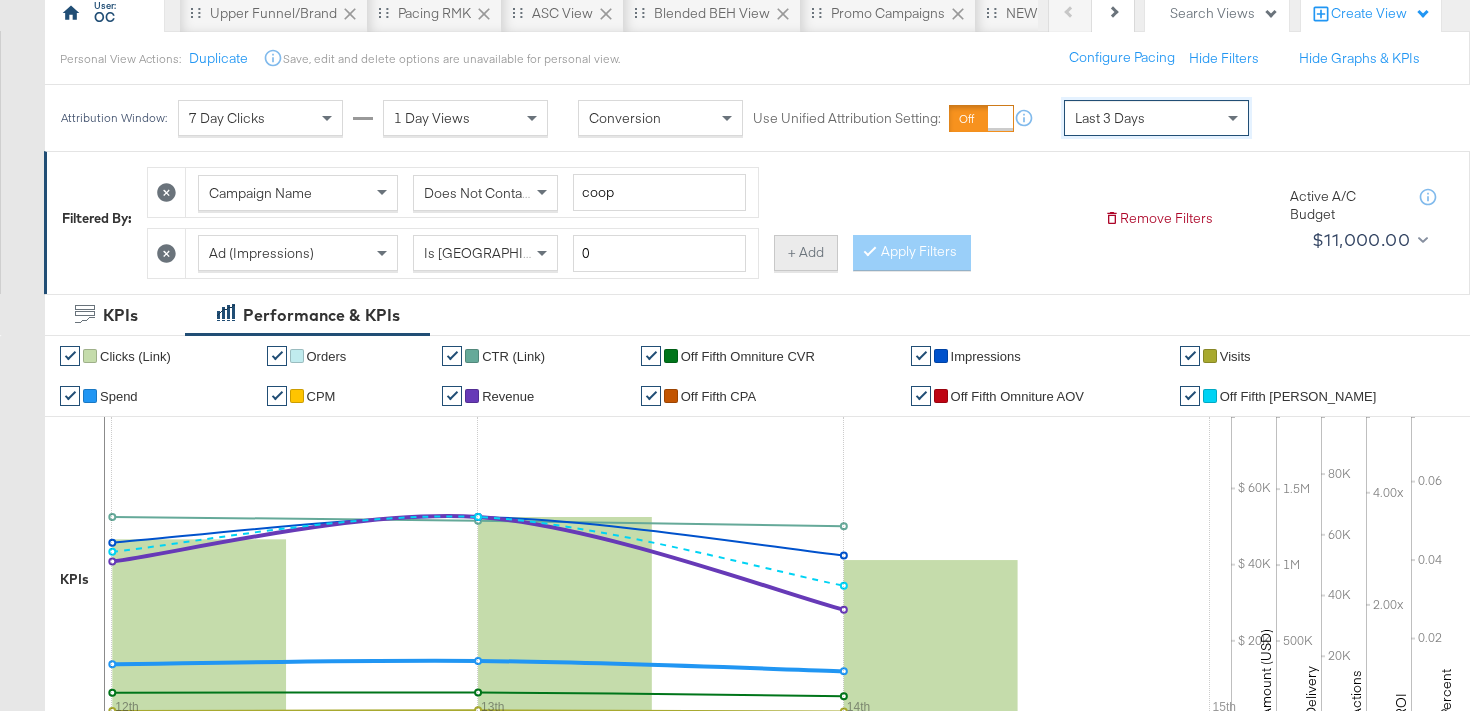 click on "+ Add" at bounding box center [806, 253] 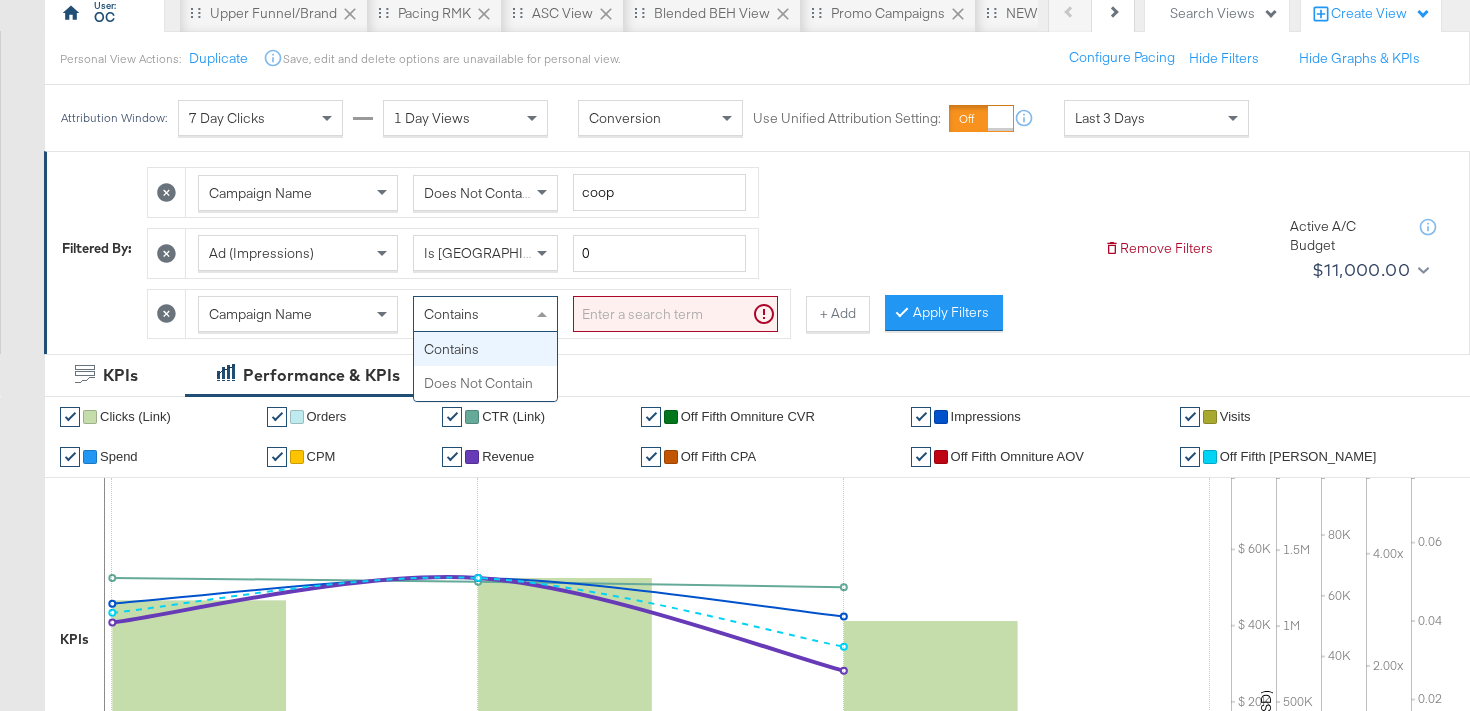 click on "Contains" at bounding box center (451, 314) 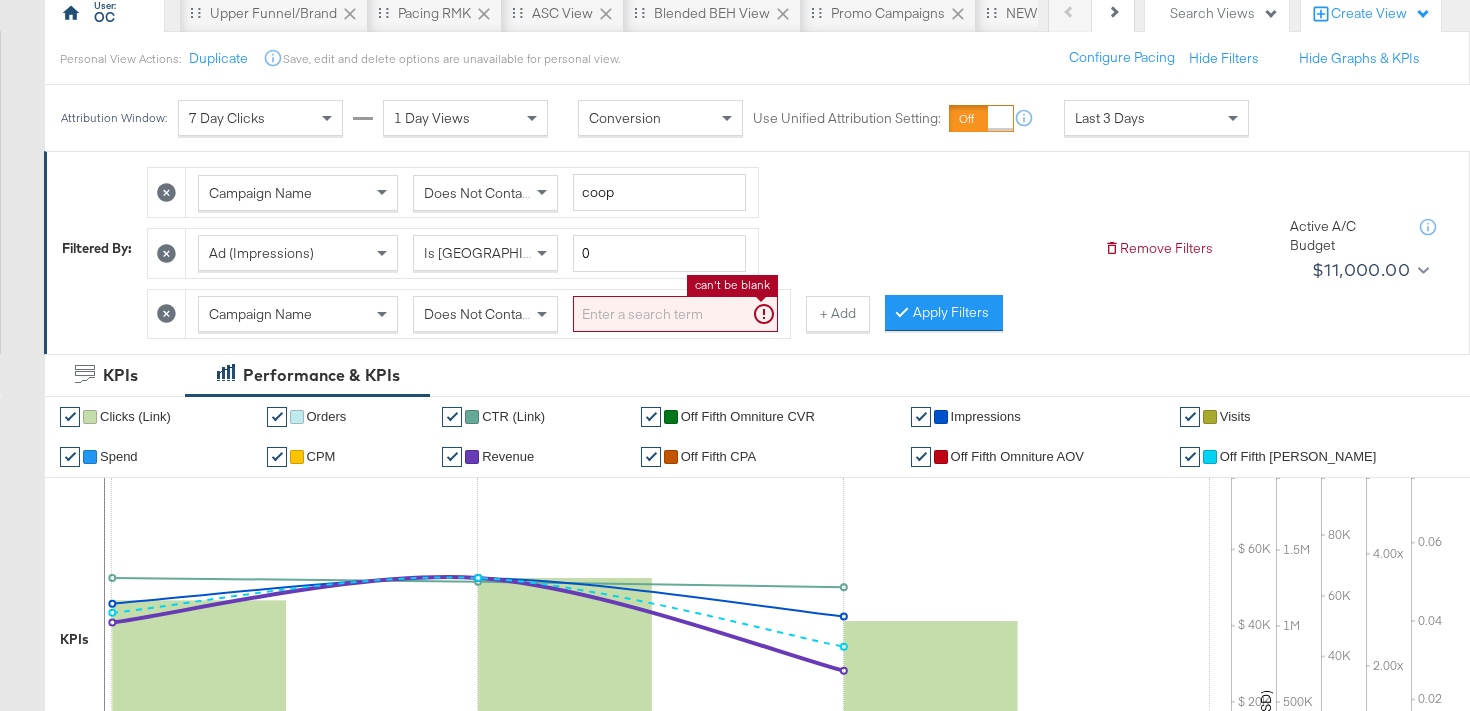 click at bounding box center (675, 314) 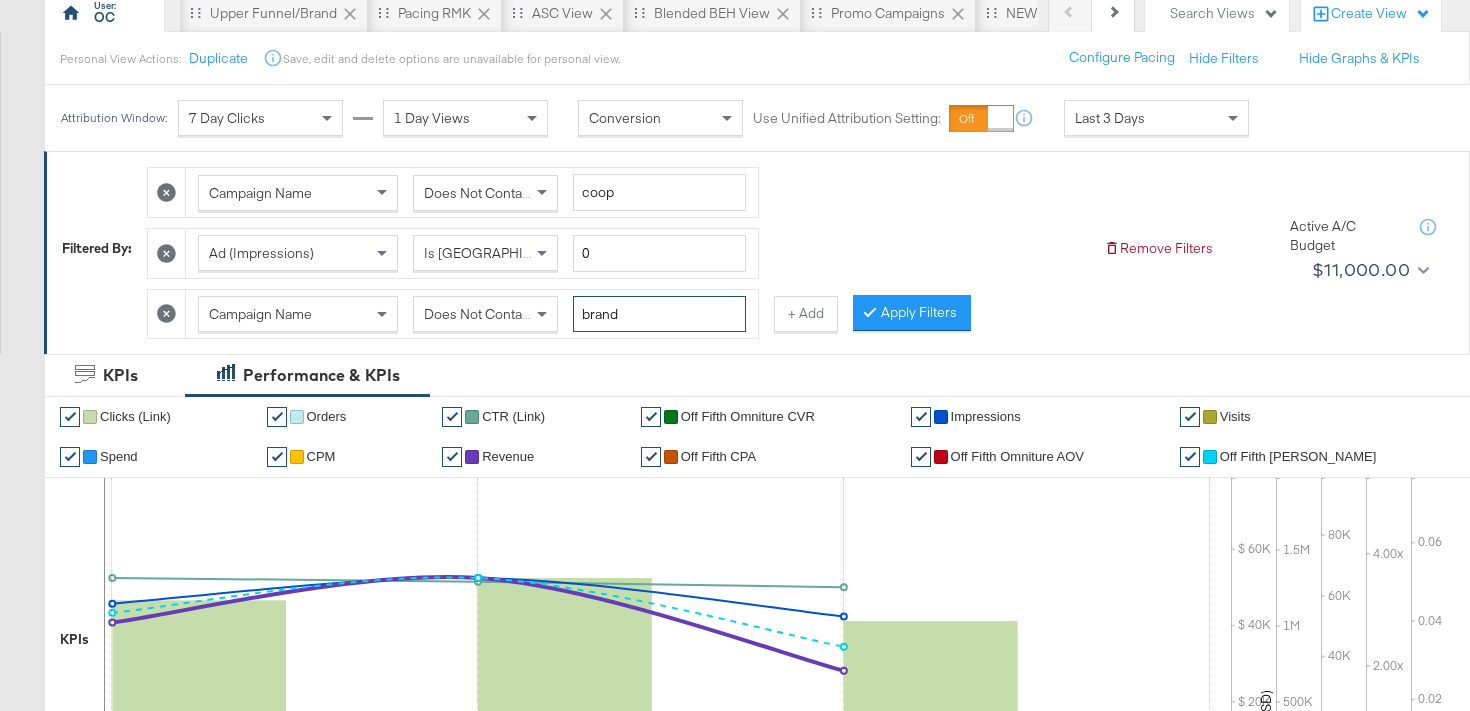 type on "brand" 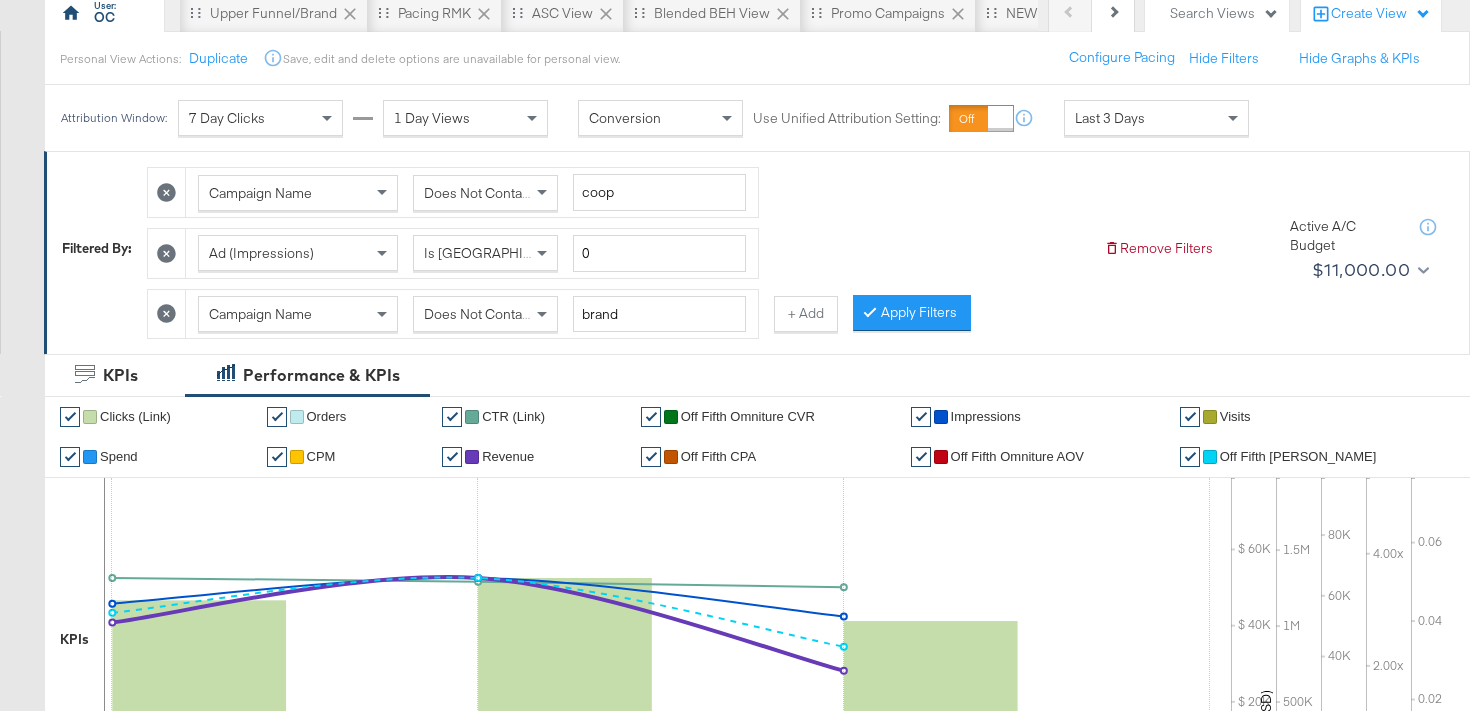 click on "Campaign Name Does Not Contain coop Ad (Impressions) Is Greater Than 0 Campaign Name Does Not Contain brand + Add   Apply Filters" at bounding box center (617, 248) 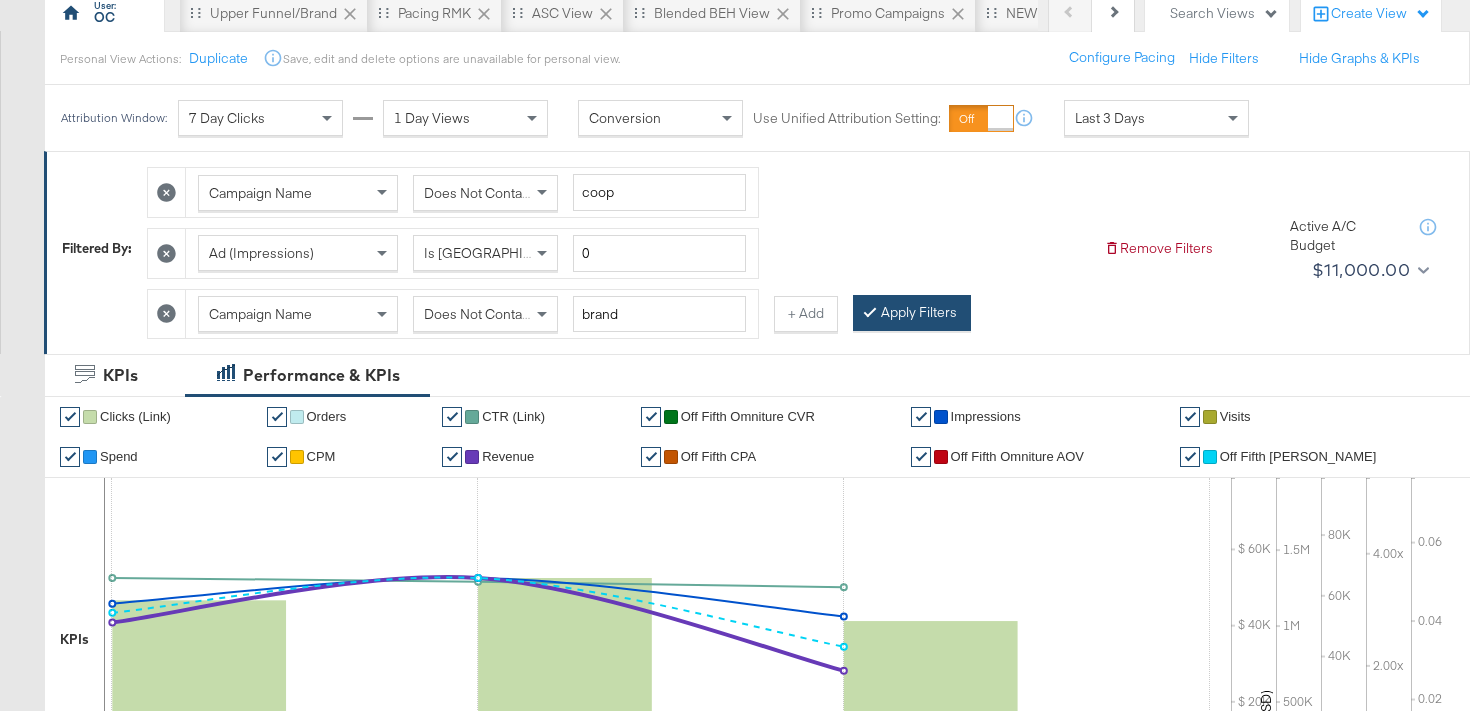 click on "Apply Filters" at bounding box center [912, 313] 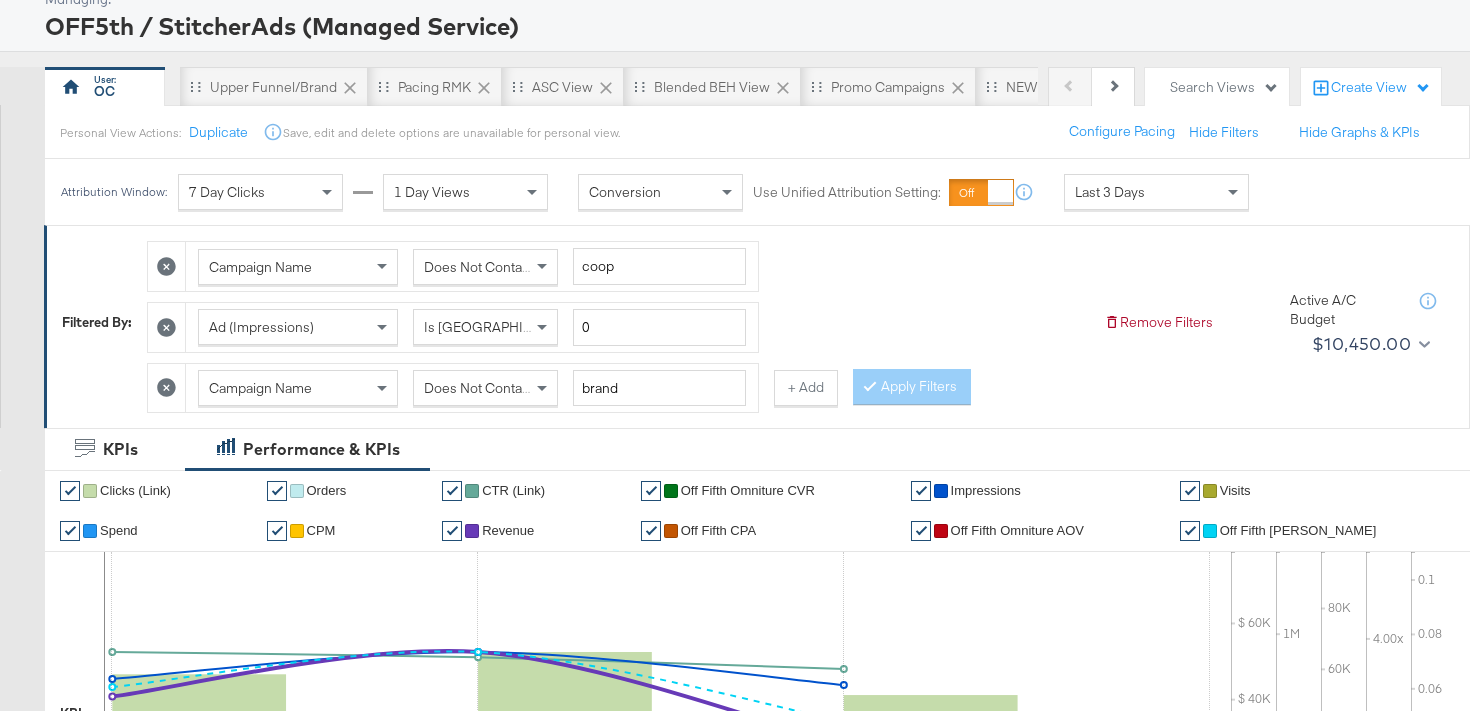 scroll, scrollTop: 0, scrollLeft: 0, axis: both 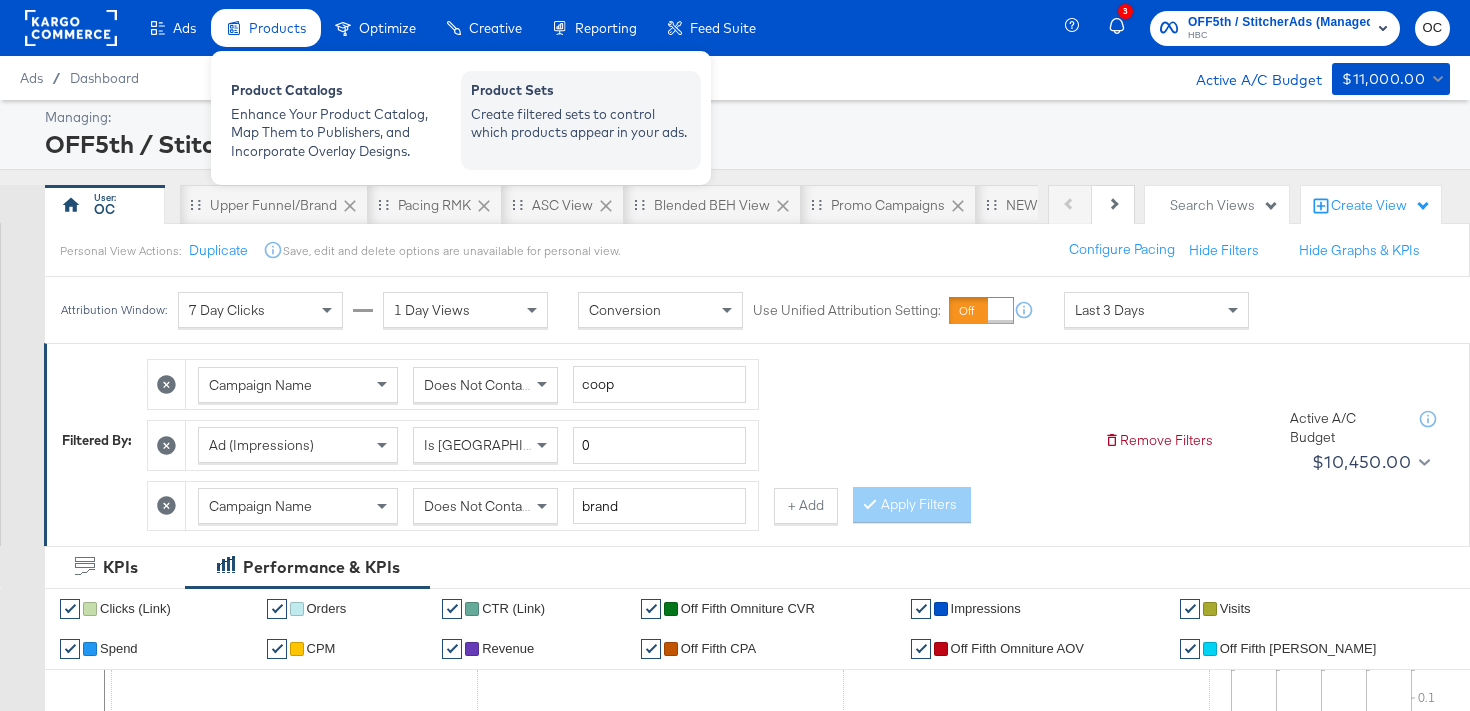 click on "Create filtered sets to control which products appear in your ads." at bounding box center (581, 123) 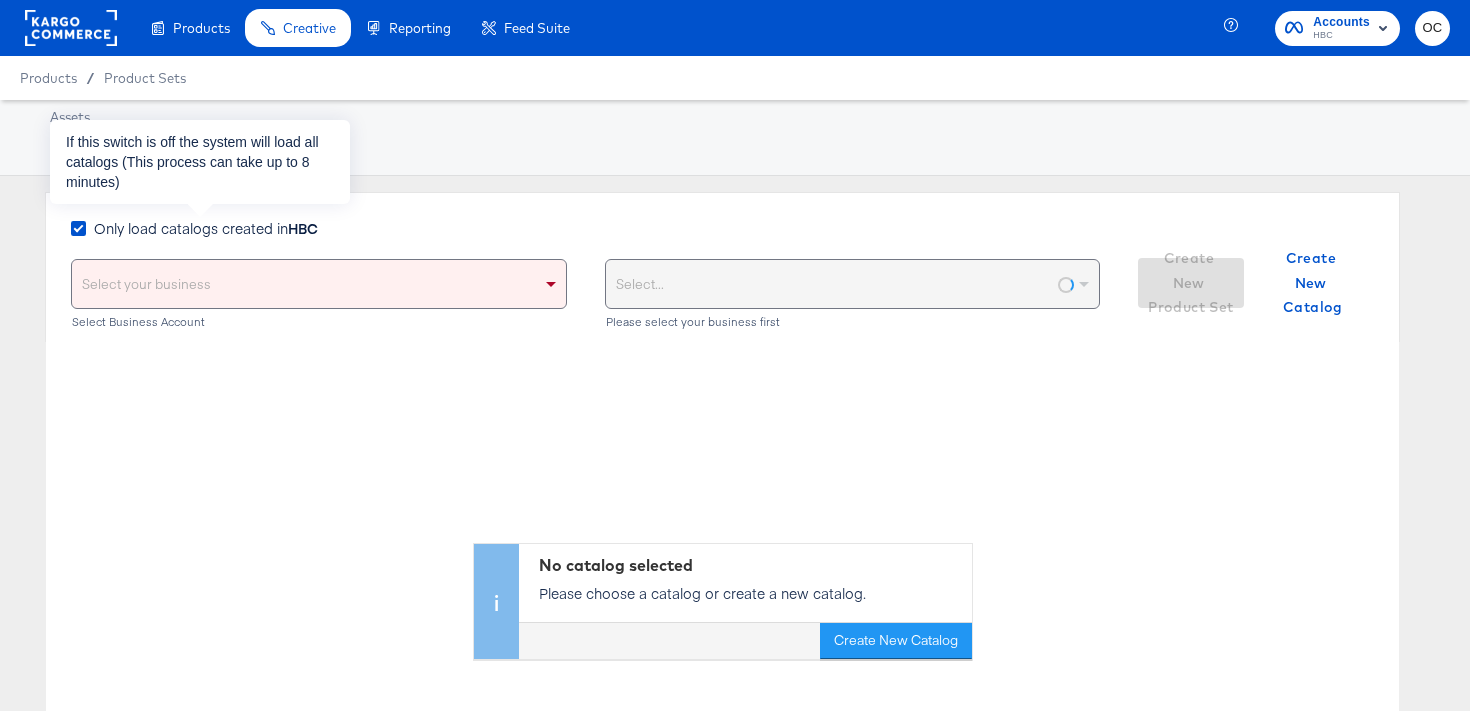 click on "Only load catalogs created in  HBC" at bounding box center [206, 228] 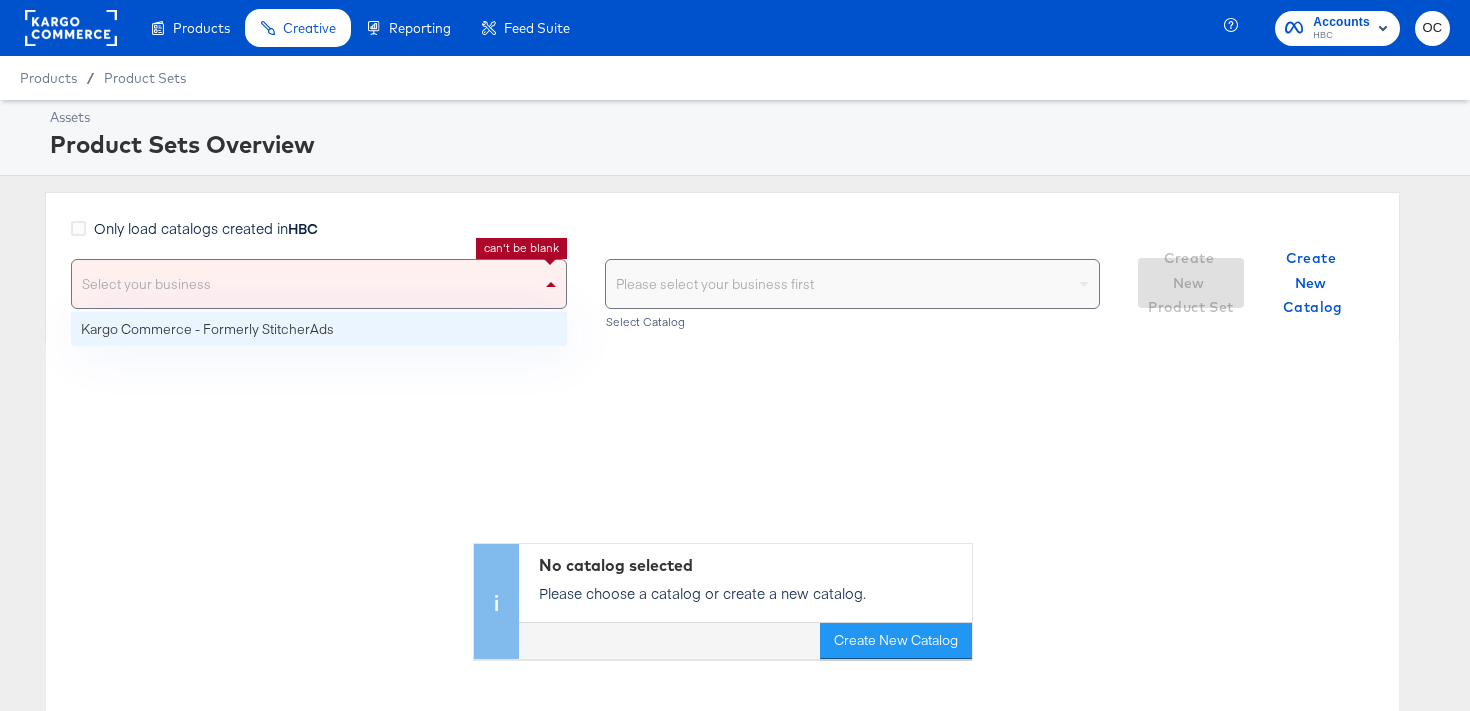 click on "Select your business" at bounding box center [319, 284] 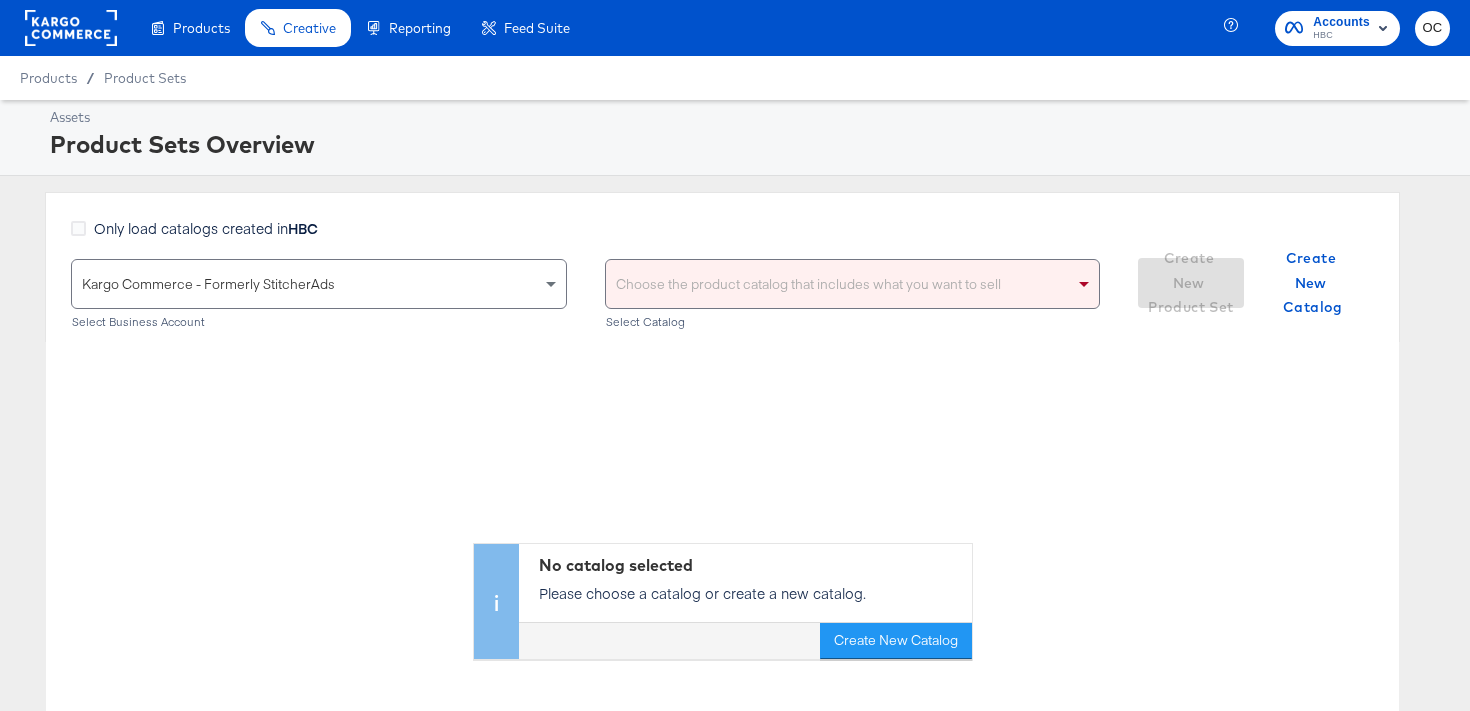 click on "Choose the product catalog that includes what you want to sell" at bounding box center (853, 284) 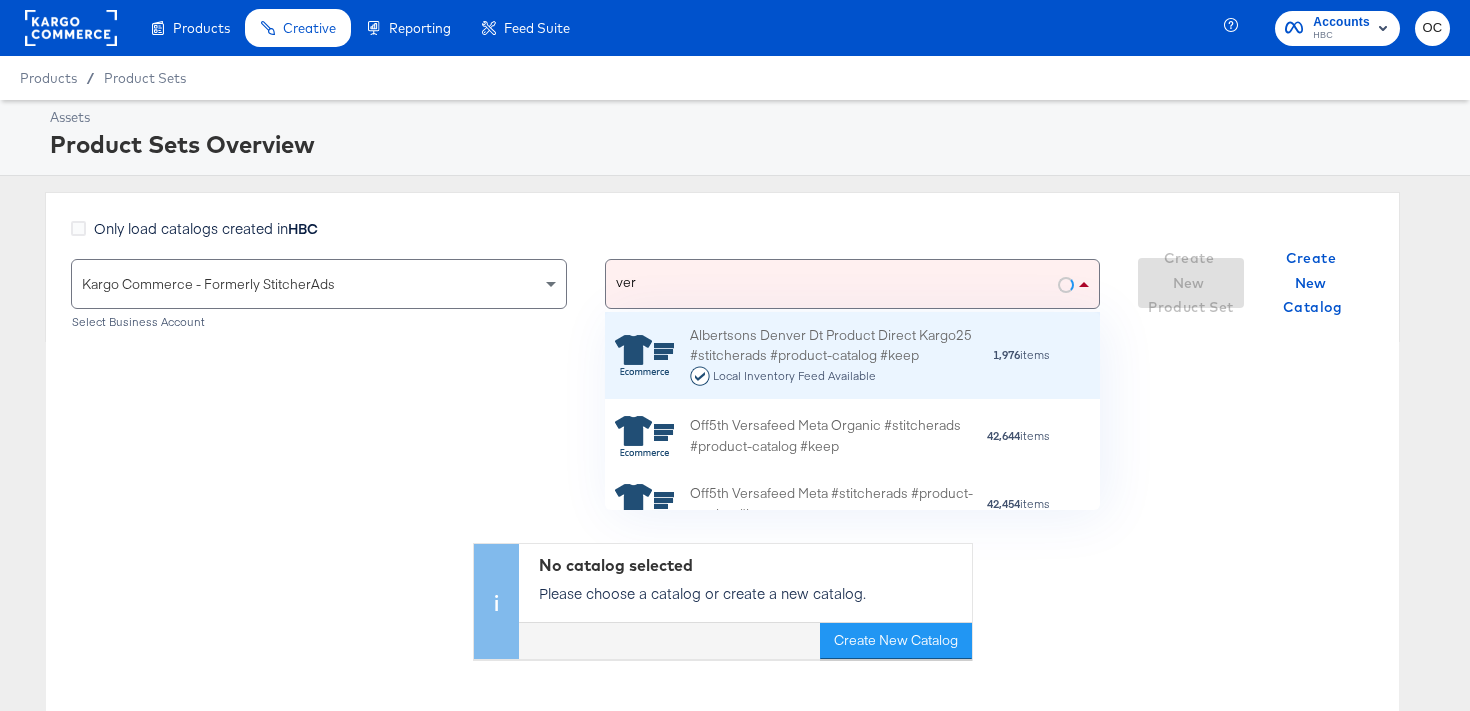scroll, scrollTop: 1, scrollLeft: 1, axis: both 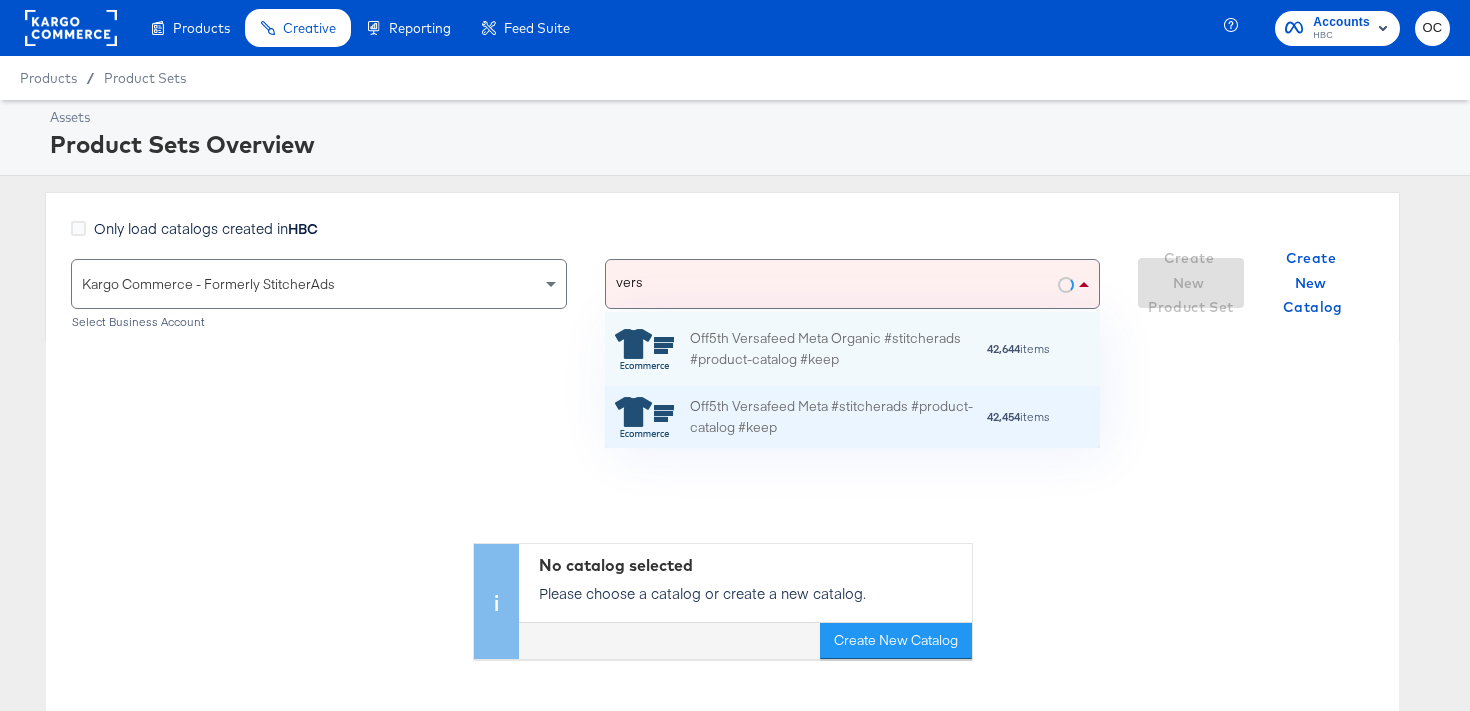 type on "versa" 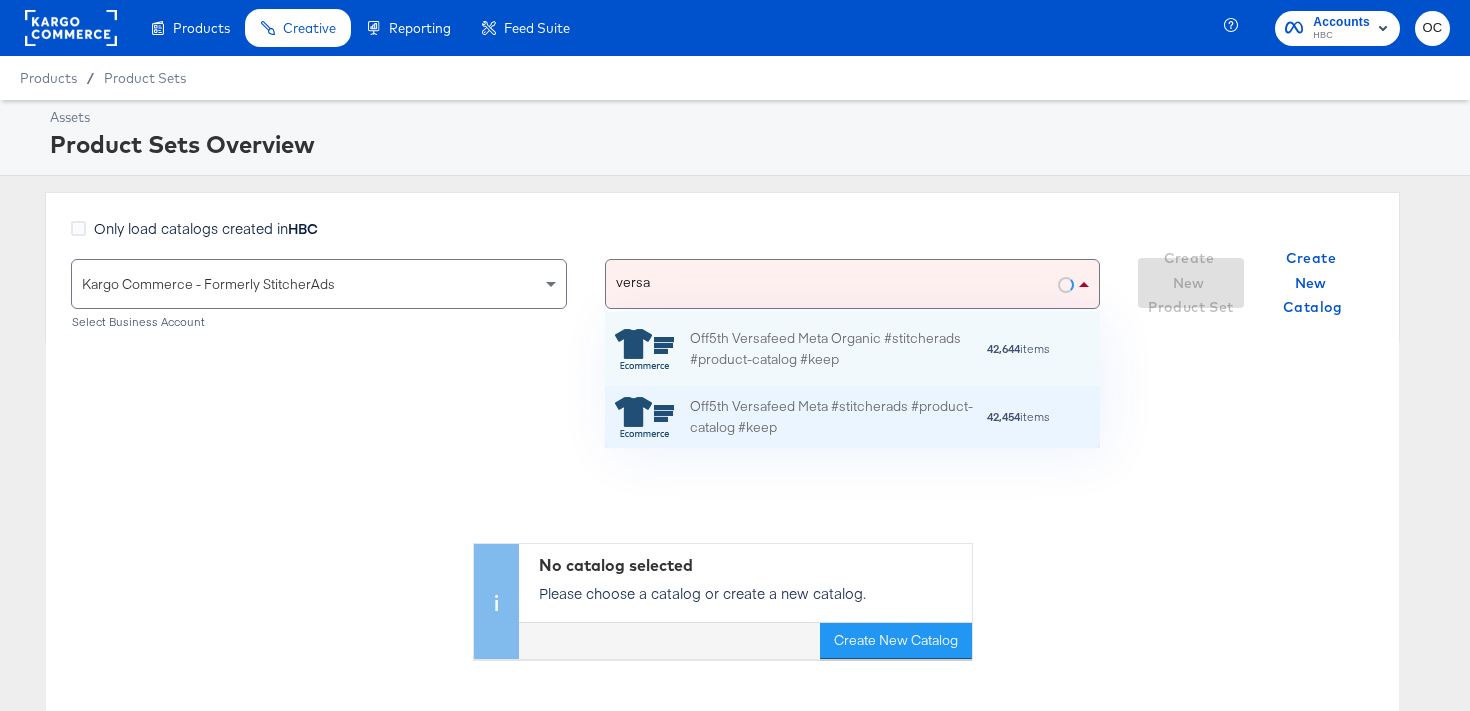 click on "Off5th Versafeed Meta #stitcherads #product-catalog #keep" at bounding box center (838, 417) 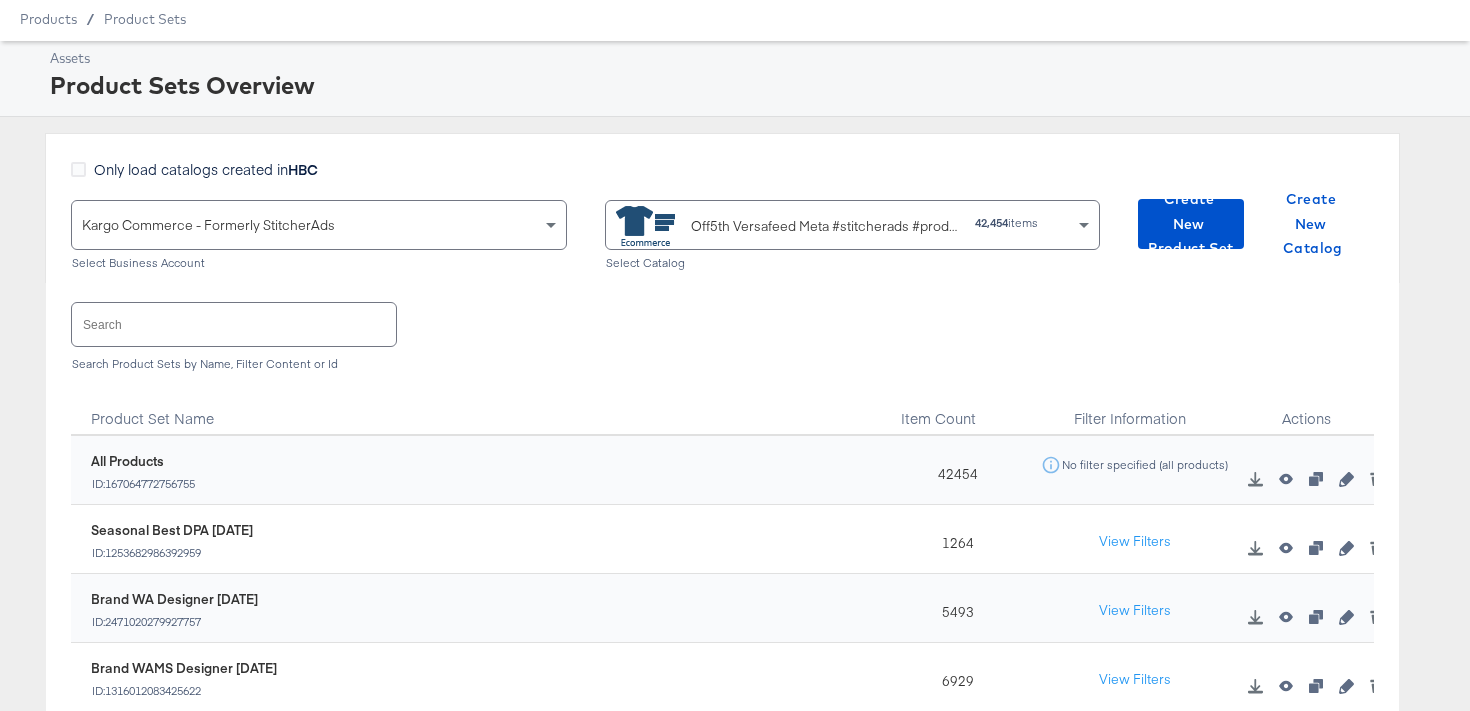 scroll, scrollTop: 86, scrollLeft: 0, axis: vertical 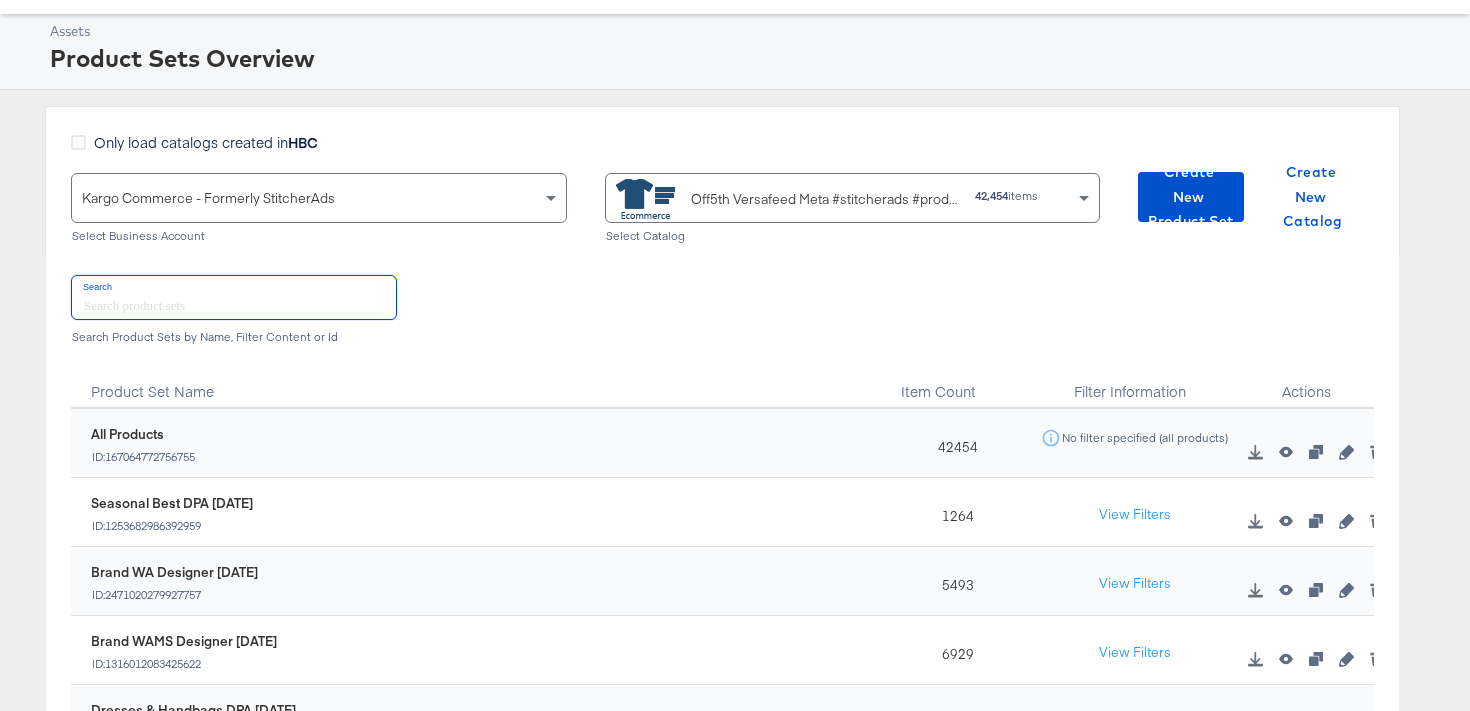 click at bounding box center (234, 297) 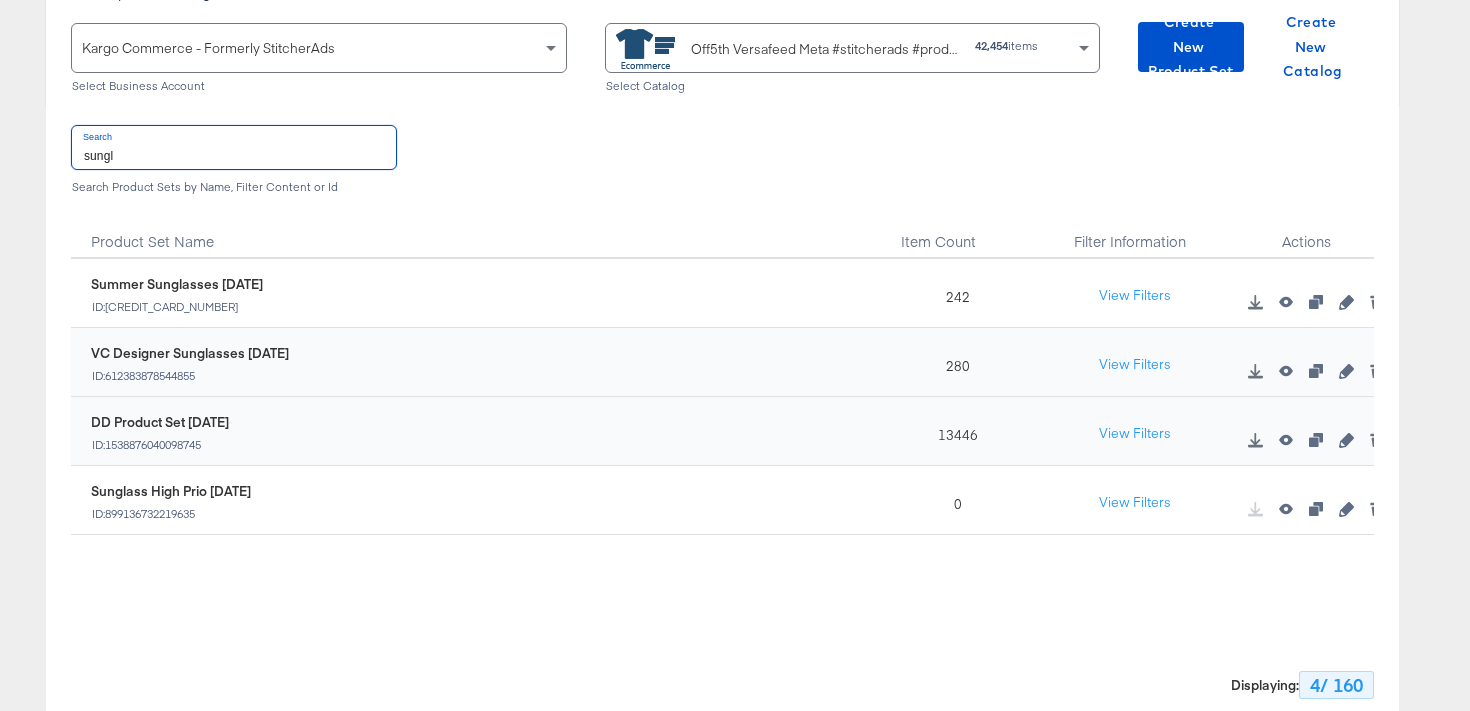 scroll, scrollTop: 246, scrollLeft: 0, axis: vertical 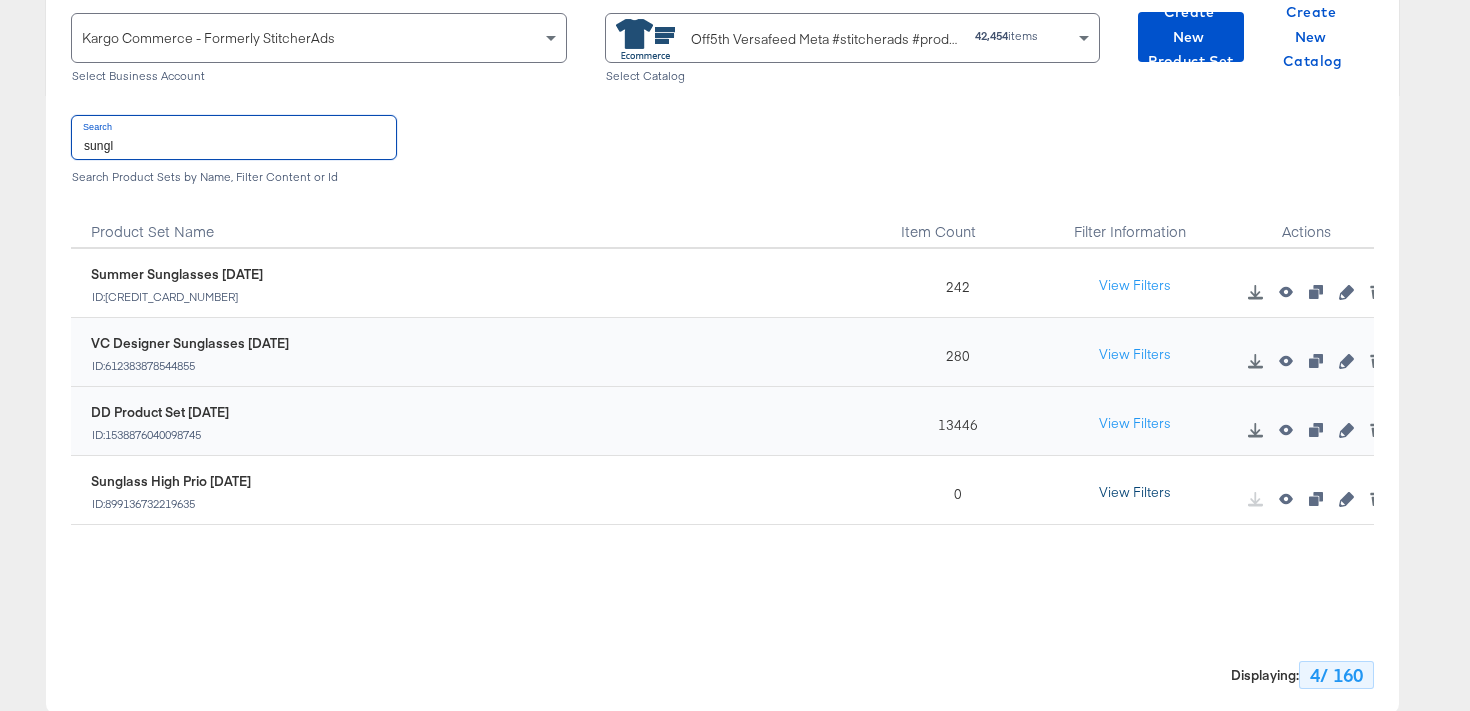 type on "sungl" 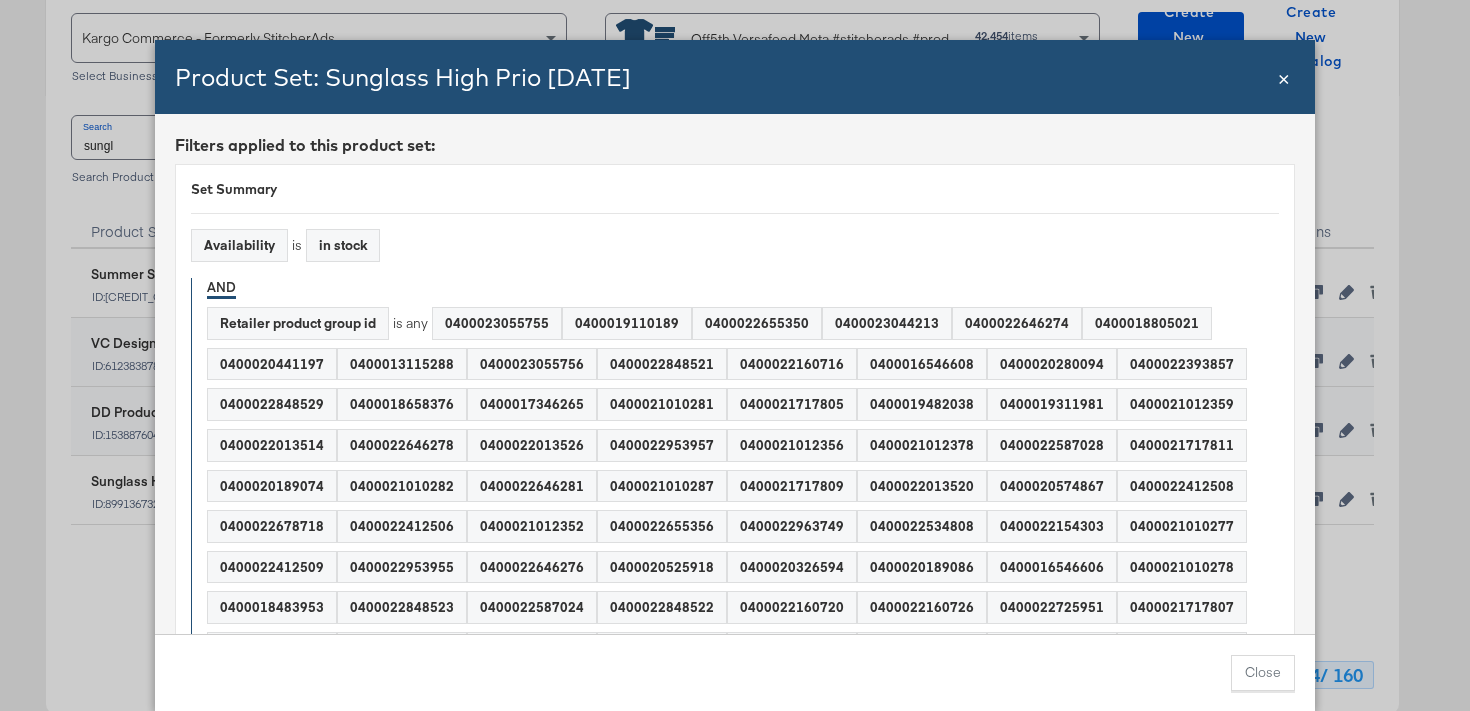 click on "Product Set: Sunglass High Prio [DATE] Close ×" at bounding box center (735, 77) 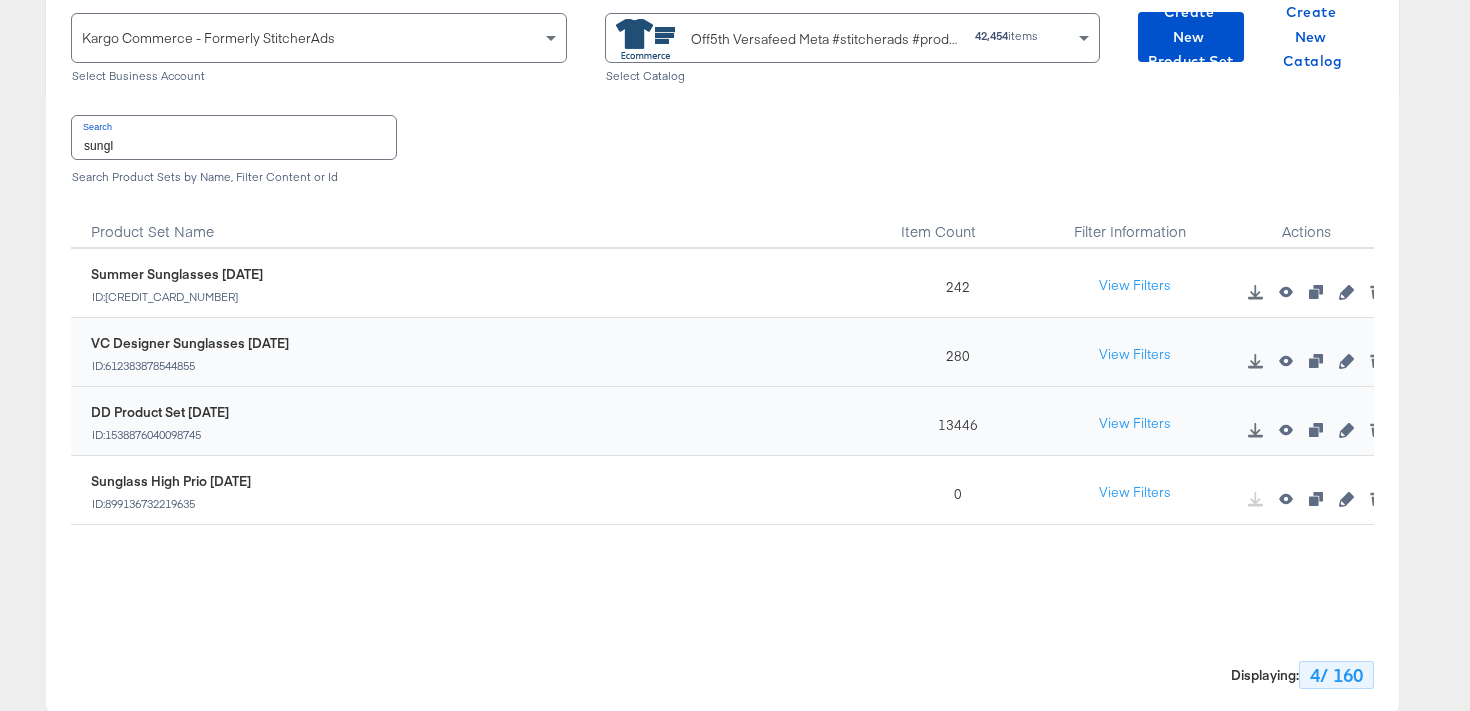click at bounding box center (1346, 499) 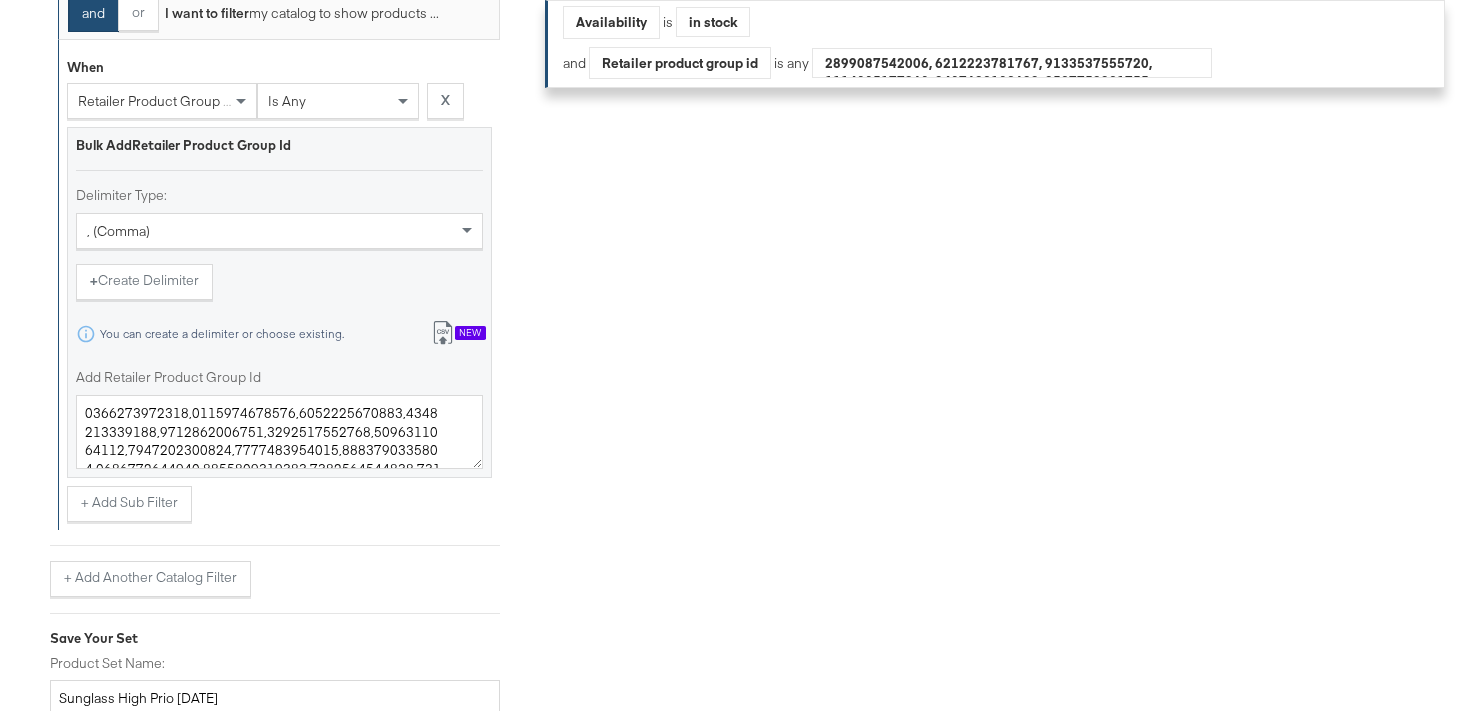 scroll, scrollTop: 689, scrollLeft: 0, axis: vertical 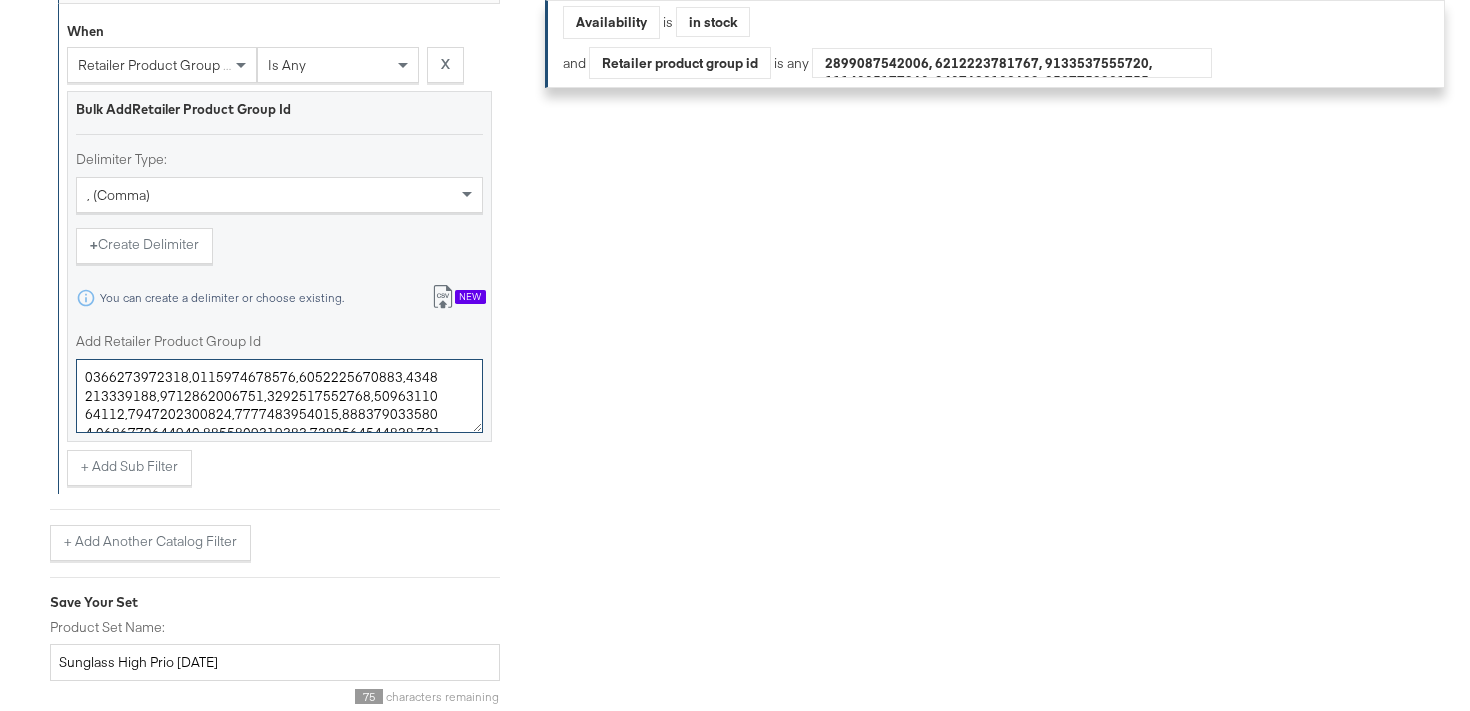 click on "Add Retailer Product Group Id" at bounding box center (279, 396) 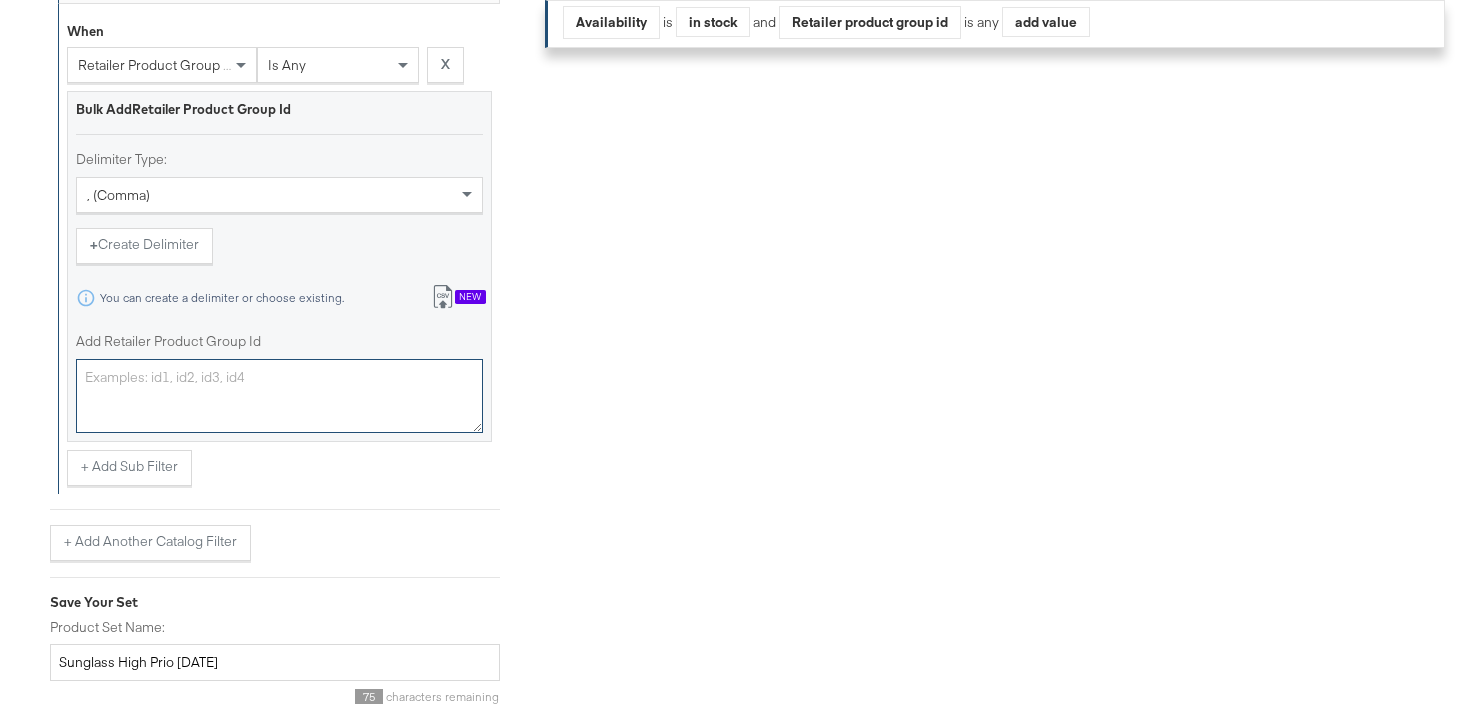 paste on "0400023055755,0400019110189,0400022655350,0400023044213,0400022646274,0400018805021,0400020441197,0400013115288,0400023055756,0400022848521,0400022160716,0400016546608,0400020280094,0400022393857,0400022848529,0400018658376,0400017346265,0400021010281,0400021717805,0400019482038,0400019311981,0400021012359,0400022013514,0400022646278,0400022013526,0400022953957,0400021012356,0400021012378,0400022587028,0400021717811,0400020189074,0400021010282,0400022646281,0400021010287,0400021717809,0400022013520,0400020574867,0400022412508,0400022678718,0400022412506,0400021012352,0400022655356,0400022963749,0400022534808,0400022154303,0400021010277,0400022412509,0400022953955,0400022646276,0400020525918,0400020326594,0400020189086,0400016546606,0400021010278,0400018483953,0400022848523,0400022587024,0400022848522,0400022160720,0400022160726,0400022725951,0400021717807,0400022953960,0400021608291,0400022154308,0400020525912,0400022963750,0400021879057,0400022725950,0400021879054,0400021010283,0400016288984,0400022848528..." 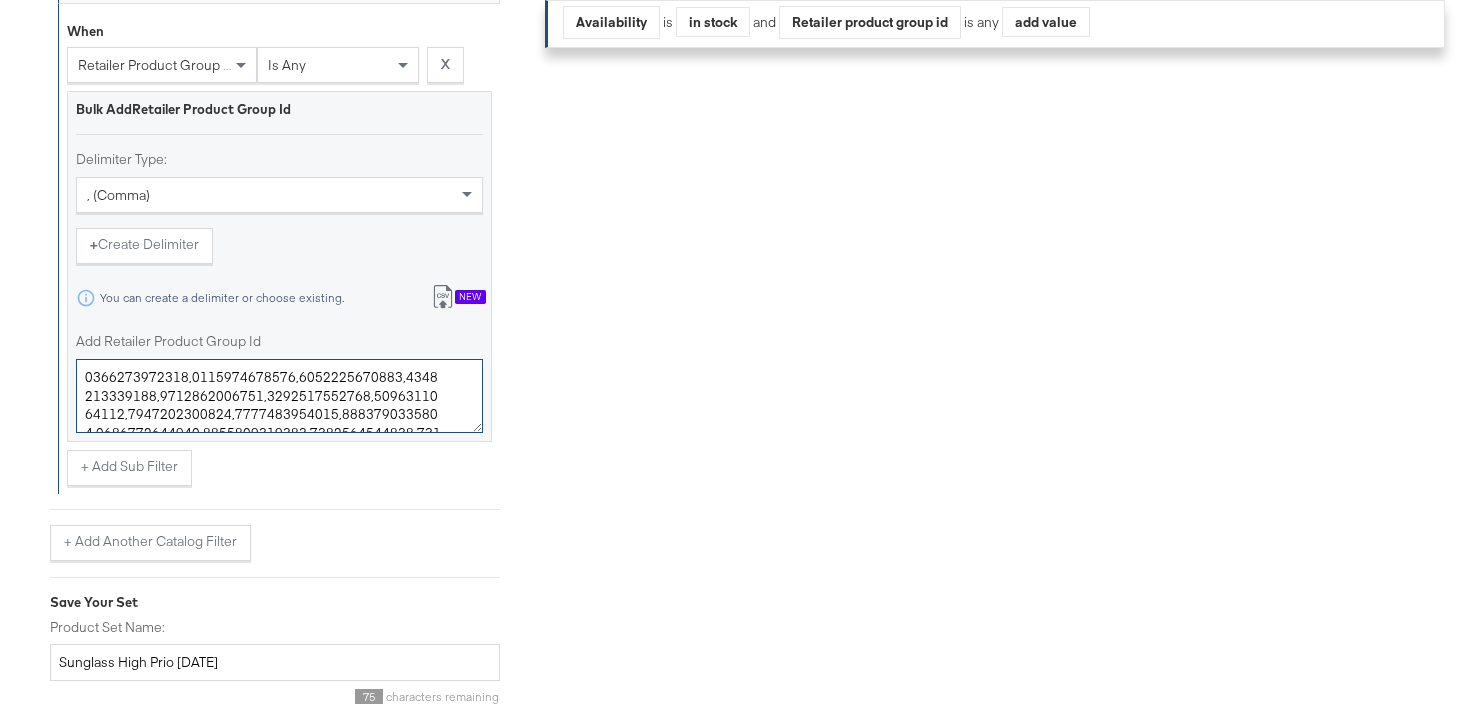scroll, scrollTop: 1700, scrollLeft: 0, axis: vertical 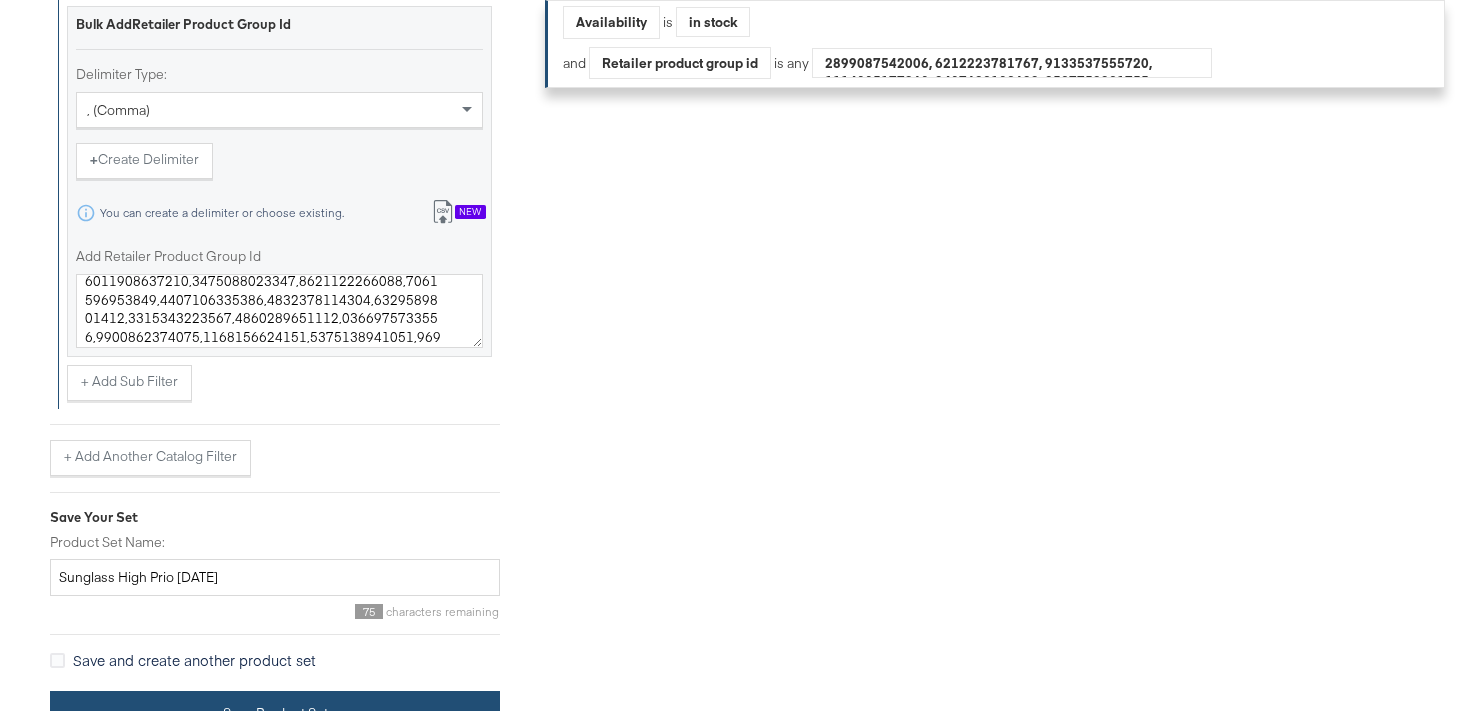 click on "Save Product Set" at bounding box center (275, 713) 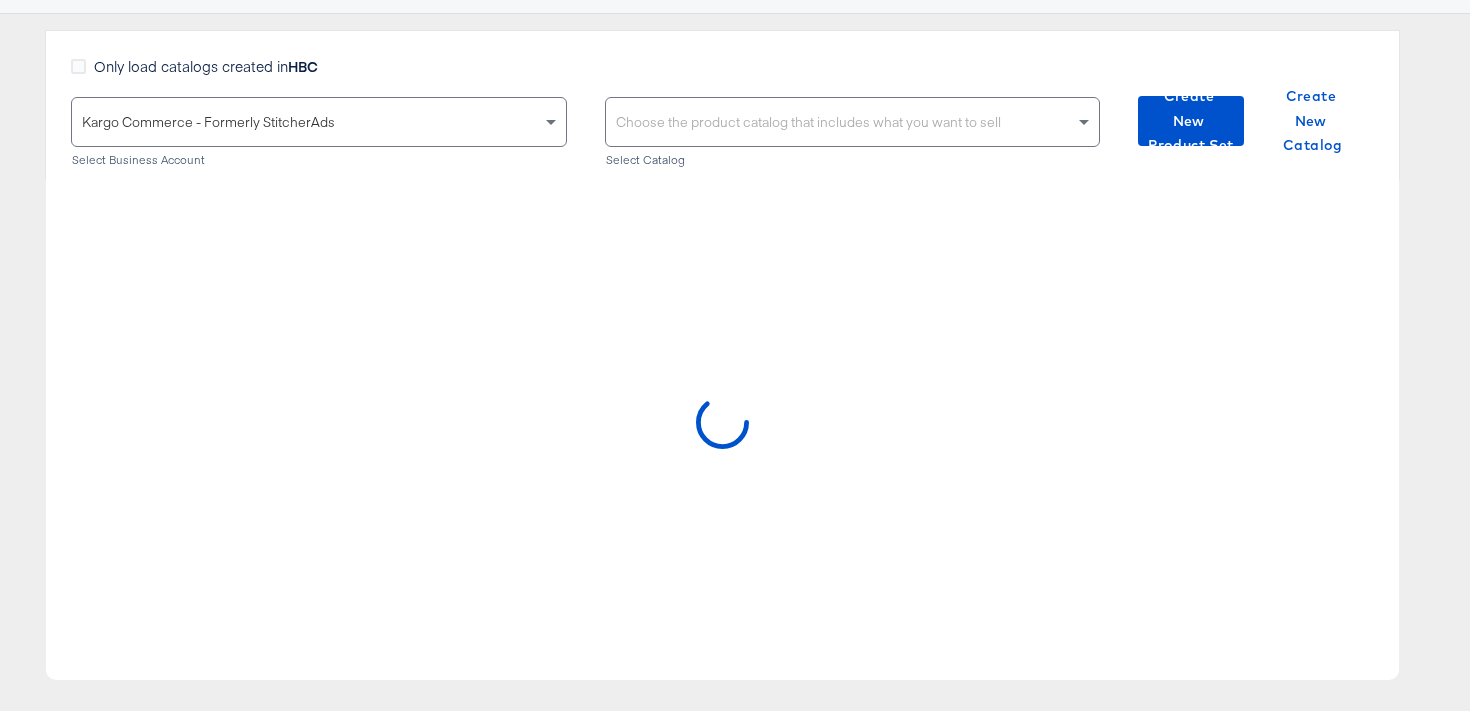 scroll, scrollTop: 151, scrollLeft: 0, axis: vertical 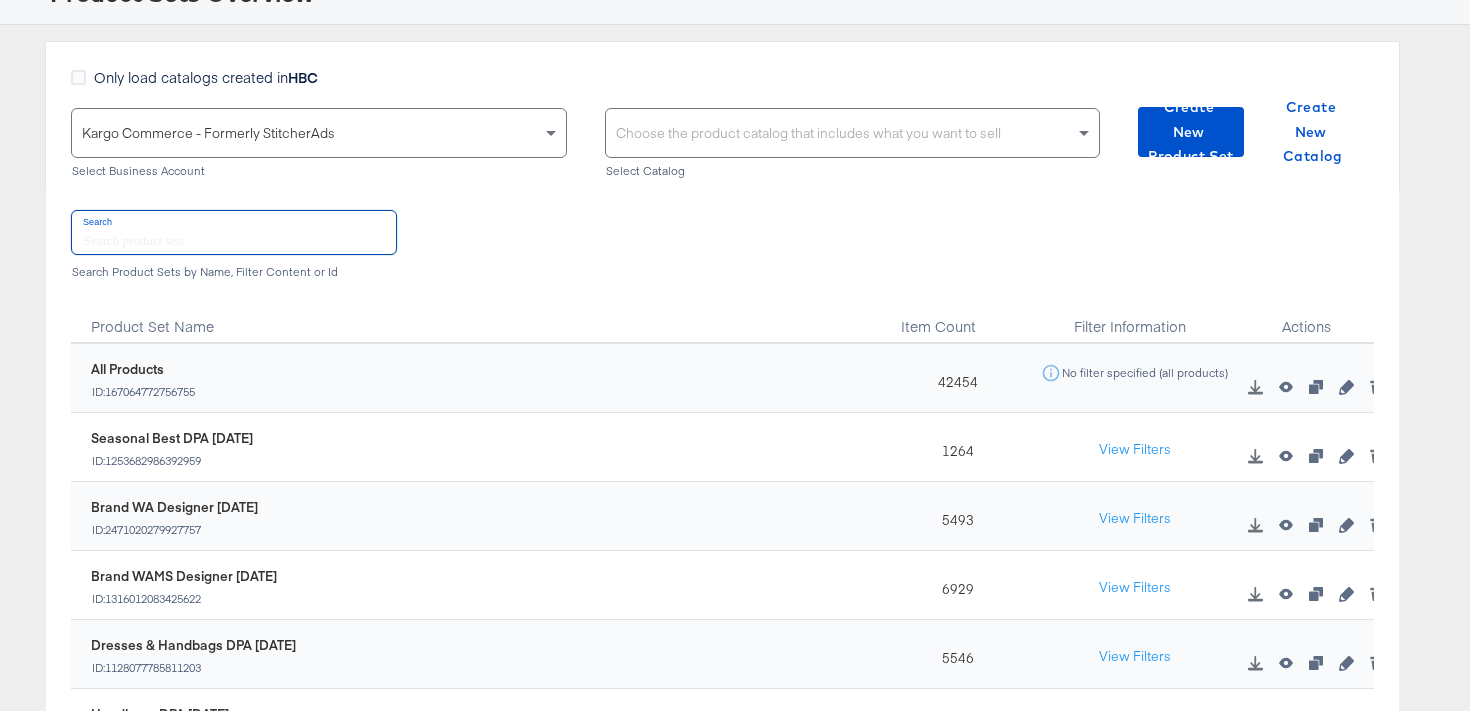 click at bounding box center (234, 232) 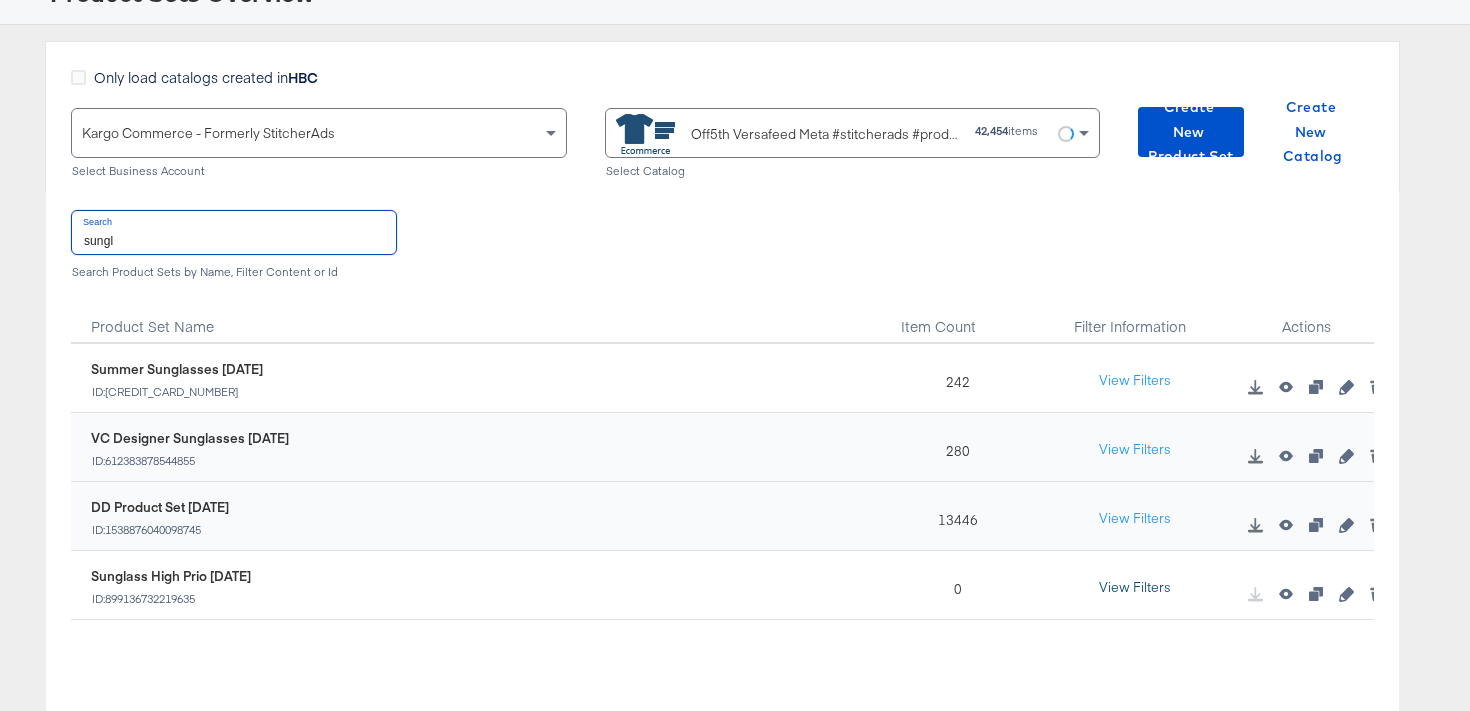 type on "sungl" 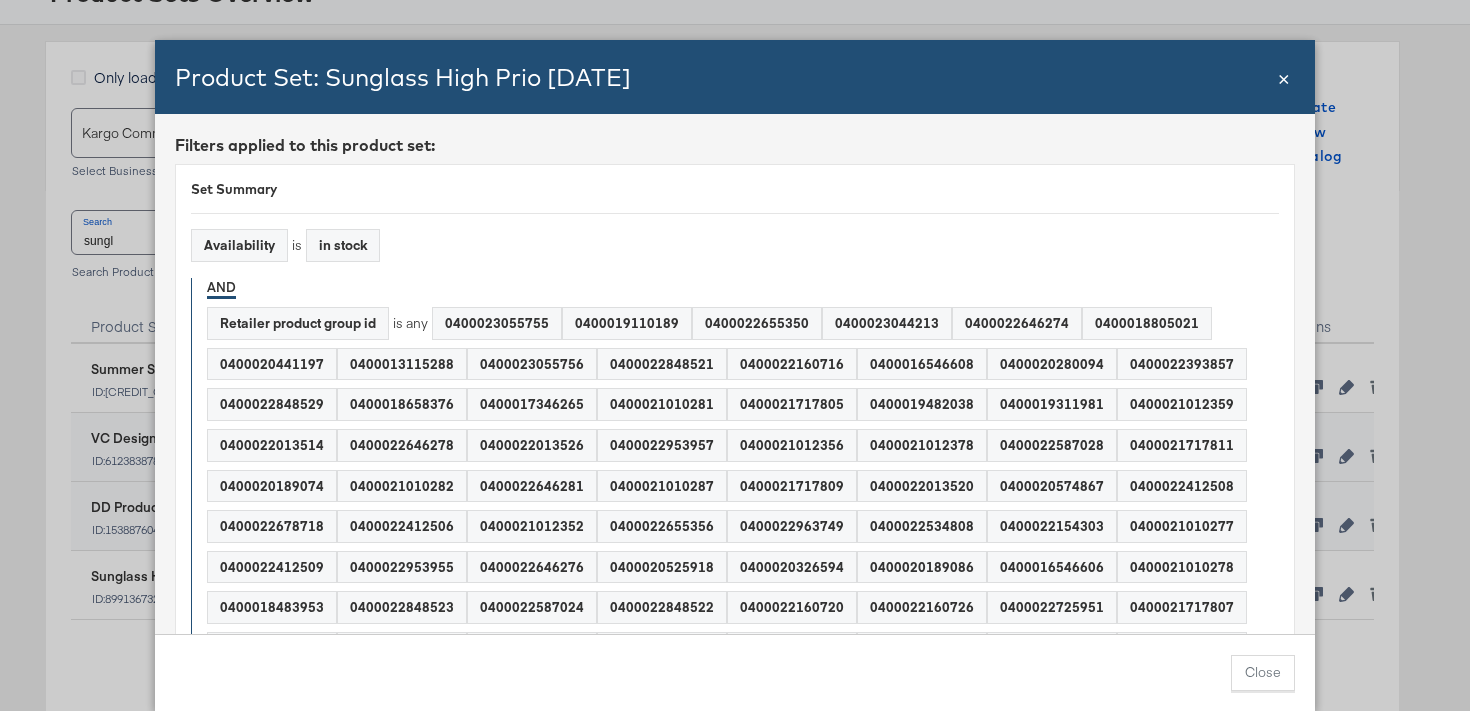 click on "×" at bounding box center (1284, 76) 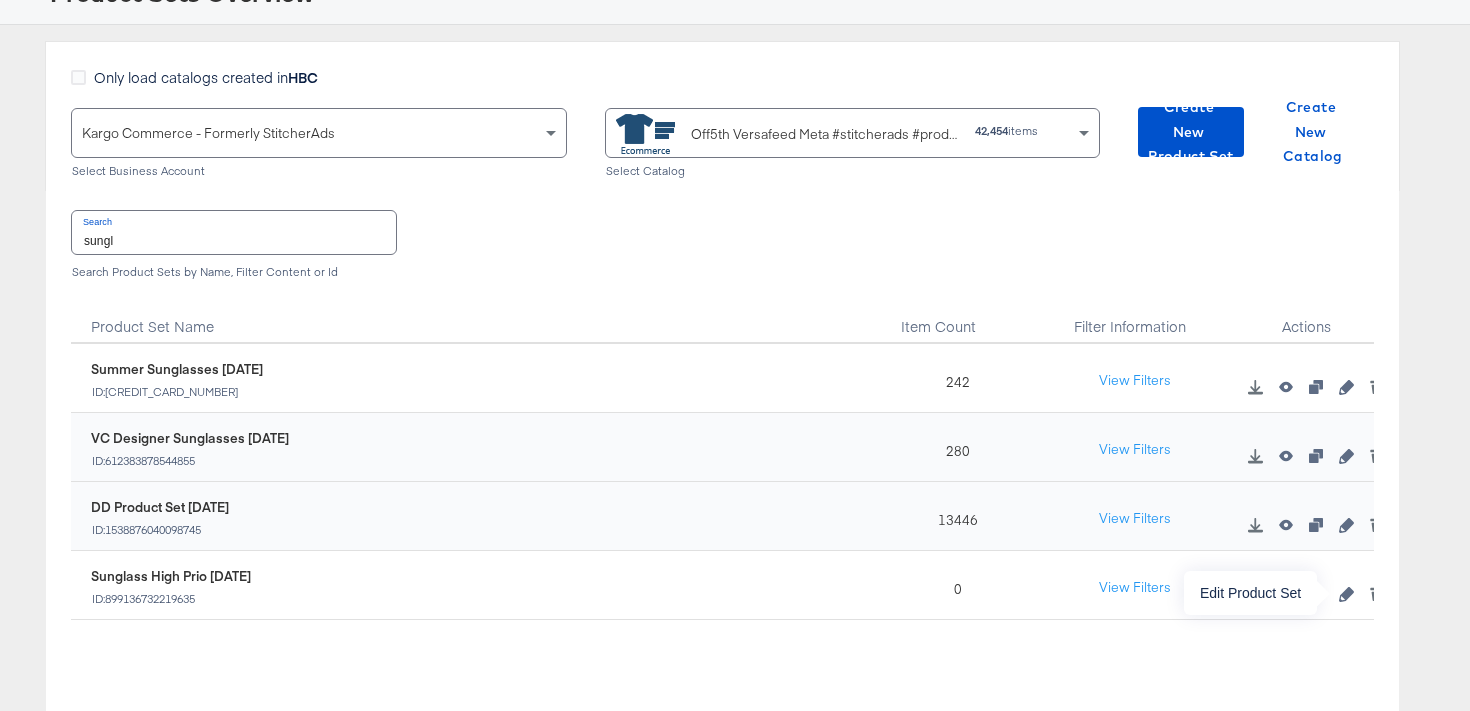 click 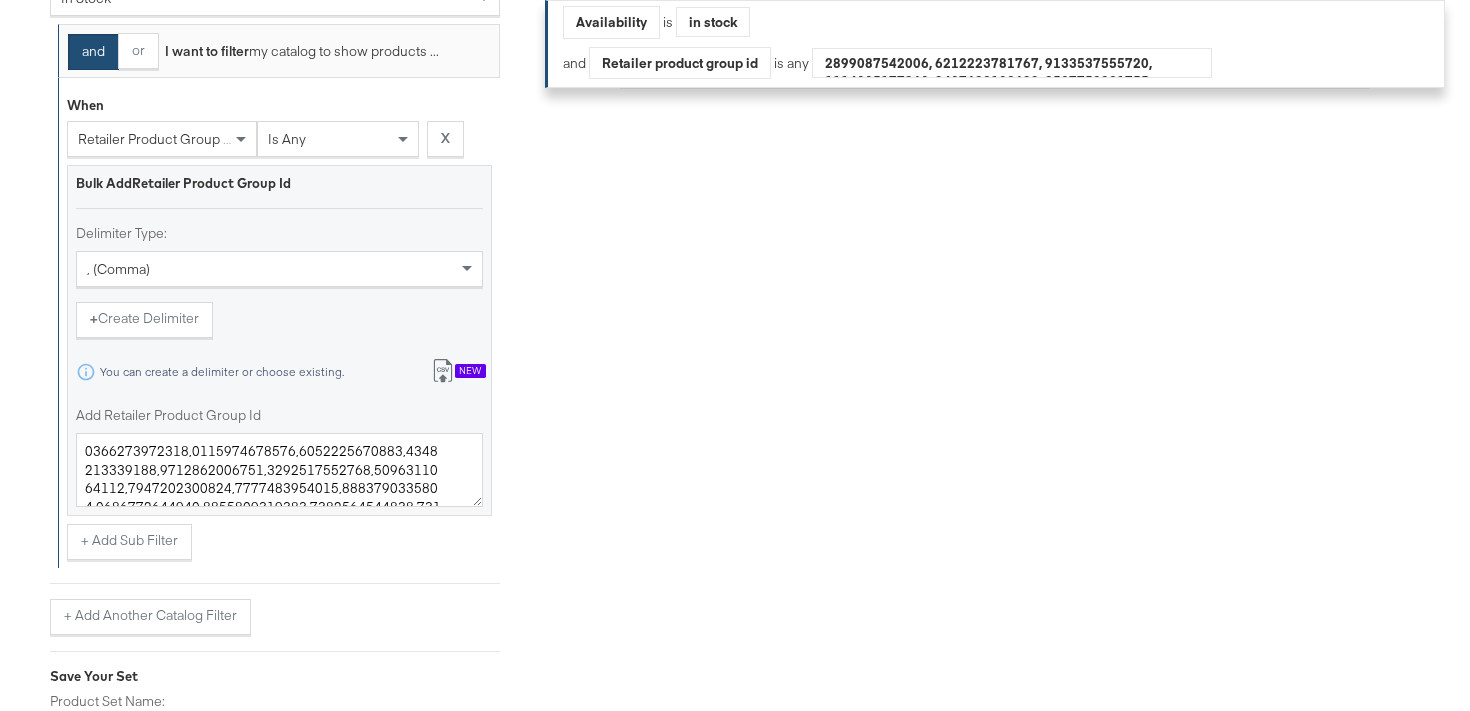 scroll, scrollTop: 687, scrollLeft: 0, axis: vertical 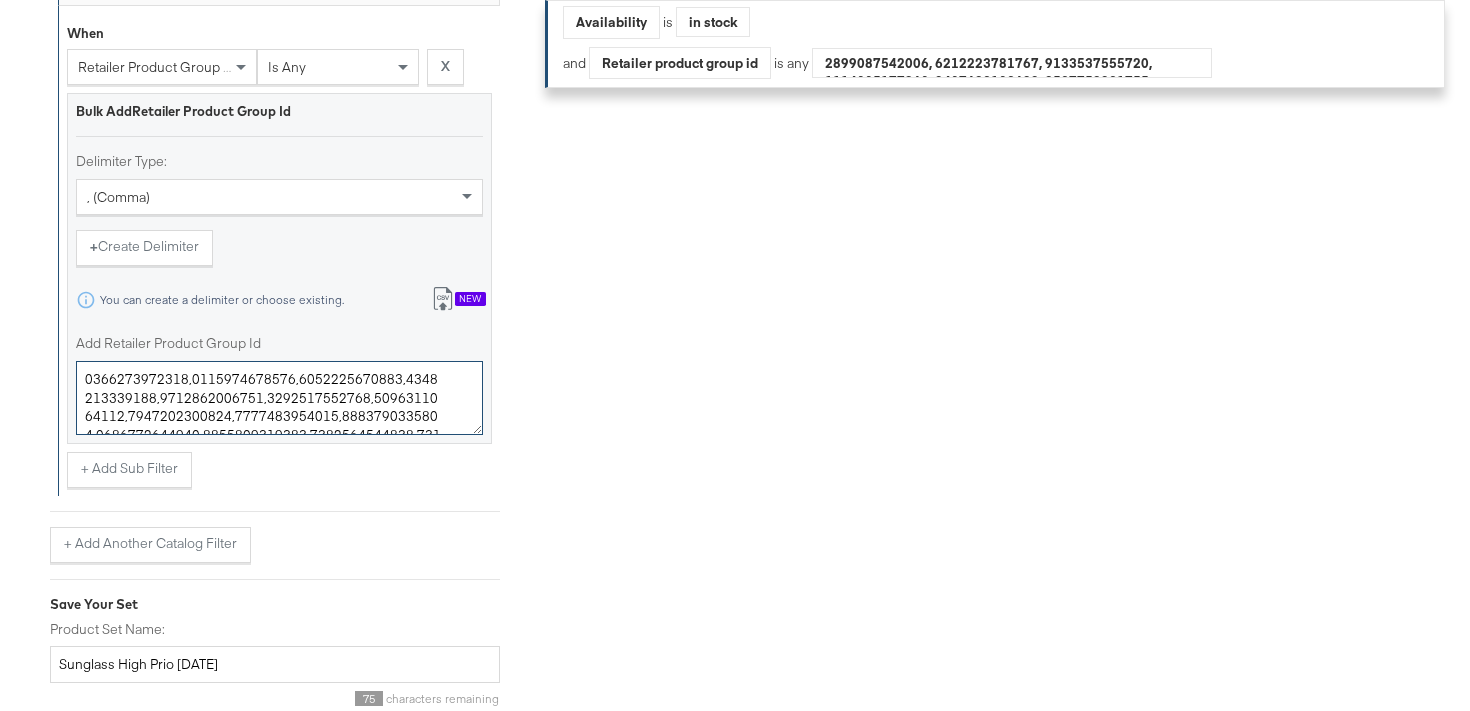 click on "Add Retailer Product Group Id" at bounding box center (279, 398) 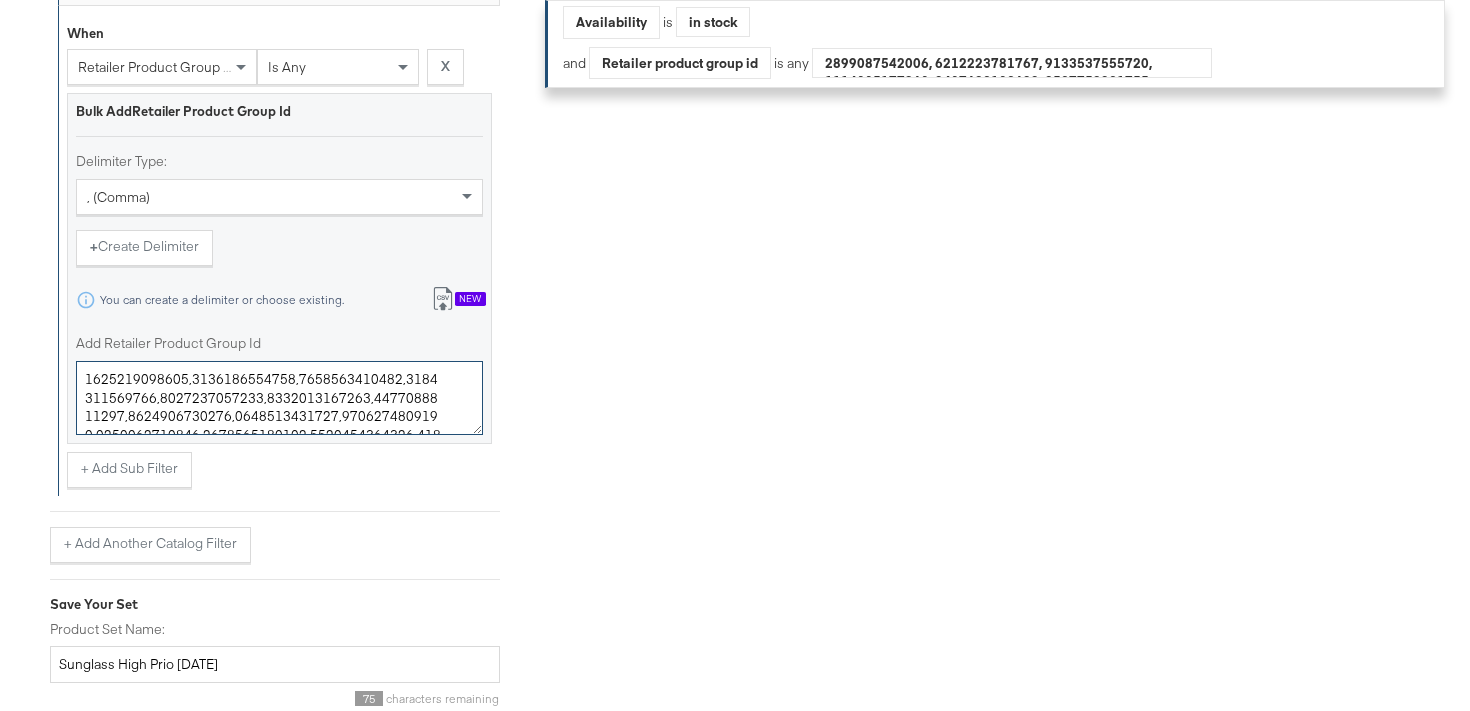 scroll, scrollTop: 1198, scrollLeft: 0, axis: vertical 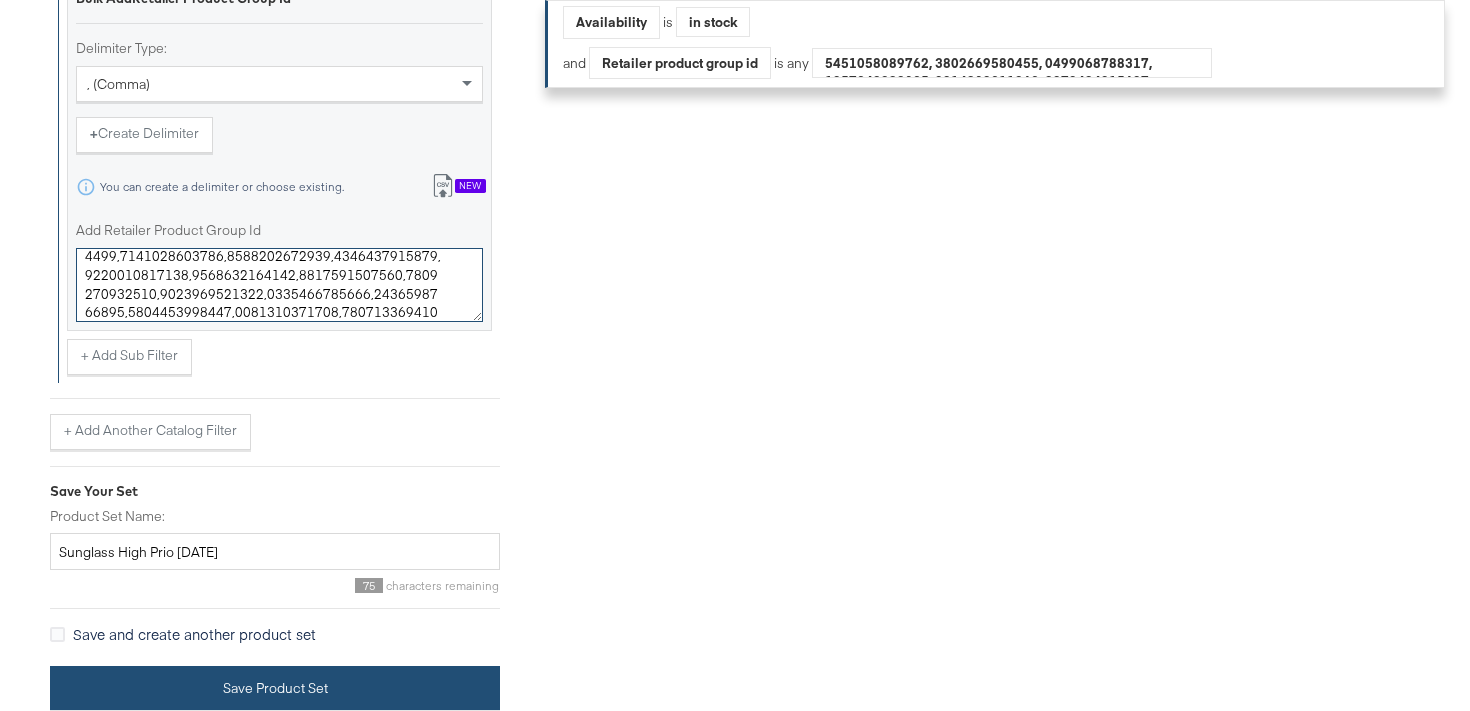 type on "0400018852718,0400015874963,0400016415952,0400020943173,0400019957337,0400020306763,0400017254706,0400017707499,0400019339471,0400017406597,0400020938812,0400020028276,0400019936658,0400018767475,0400016877890,0400018671333,0400021994117,0400019409546,0400020524837,0400016360971,0400022260167,0400019054336,0400020306757,0400013159154,0400020706914,0400018436913,0400021114741,0400021039220,0400022254658,0400015717761,0400020401008,0400013926383,0400017255654,0400018748940,0400020306756,0400016601038,0400019957338,0400019698457,0400021408178,0400021926209,0400096458389,0400020548840,0400019469099,0400018439913,0400020883606,0400017066710,0400017707969,0400017798271,0400019107067,0400020685705,0400018662577,0400019957769,0400017950607,0400017141461,0400019213167,0400022254676,0400020938814,0400014094086,0400016361064,0400016434288,0400020745225,0400019876545,0400018662579,0400020563076,0400015717762,0400020563071,0400019235884,0400019648000,0400021401927,0400019876418,0400020883613,0400020056210,0400018143736..." 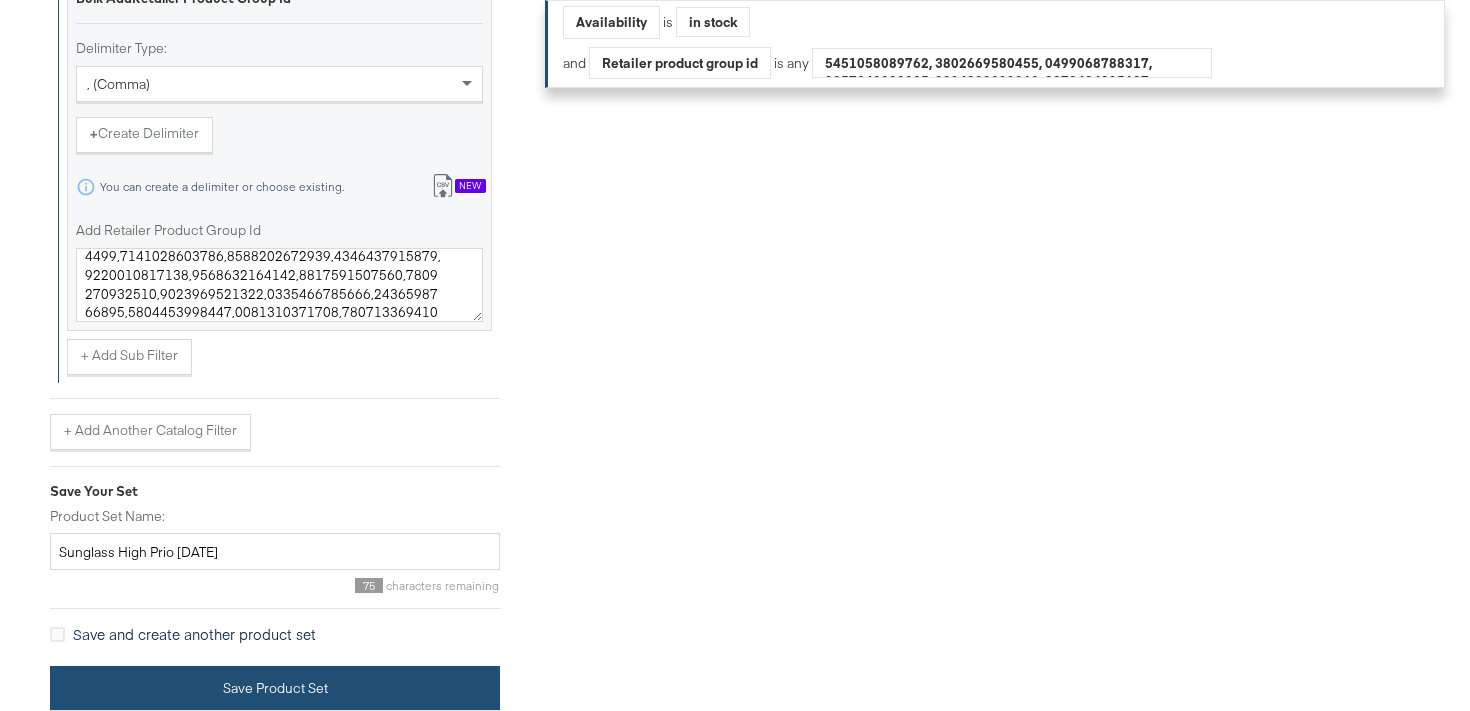 click on "Save Product Set" at bounding box center [275, 688] 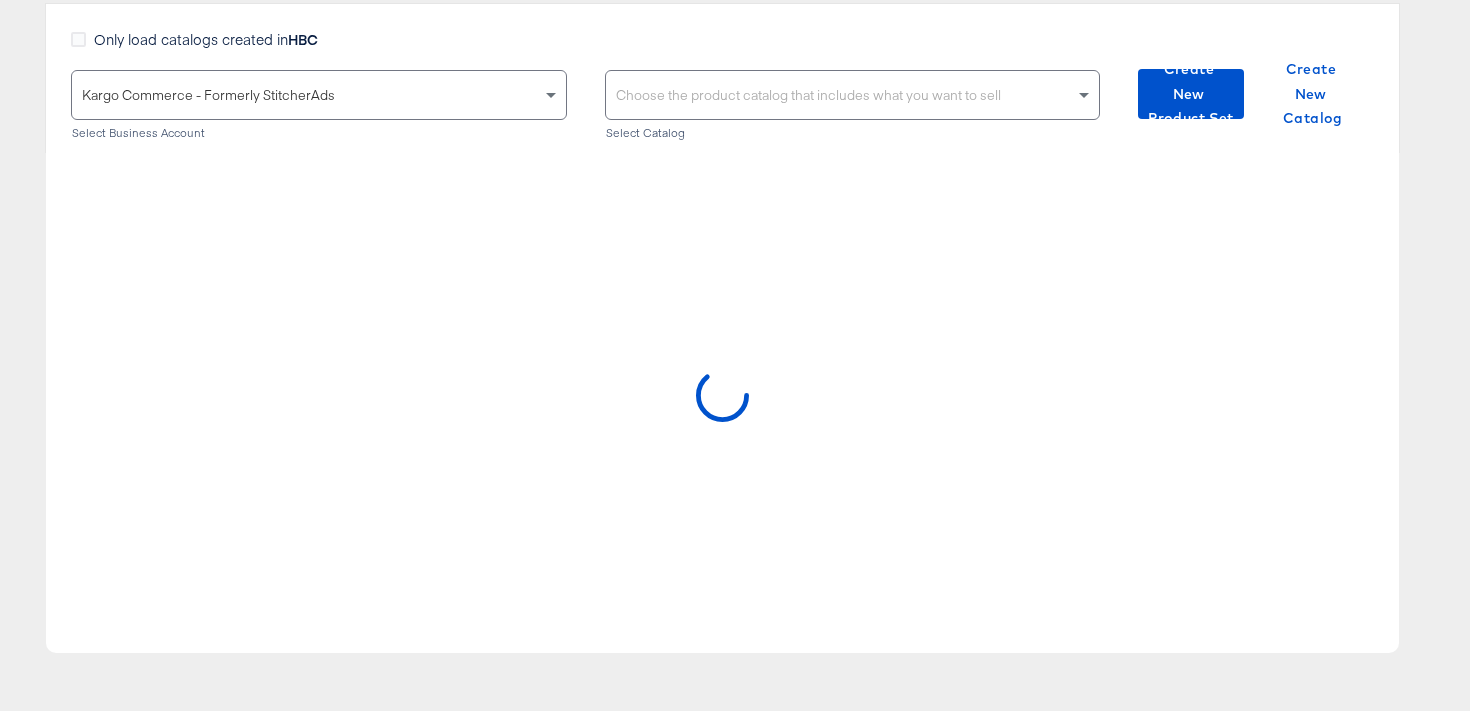 scroll, scrollTop: 186, scrollLeft: 0, axis: vertical 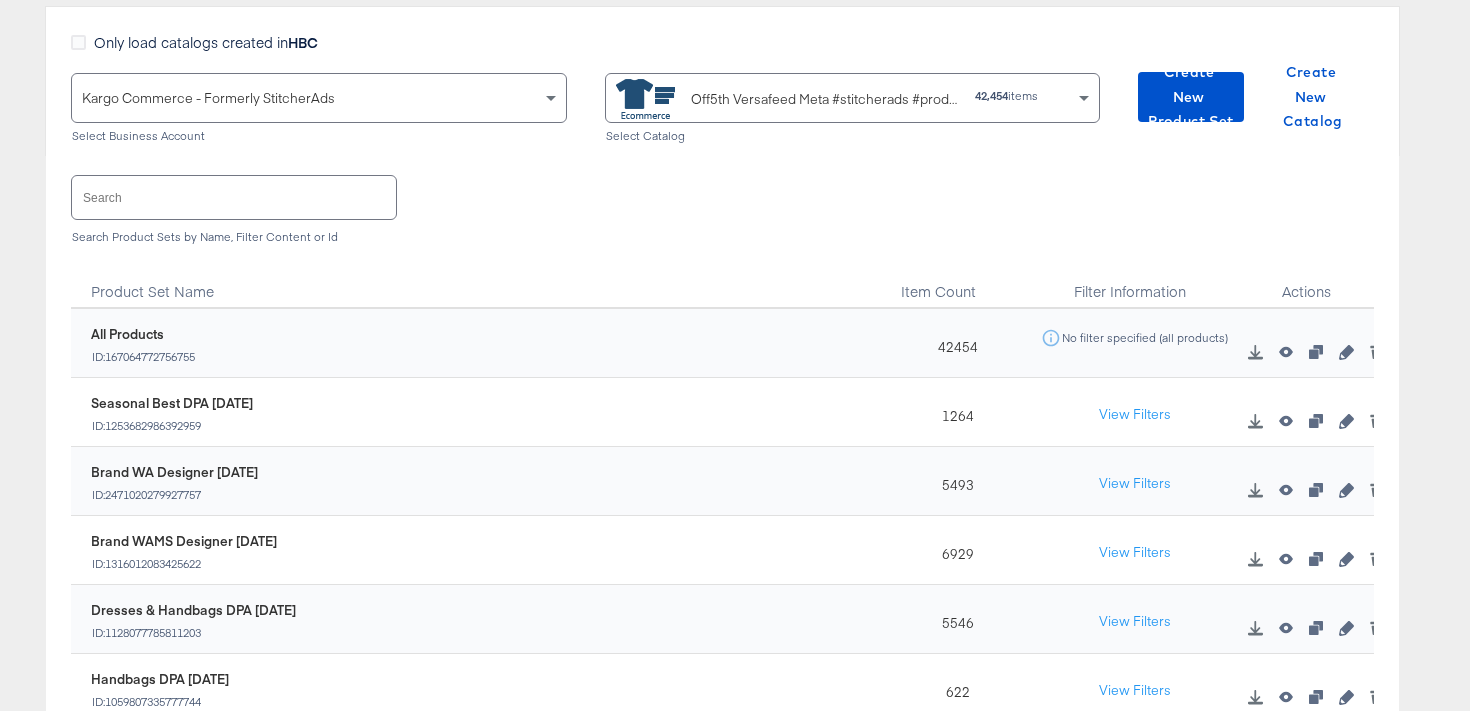 click at bounding box center (234, 197) 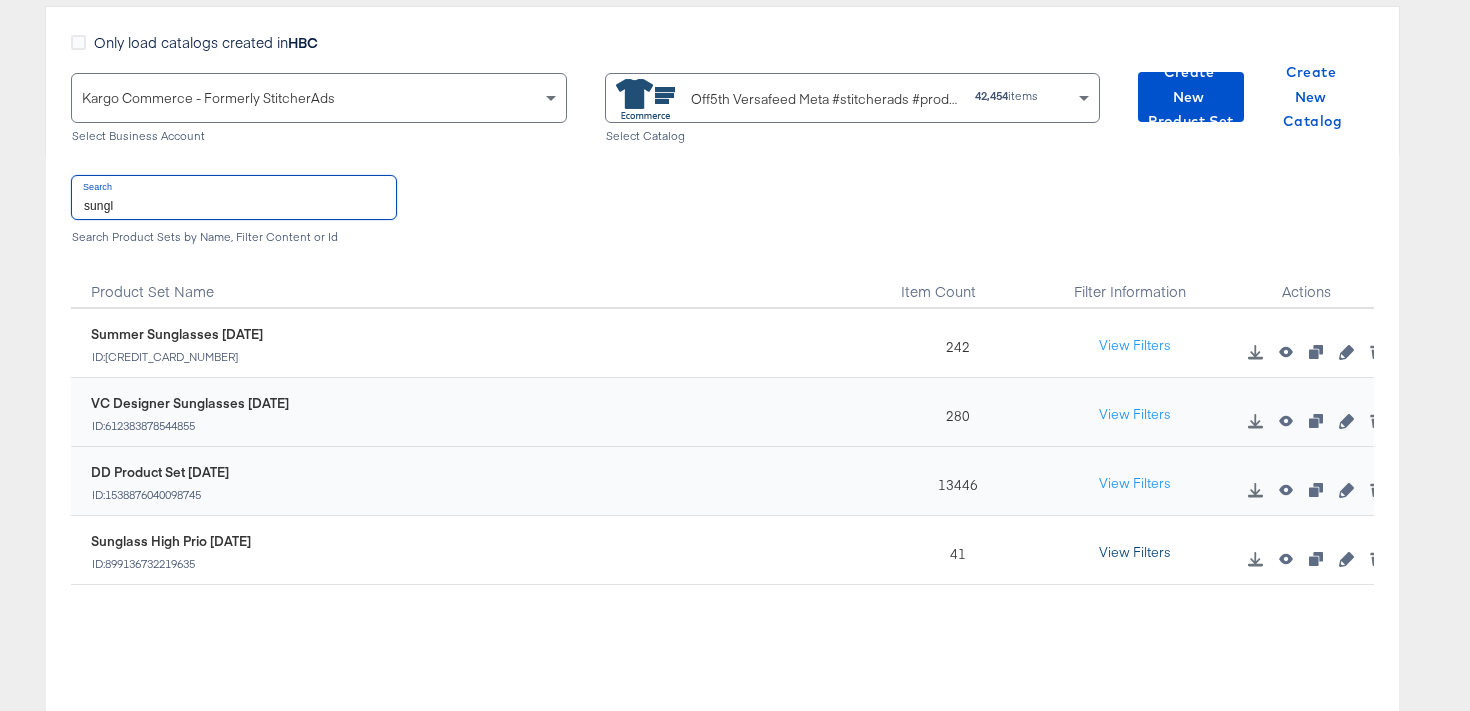 type on "sungl" 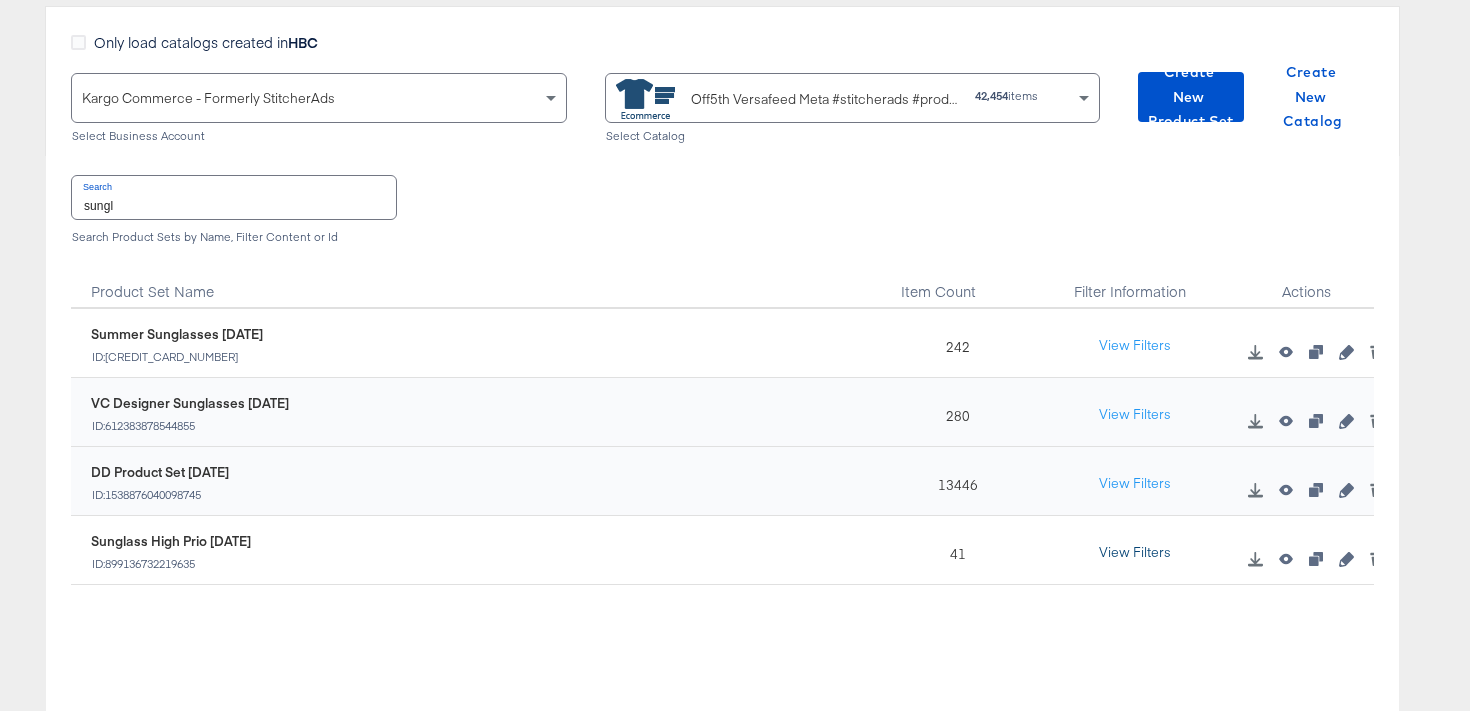 click on "View Filters" at bounding box center [1135, 553] 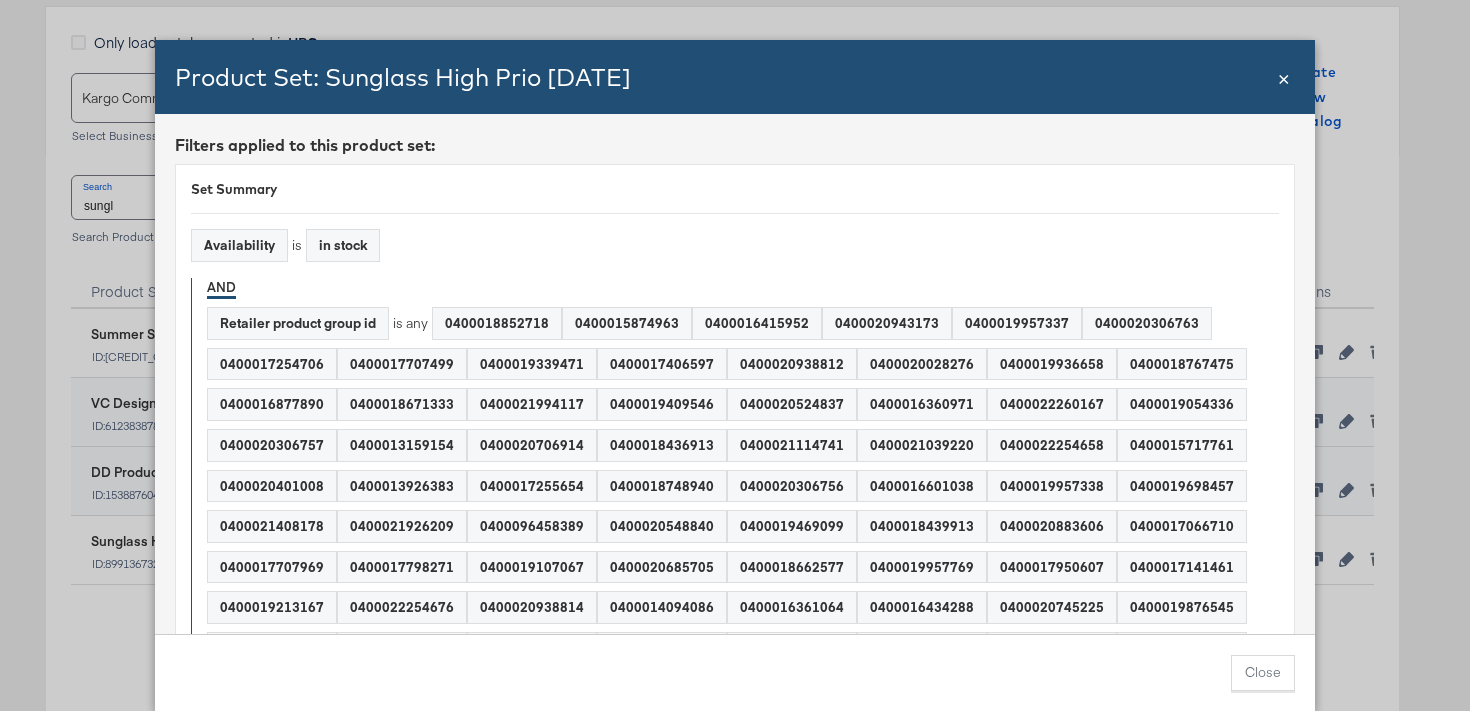 click on "×" at bounding box center [1284, 76] 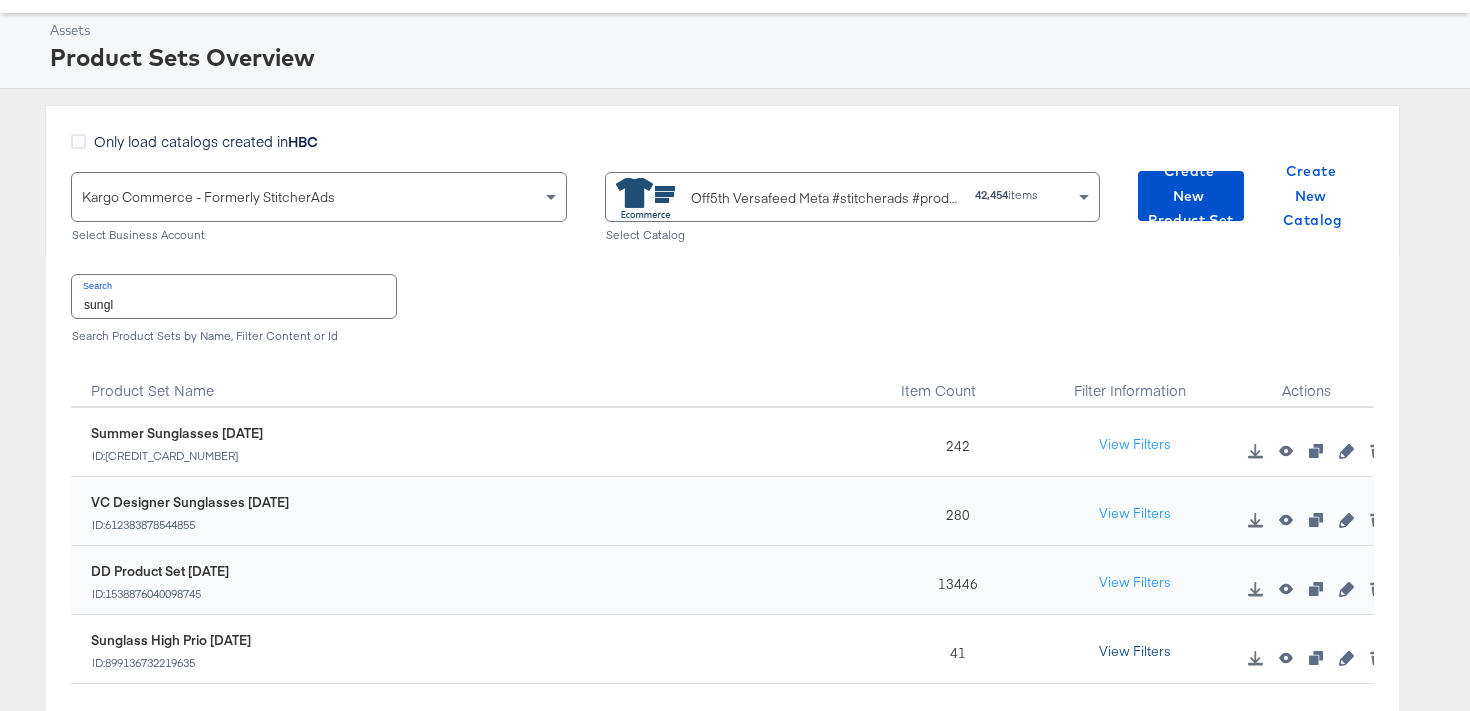 scroll, scrollTop: 70, scrollLeft: 0, axis: vertical 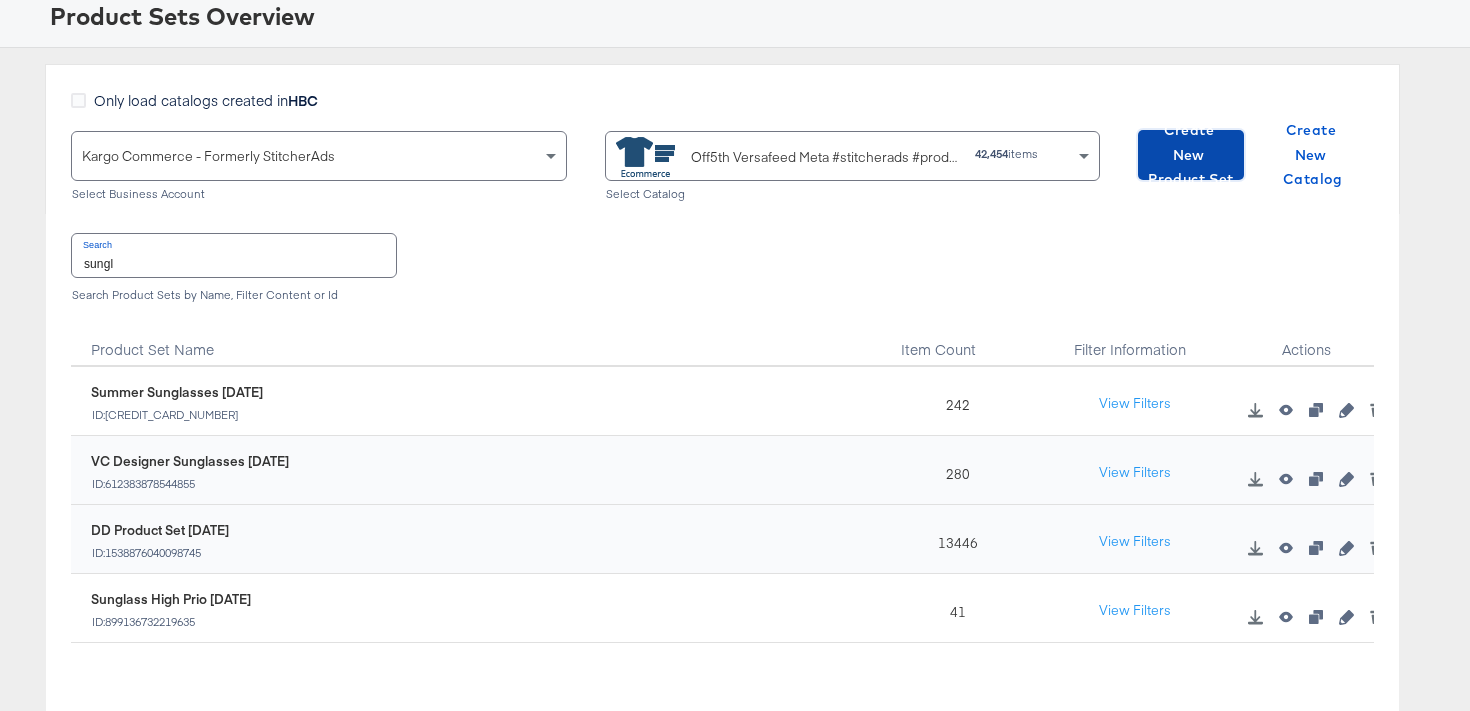 click on "Create New Product Set" at bounding box center (1191, 155) 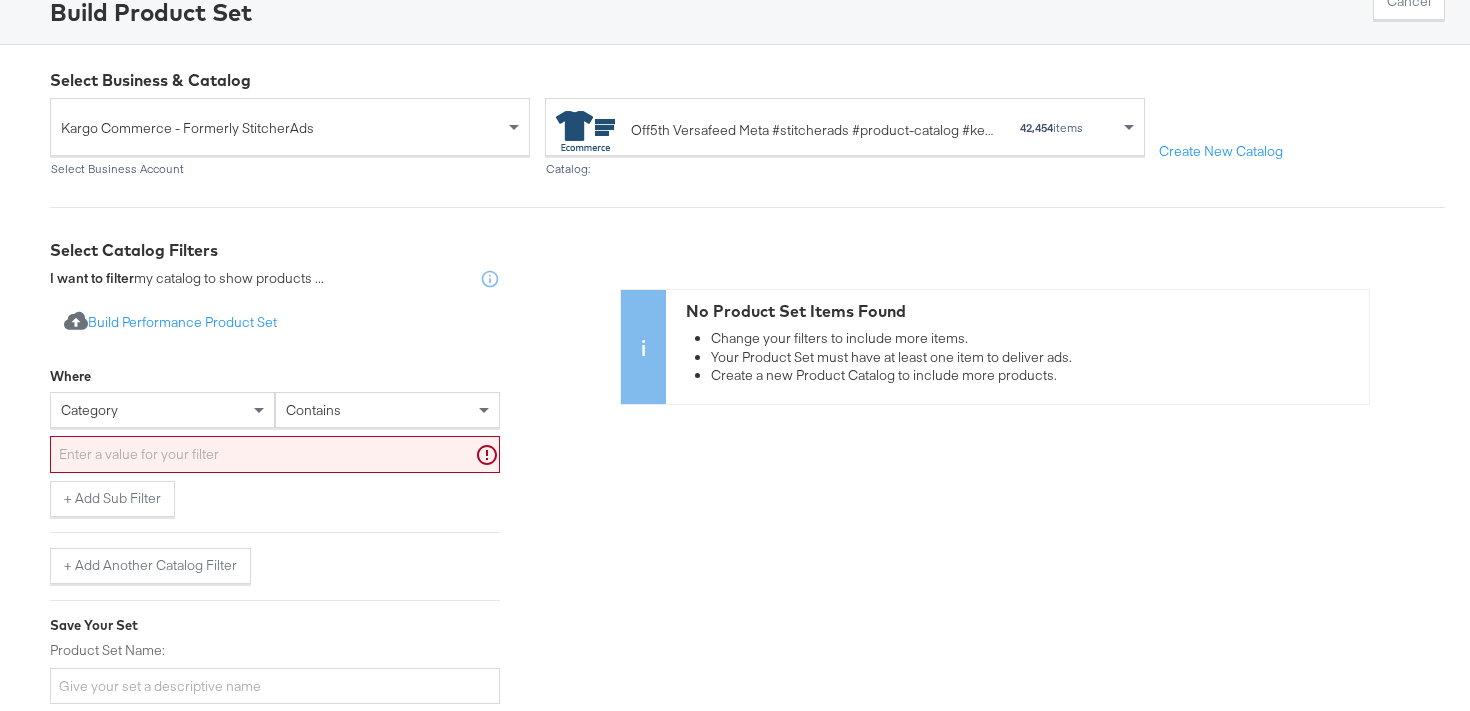 scroll, scrollTop: 156, scrollLeft: 0, axis: vertical 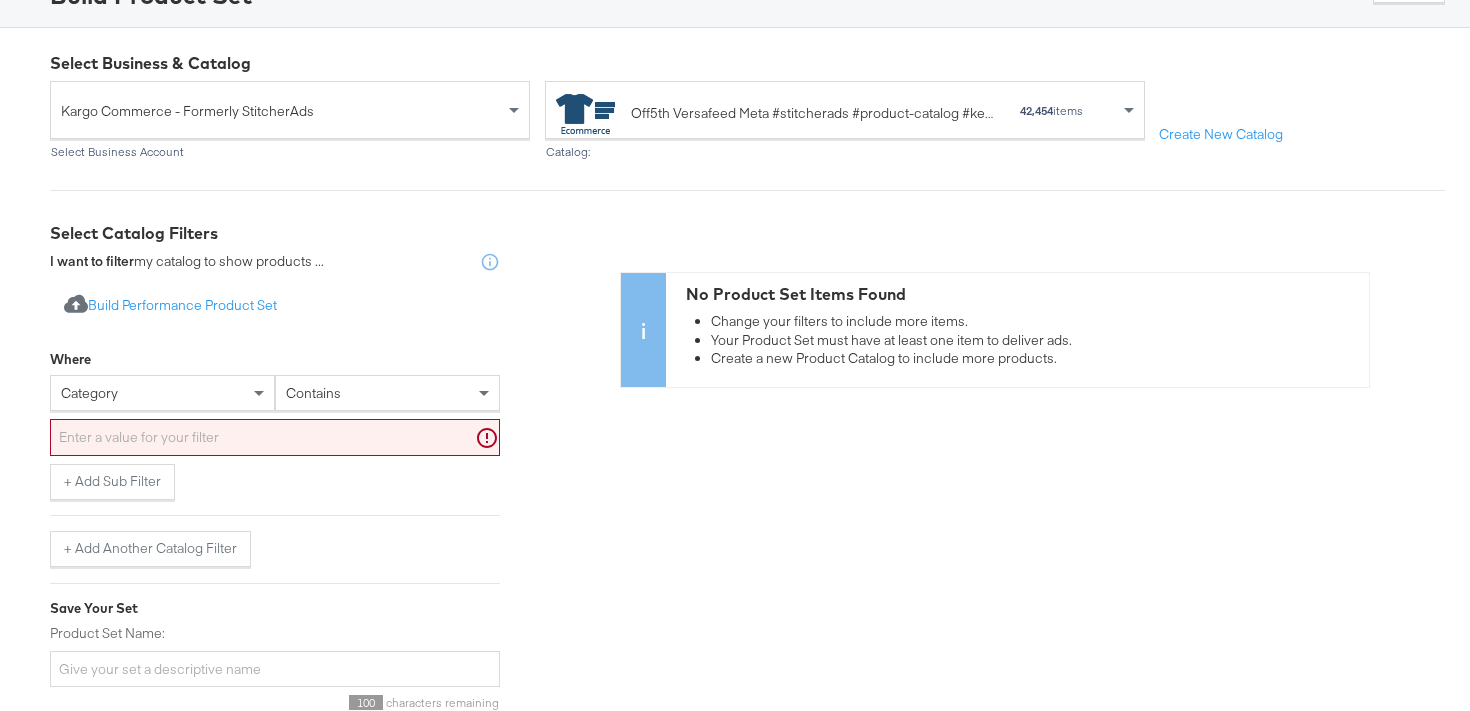 click on "category" at bounding box center [162, 393] 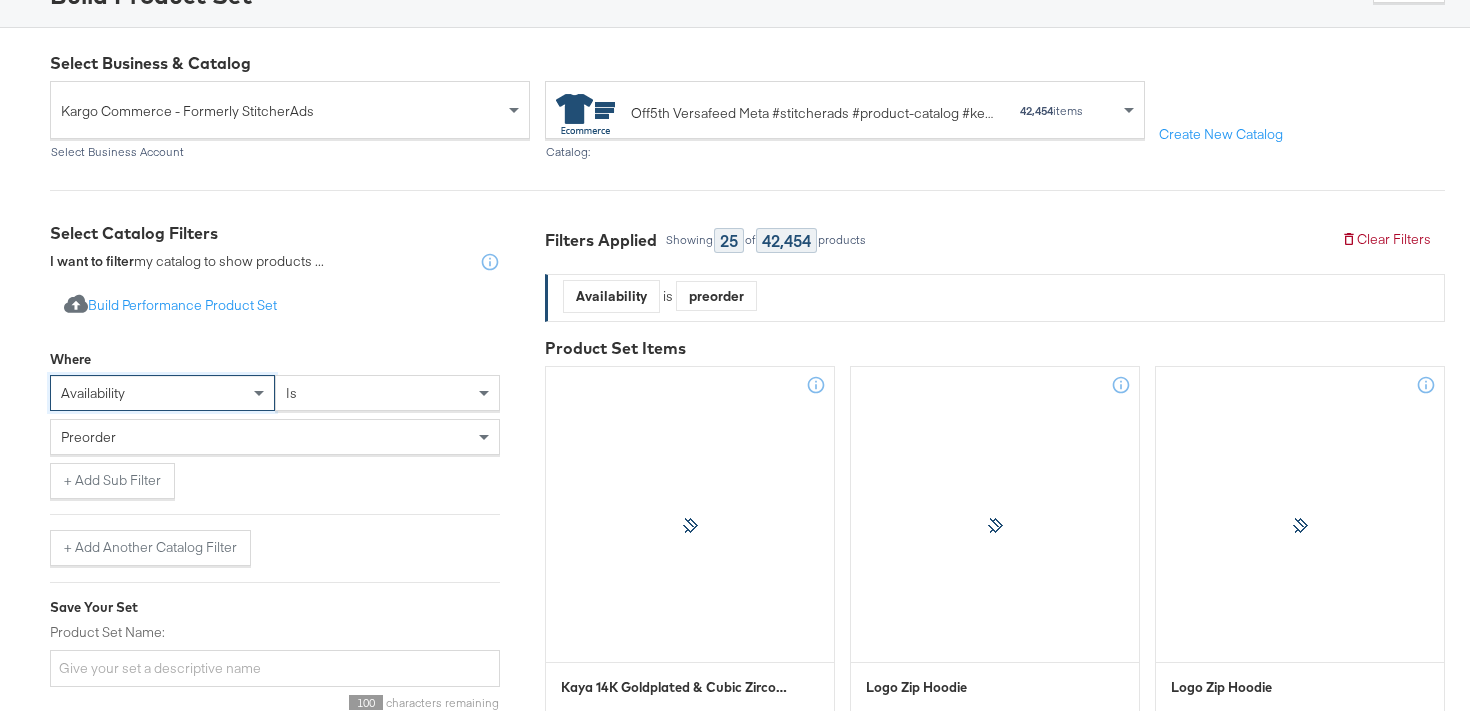 click on "preorder" at bounding box center (275, 437) 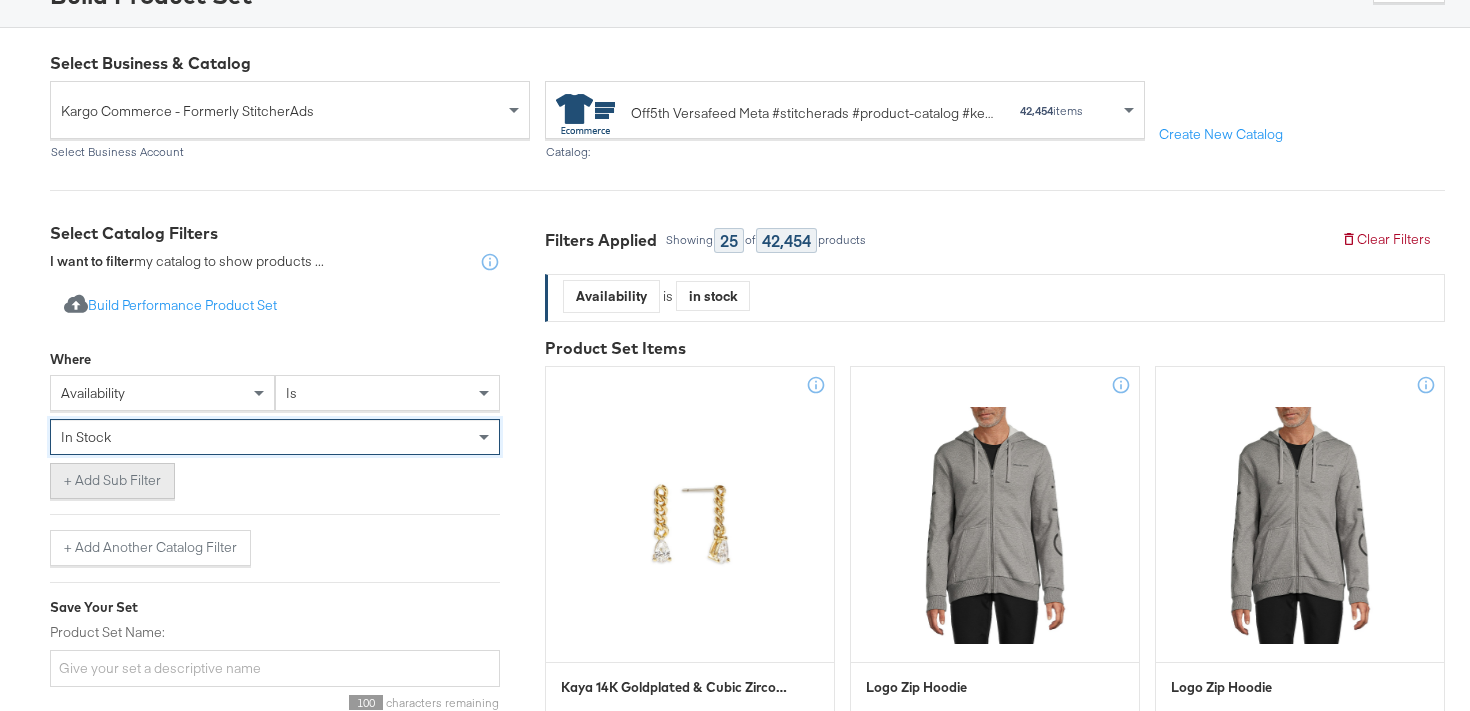 click on "+ Add Sub Filter" at bounding box center [112, 481] 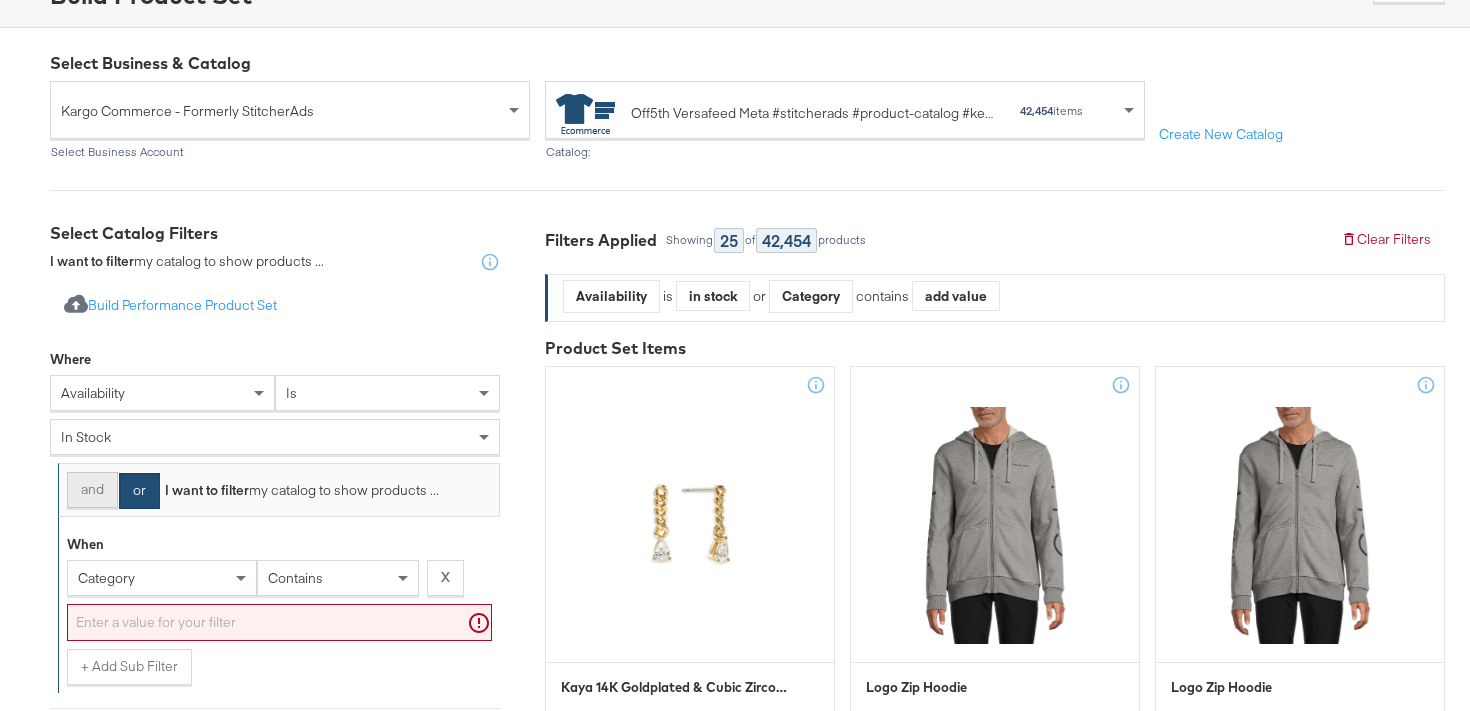 click on "and" at bounding box center (92, 490) 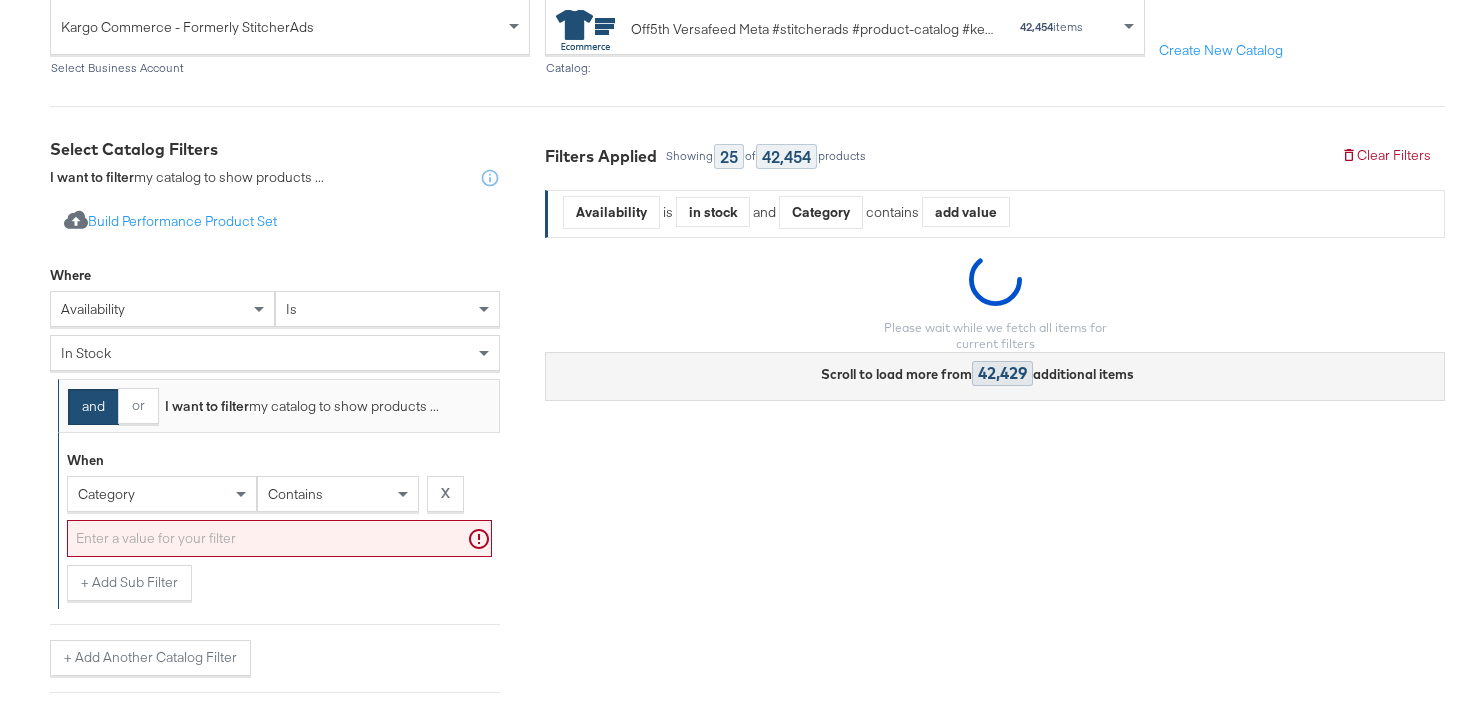scroll, scrollTop: 257, scrollLeft: 0, axis: vertical 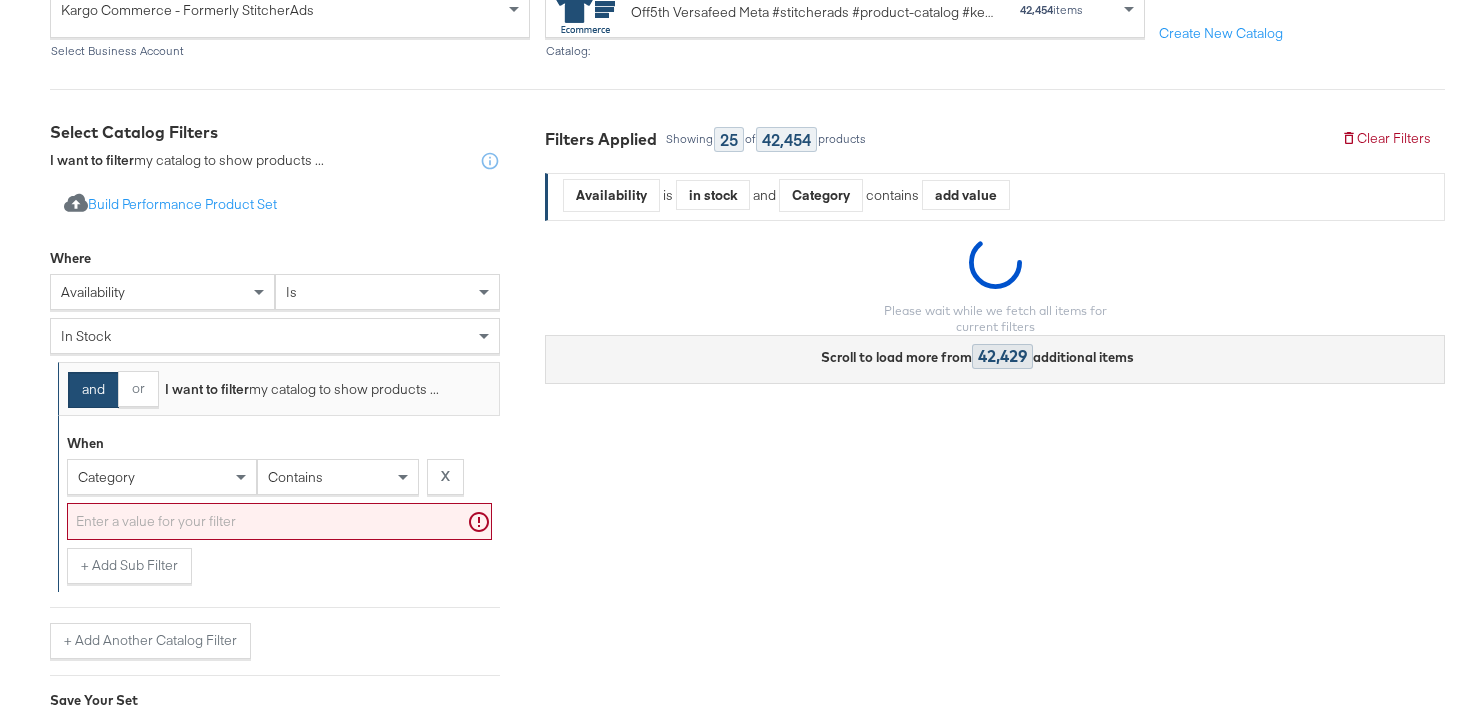 click on "category" at bounding box center [162, 477] 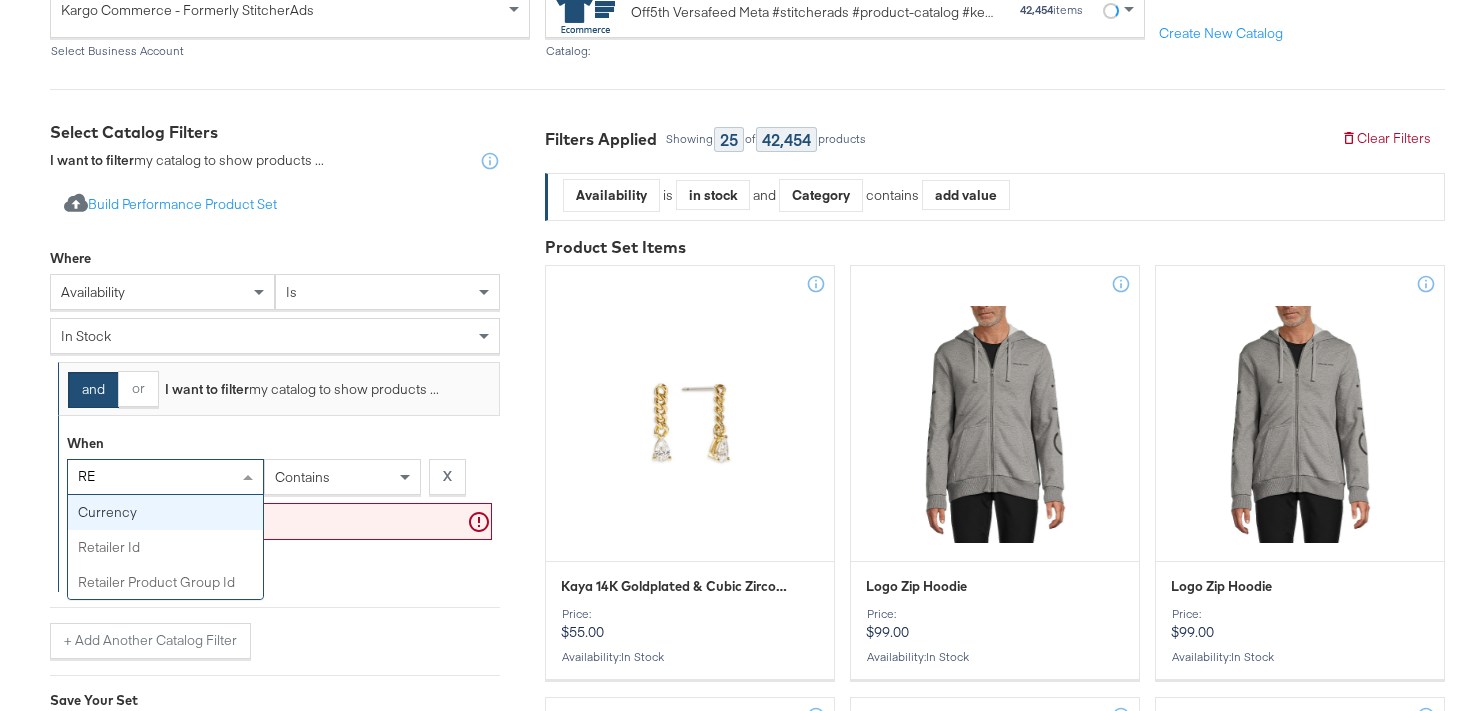 type on "RET" 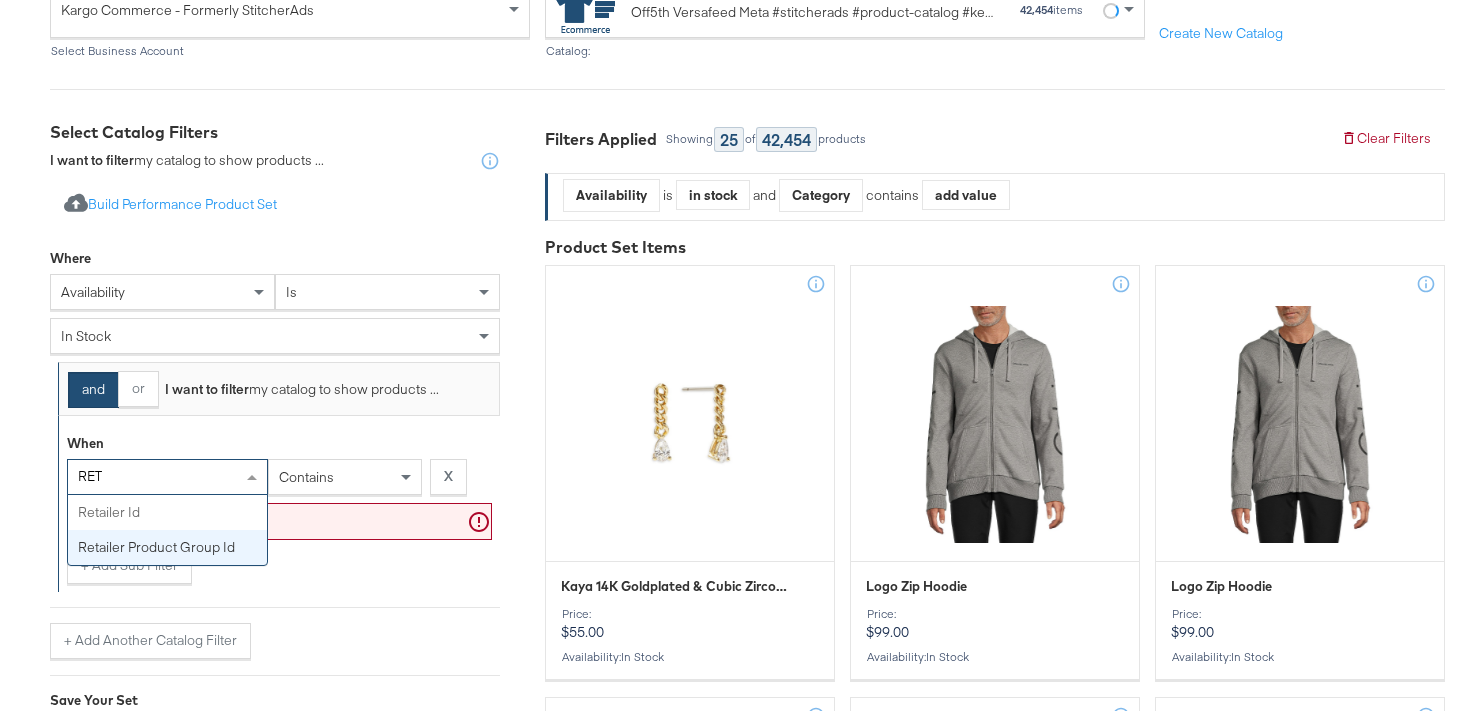 type 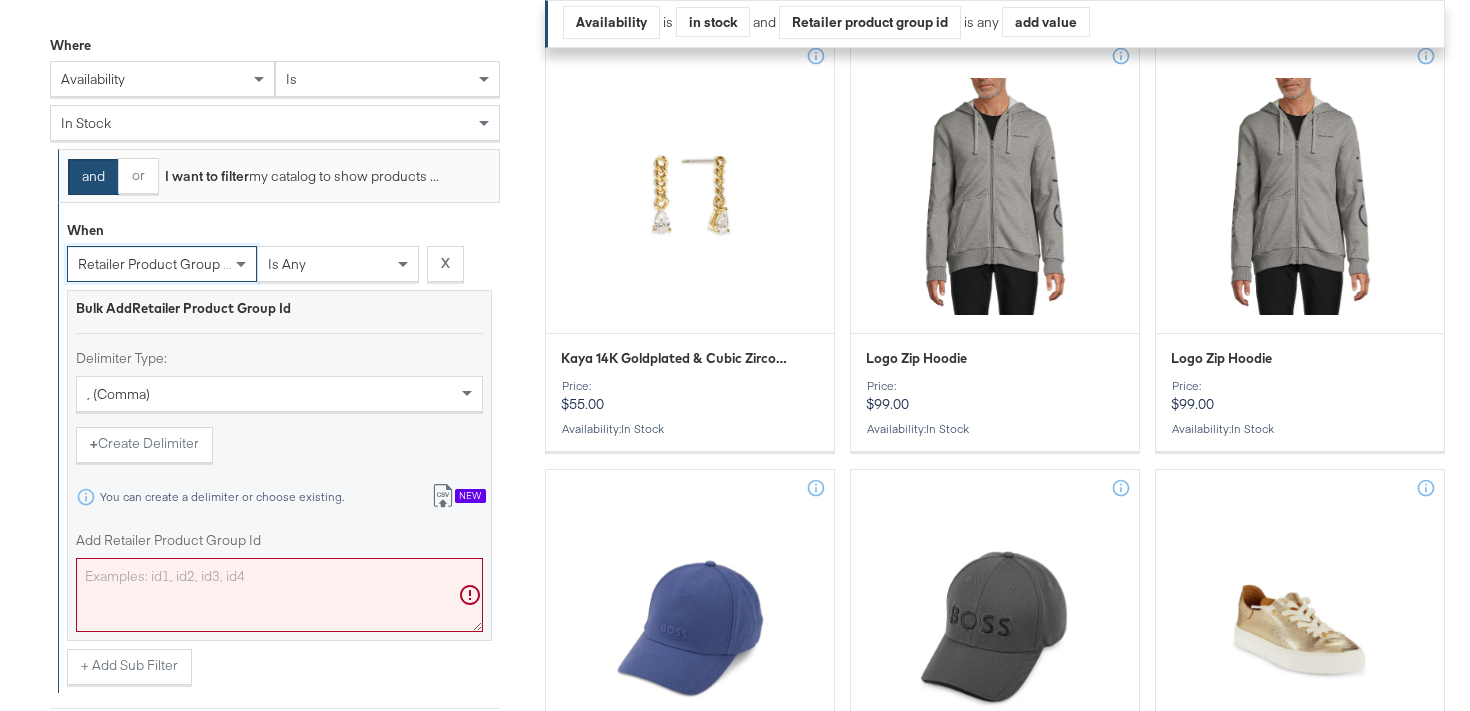 scroll, scrollTop: 499, scrollLeft: 0, axis: vertical 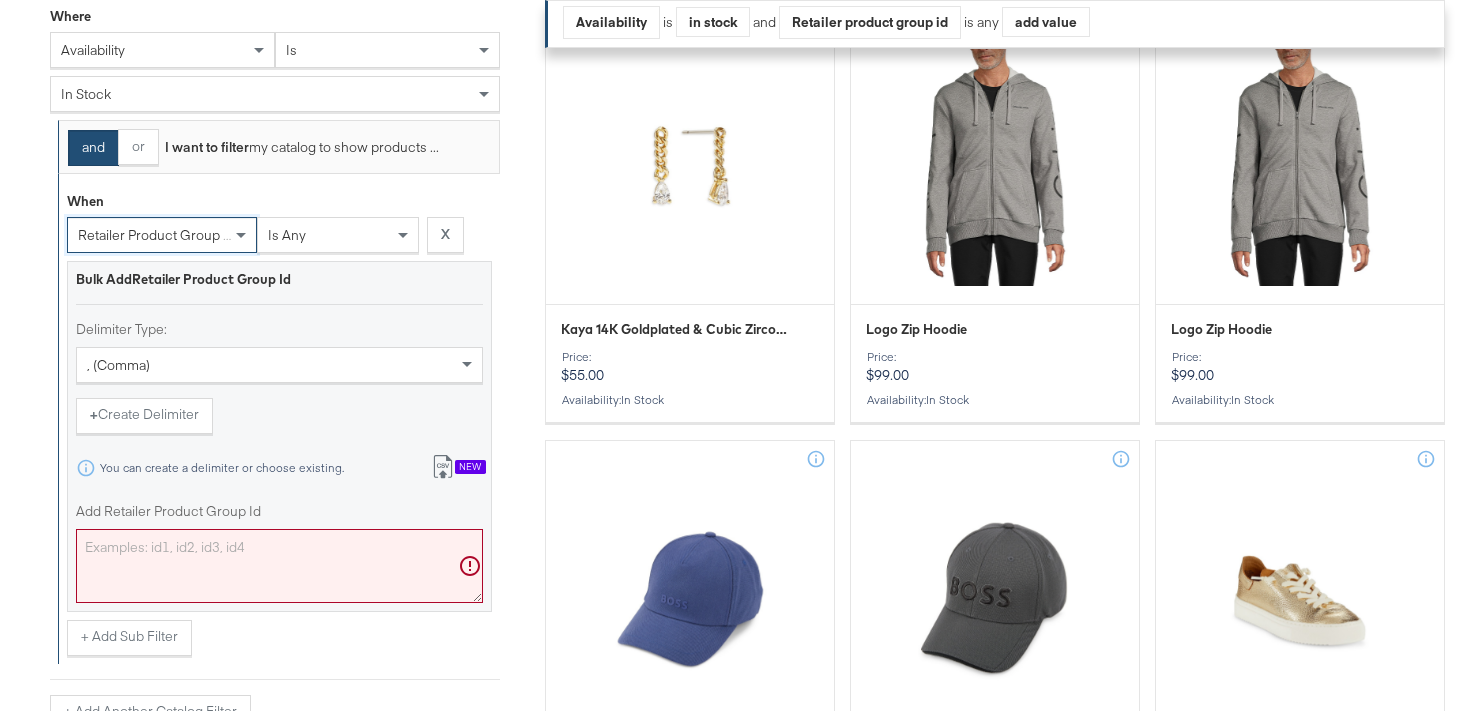 click on "Add Retailer Product Group Id" at bounding box center (279, 566) 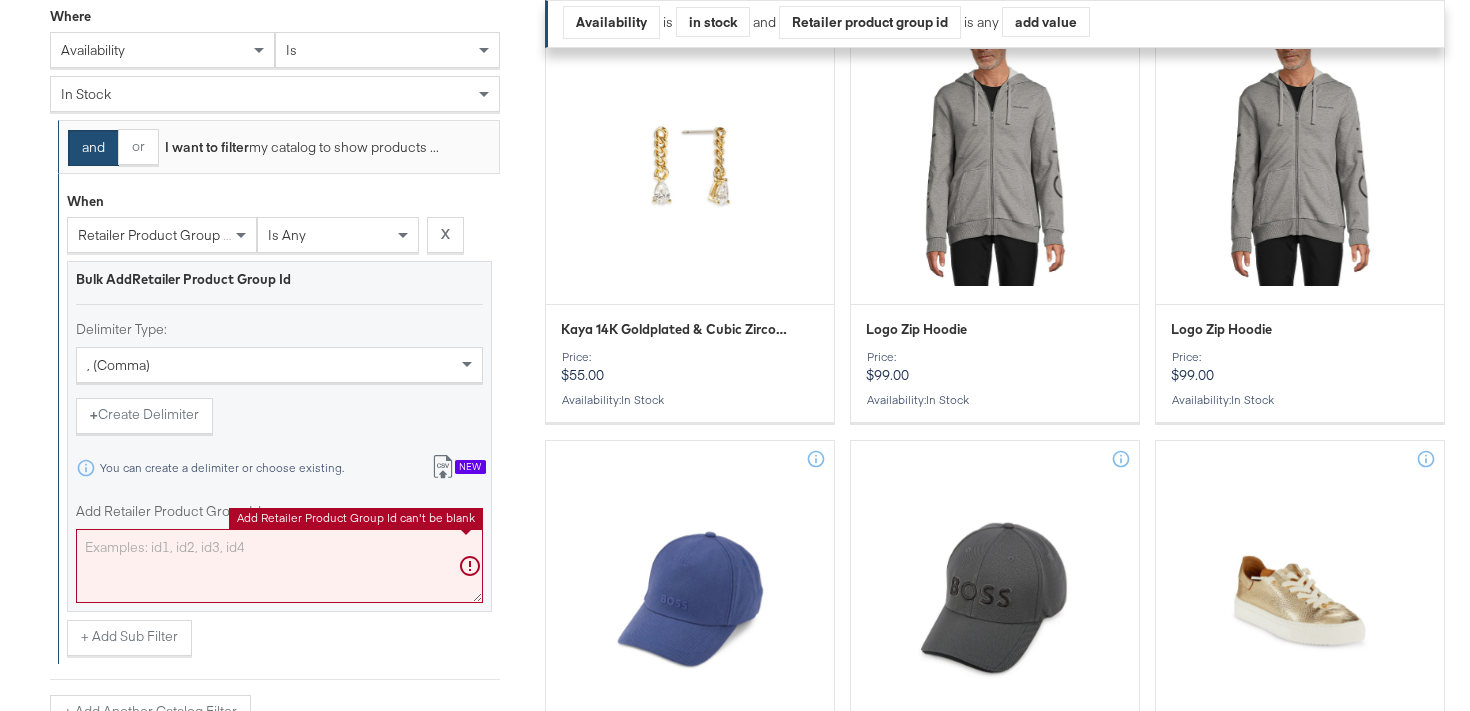 paste on "0400018852718,0400015874963,0400016415952,0400020943173,0400019957337,0400020306763,0400017254706,0400017707499,0400019339471,0400017406597,0400020938812,0400020028276,0400019936658,0400018767475,0400016877890,0400018671333,0400021994117,0400019409546,0400020524837,0400016360971,0400022260167,0400019054336,0400020306757,0400013159154,0400020706914,0400018436913,0400021114741,0400021039220,0400022254658,0400015717761,0400020401008,0400013926383,0400017255654,0400018748940,0400020306756,0400016601038,0400019957338,0400019698457,0400021408178,0400021926209,0400096458389,0400020548840,0400019469099,0400018439913,0400020883606,0400017066710,0400017707969,0400017798271,0400019107067,0400020685705,0400018662577,0400019957769,0400017950607,0400017141461,0400019213167,0400022254676,0400020938814,0400014094086,0400016361064,0400016434288,0400020745225,0400019876545,0400018662579,0400020563076,0400015717762,0400020563071,0400019235884,0400019648000,0400021401927,0400019876418,0400020883613,0400020056210,0400018143736..." 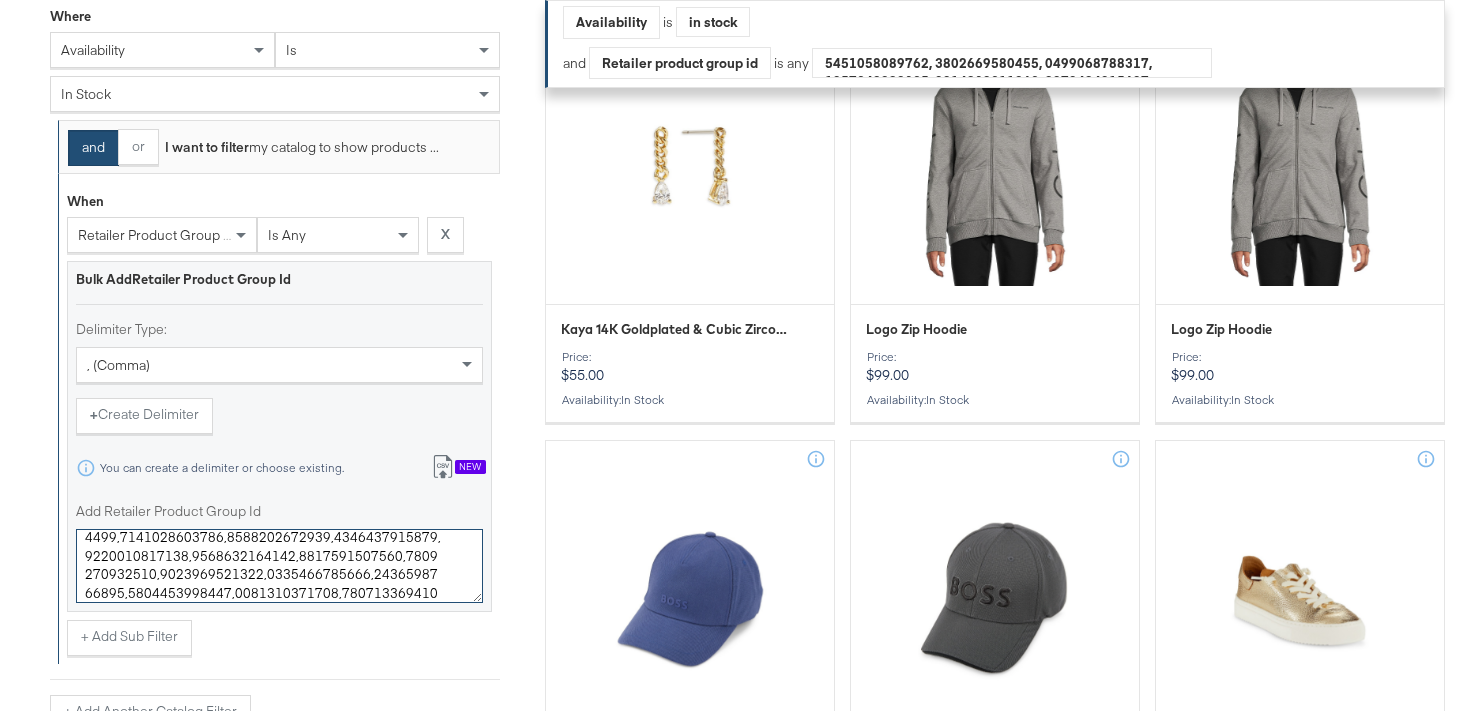 scroll, scrollTop: 1207, scrollLeft: 0, axis: vertical 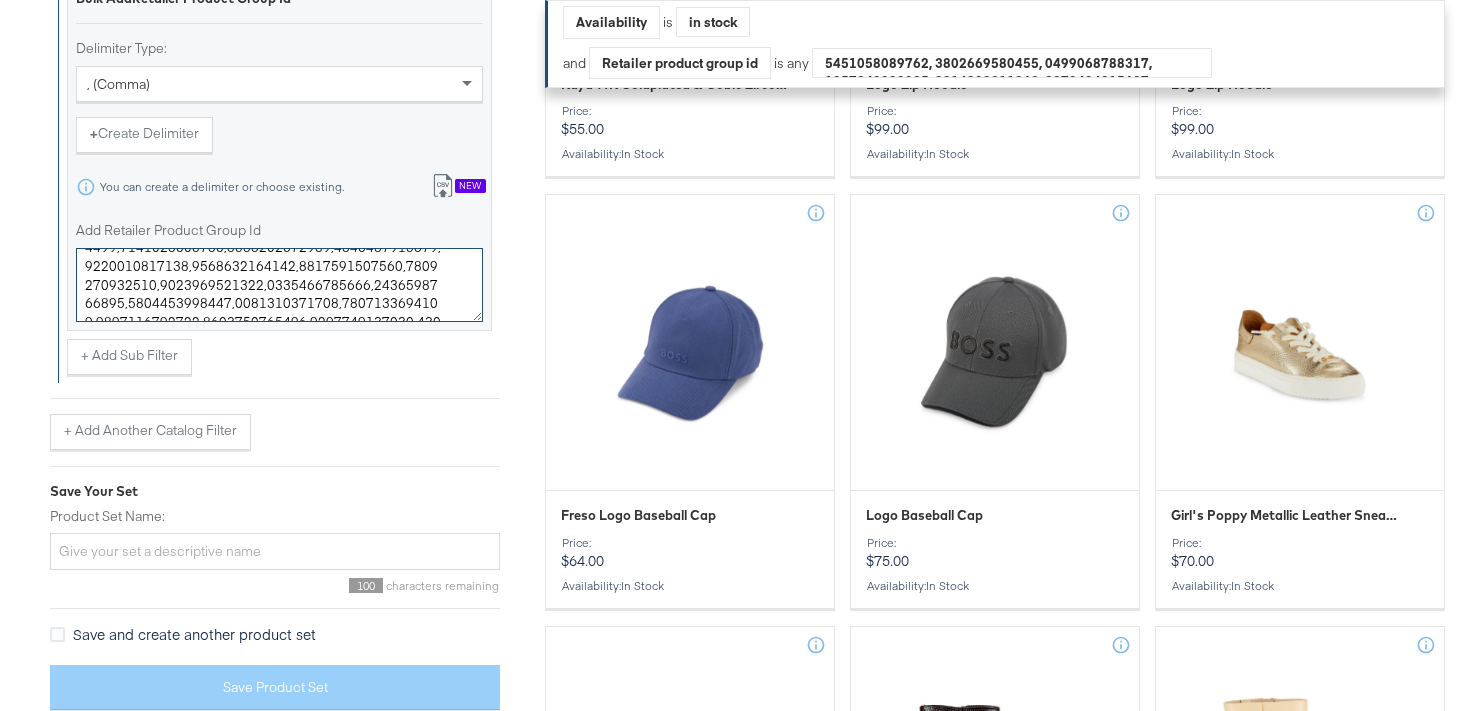 type on "0400018852718,0400015874963,0400016415952,0400020943173,0400019957337,0400020306763,0400017254706,0400017707499,0400019339471,0400017406597,0400020938812,0400020028276,0400019936658,0400018767475,0400016877890,0400018671333,0400021994117,0400019409546,0400020524837,0400016360971,0400022260167,0400019054336,0400020306757,0400013159154,0400020706914,0400018436913,0400021114741,0400021039220,0400022254658,0400015717761,0400020401008,0400013926383,0400017255654,0400018748940,0400020306756,0400016601038,0400019957338,0400019698457,0400021408178,0400021926209,0400096458389,0400020548840,0400019469099,0400018439913,0400020883606,0400017066710,0400017707969,0400017798271,0400019107067,0400020685705,0400018662577,0400019957769,0400017950607,0400017141461,0400019213167,0400022254676,0400020938814,0400014094086,0400016361064,0400016434288,0400020745225,0400019876545,0400018662579,0400020563076,0400015717762,0400020563071,0400019235884,0400019648000,0400021401927,0400019876418,0400020883613,0400020056210,0400018143736..." 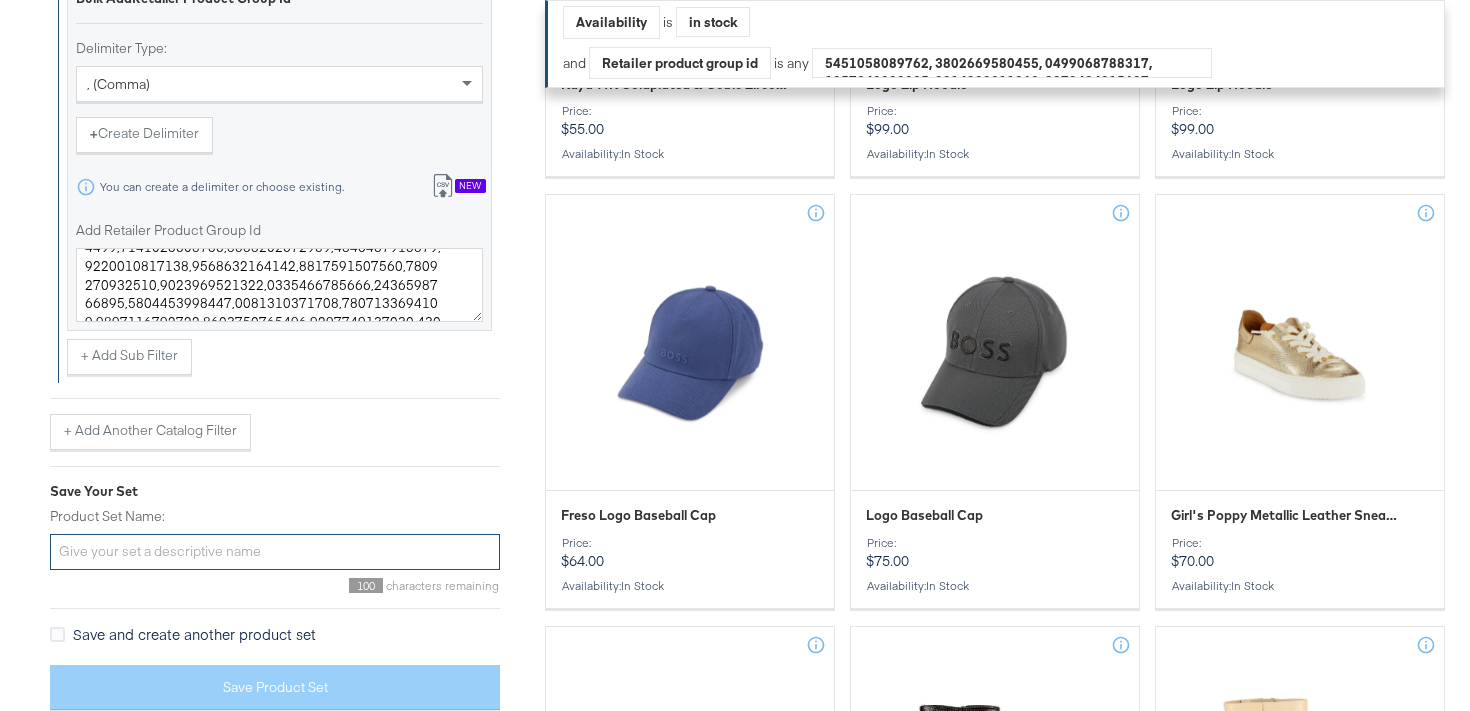 click on "Product Set Name:" at bounding box center (275, 552) 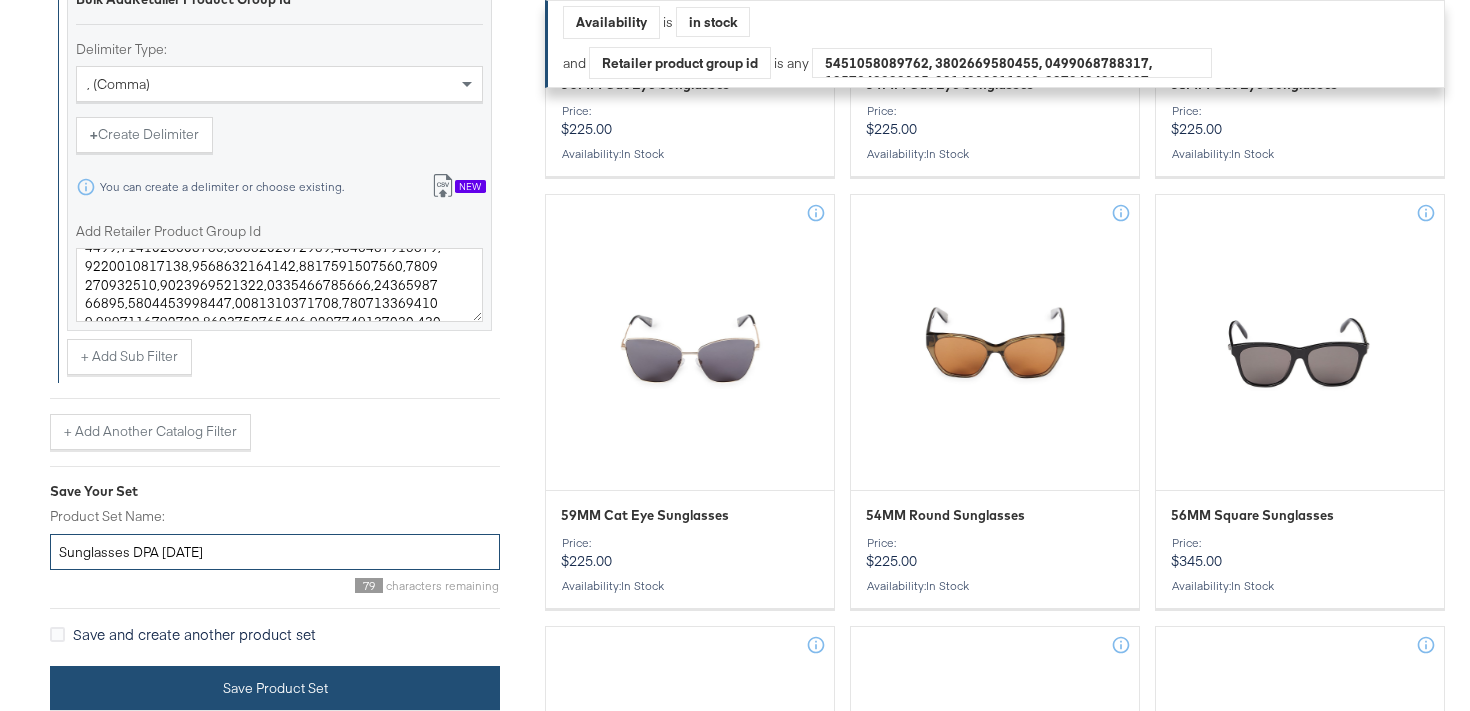 type on "Sunglasses DPA [DATE]" 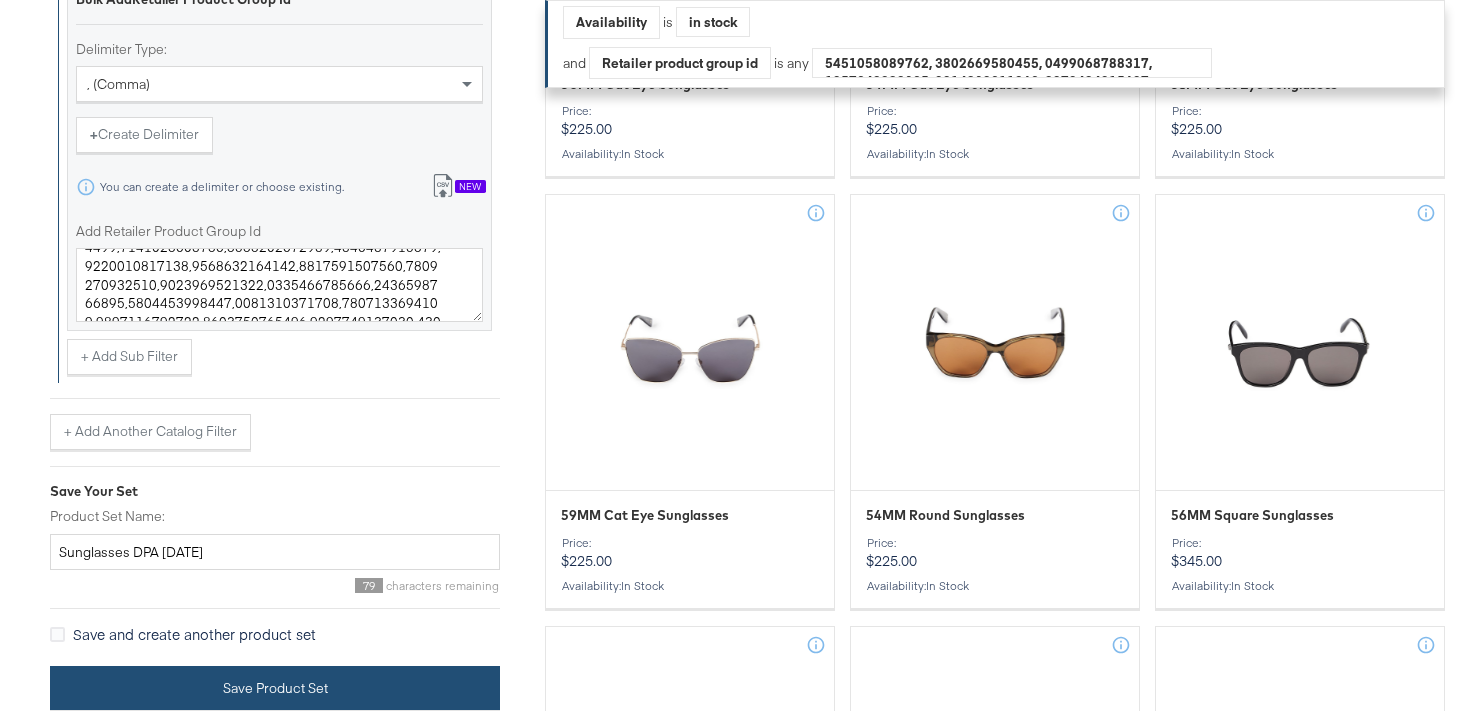 click on "Save Product Set" at bounding box center [275, 688] 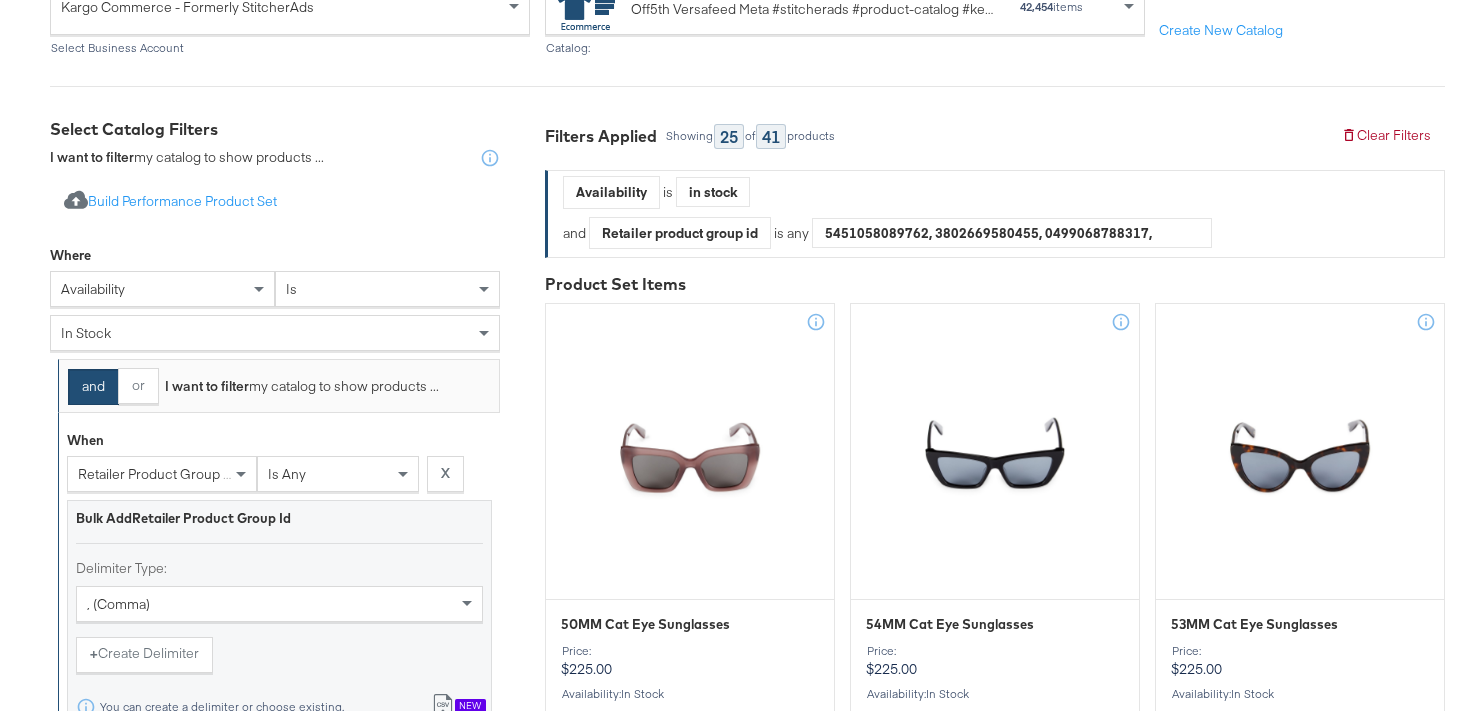 scroll, scrollTop: 0, scrollLeft: 0, axis: both 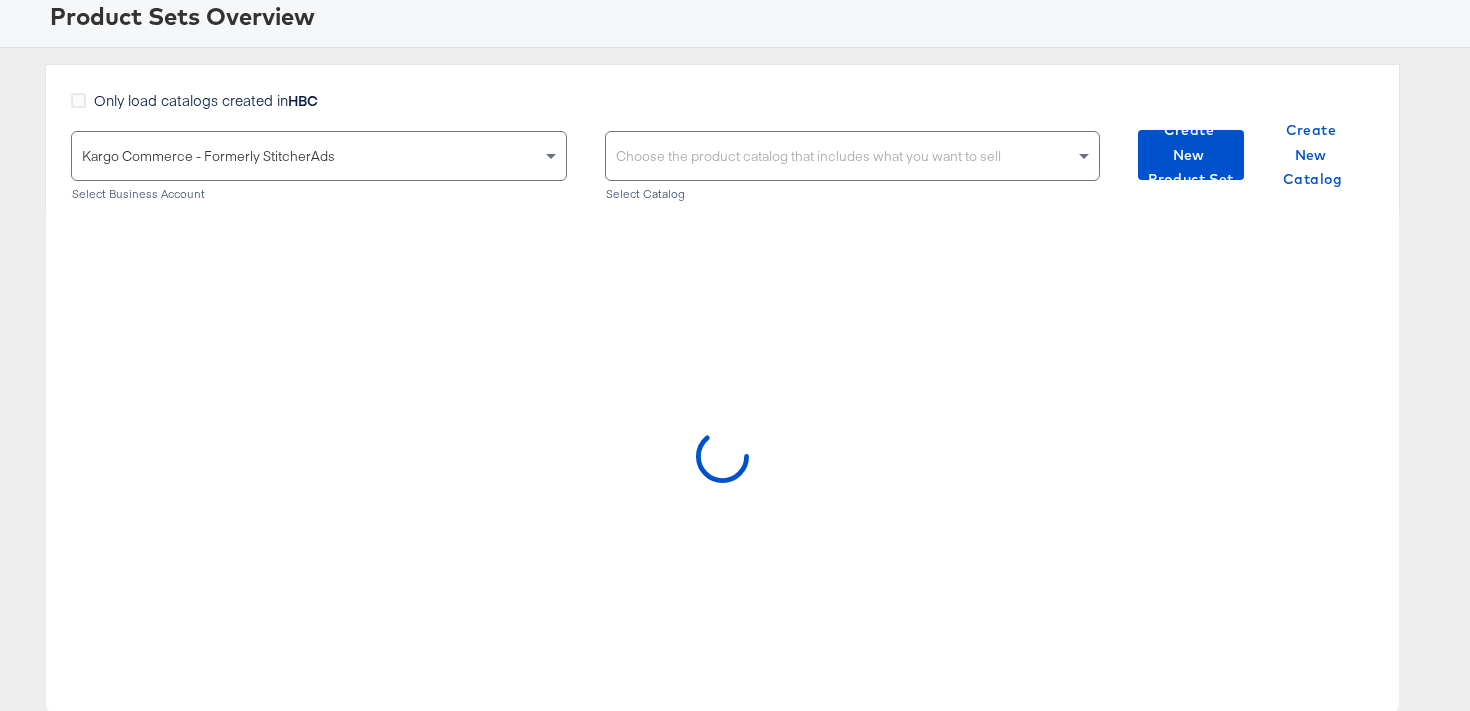 click on "Choose the product catalog that includes what you want to sell" at bounding box center [853, 156] 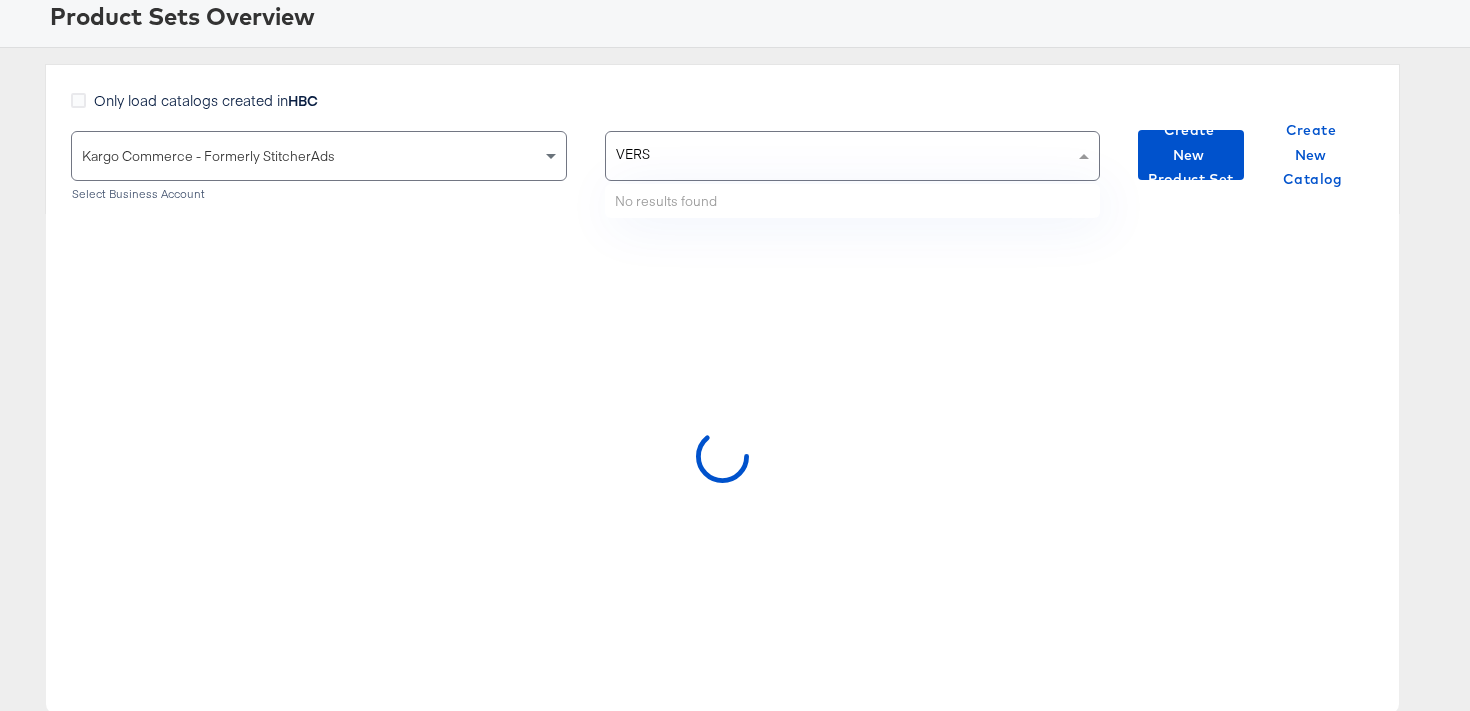 type on "VERSA" 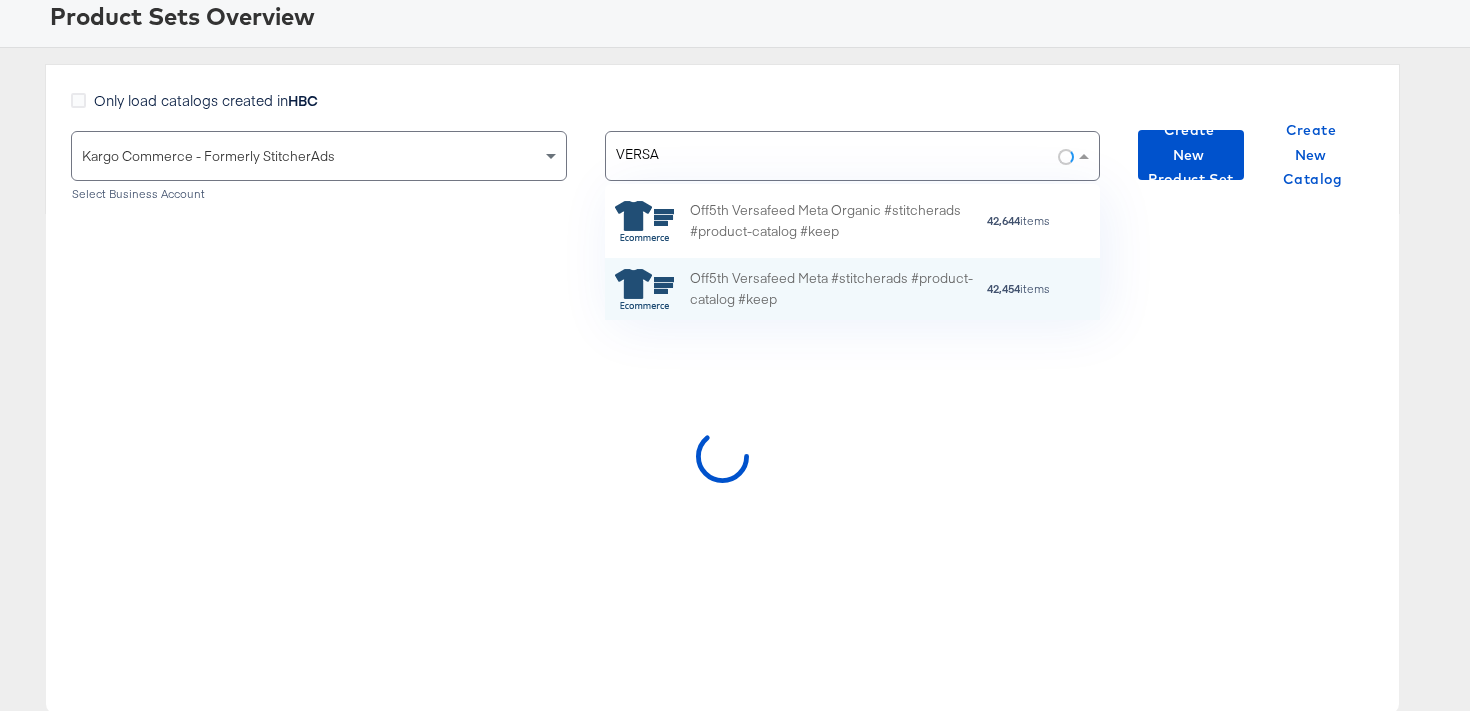 scroll, scrollTop: 0, scrollLeft: 1, axis: horizontal 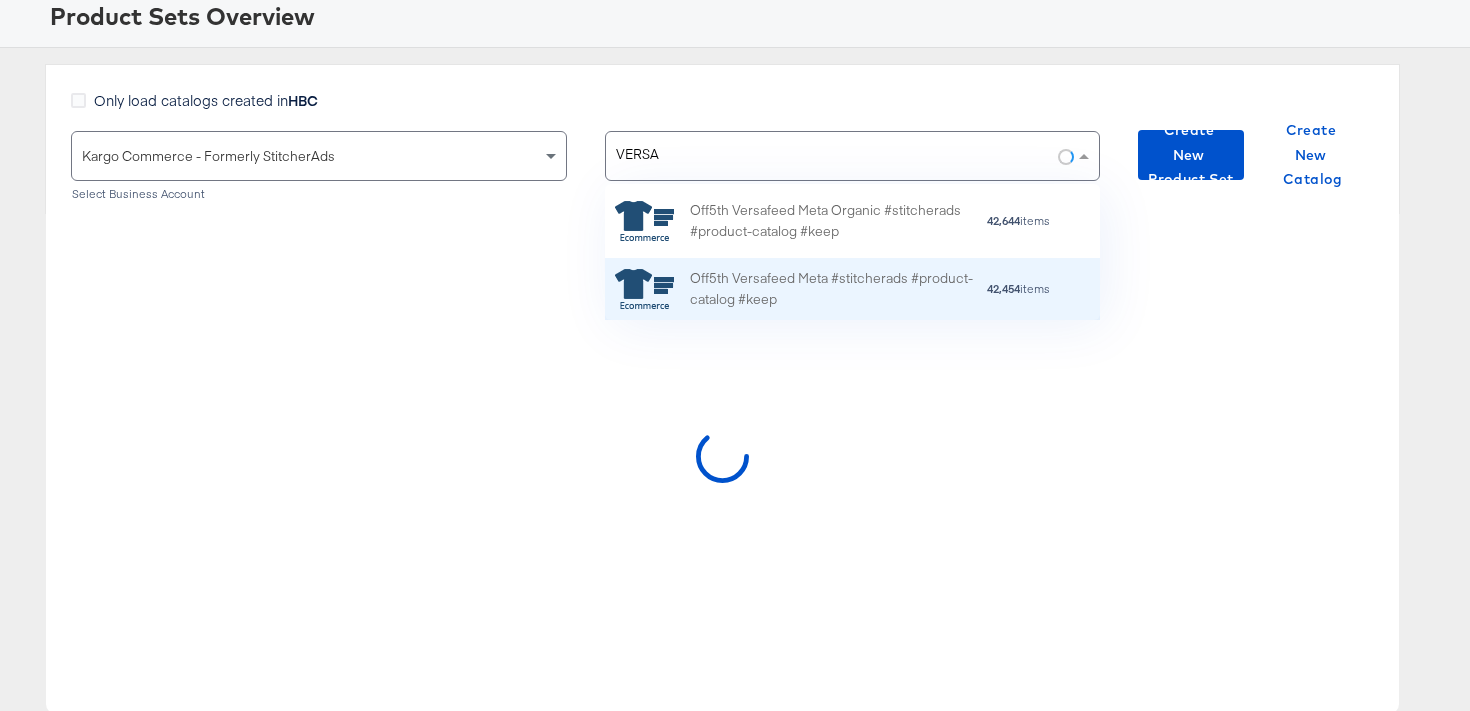 click on "Off5th Versafeed Meta #stitcherads #product-catalog #keep" at bounding box center [838, 289] 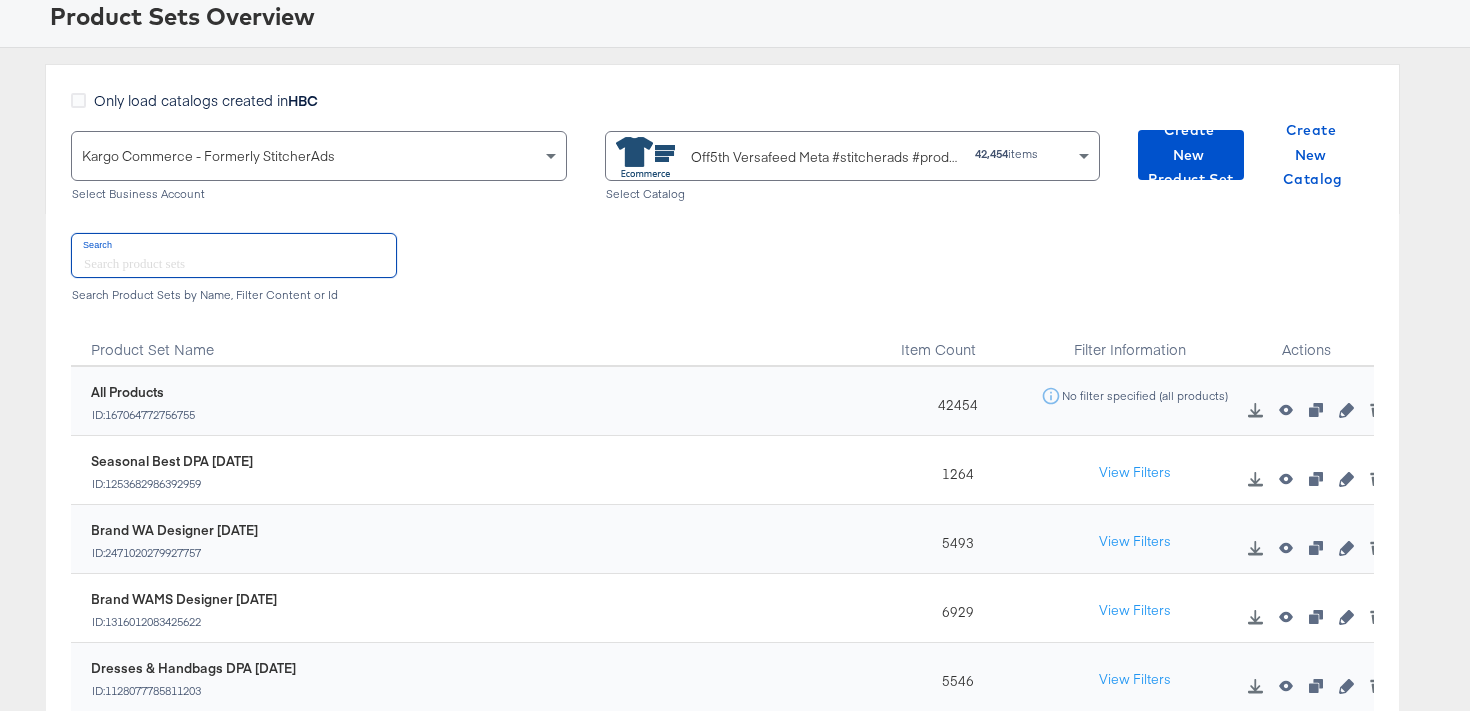 click at bounding box center (234, 255) 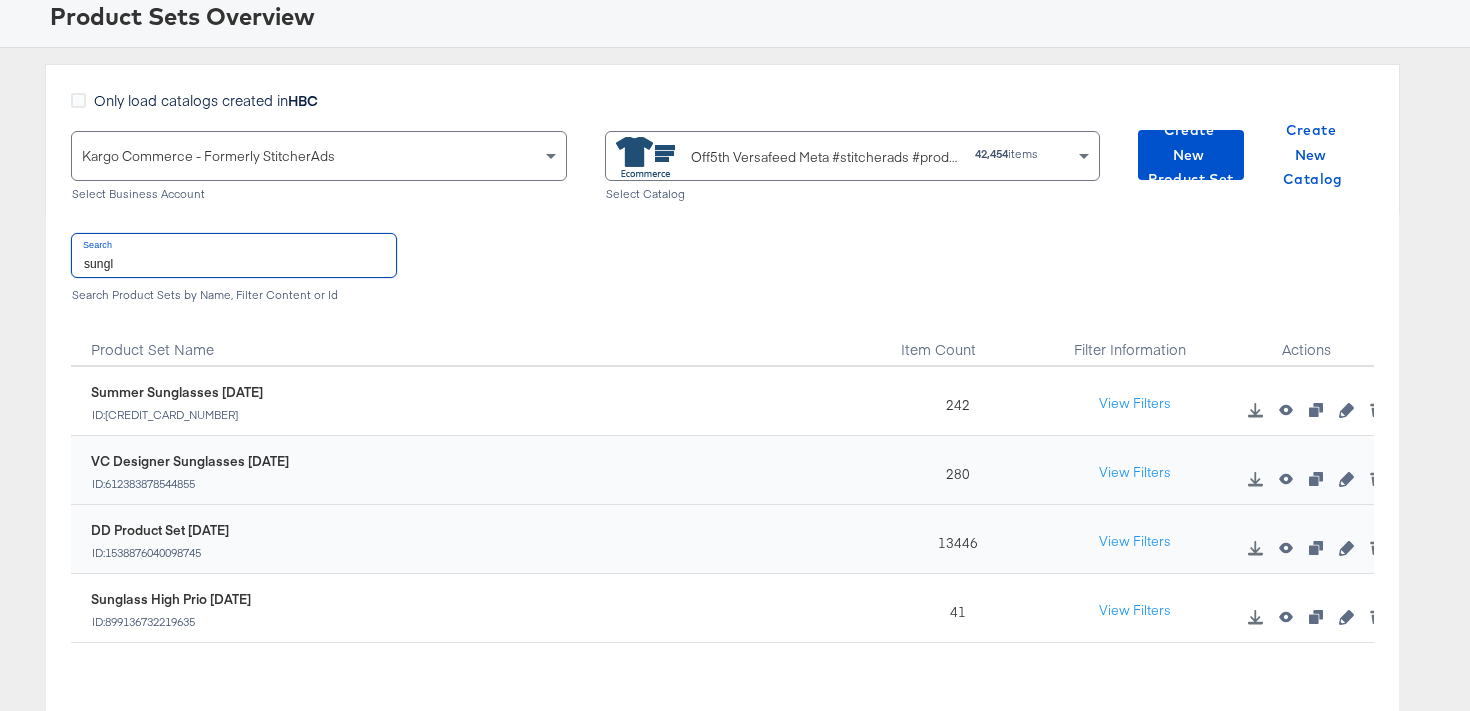 type on "sungl" 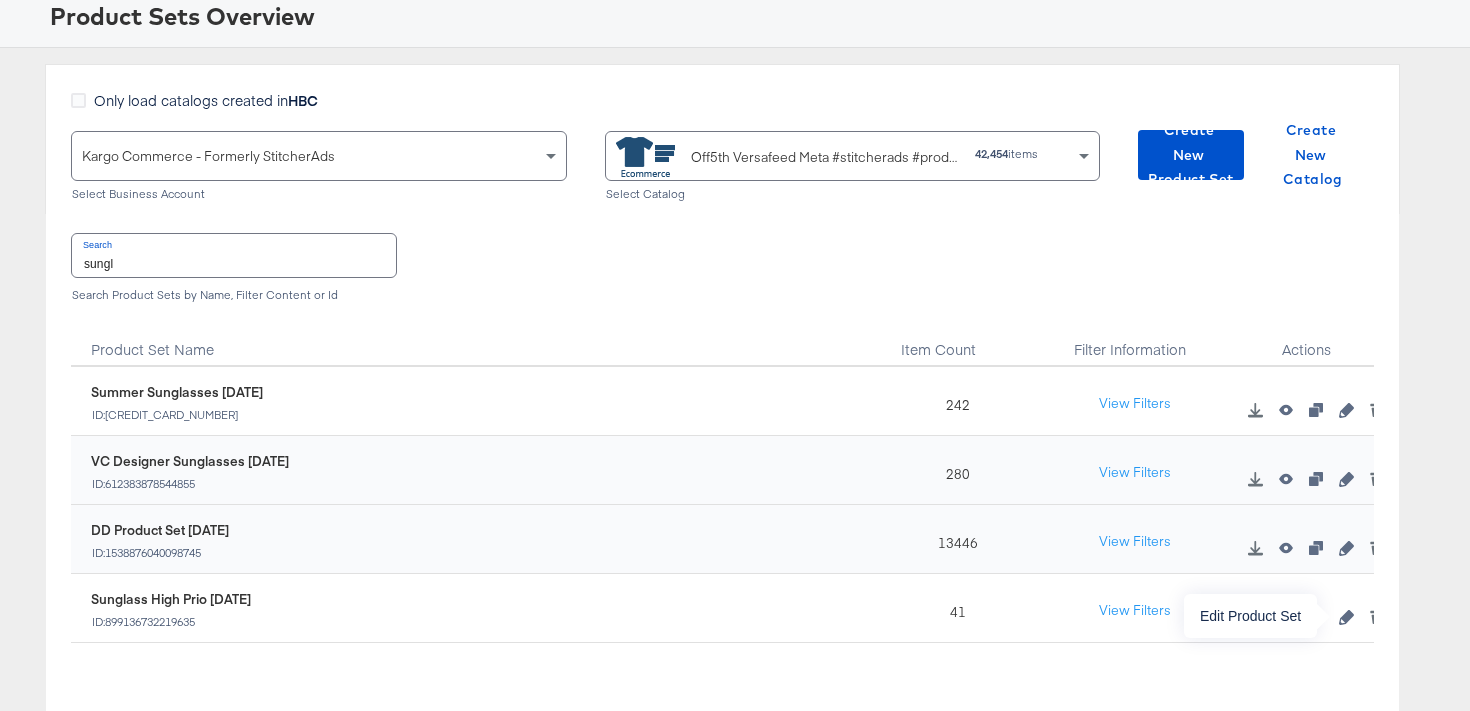click 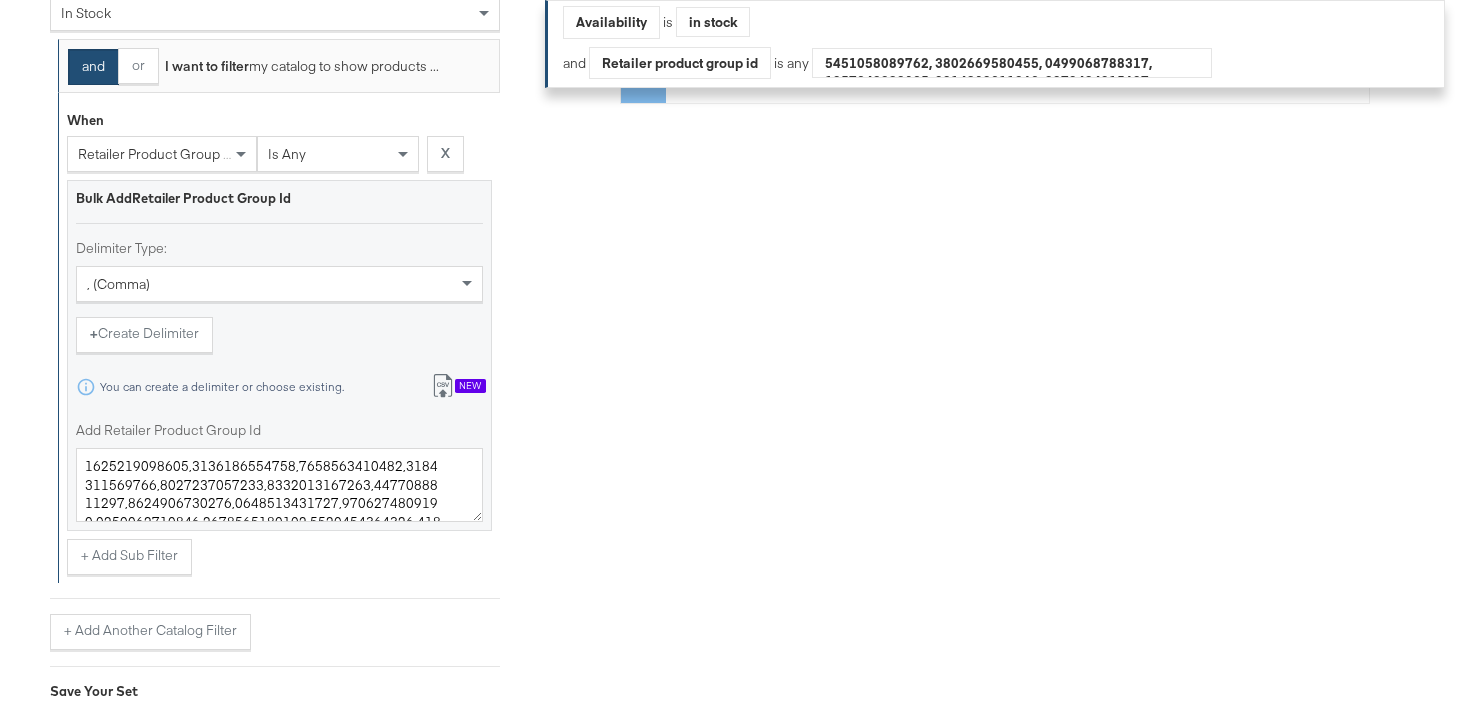 scroll, scrollTop: 641, scrollLeft: 0, axis: vertical 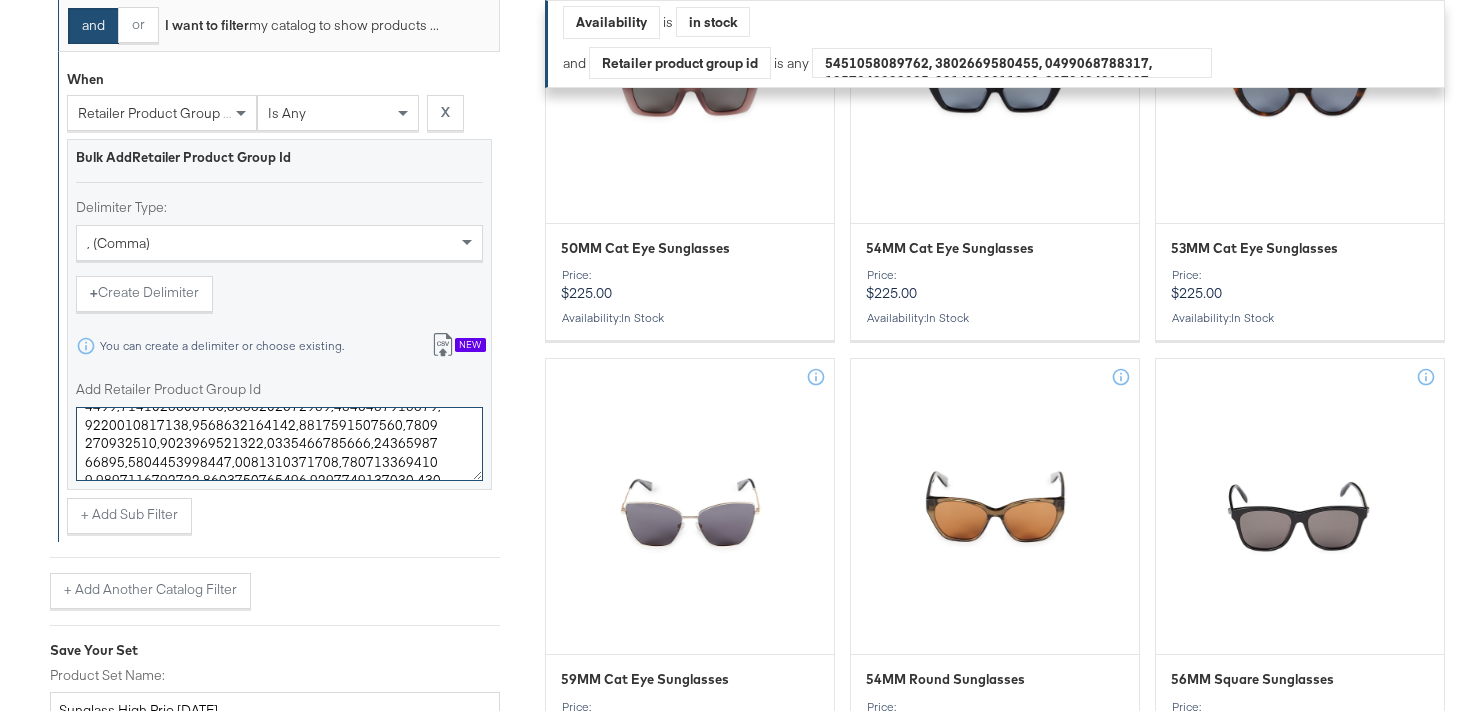 drag, startPoint x: 295, startPoint y: 453, endPoint x: 128, endPoint y: 424, distance: 169.49927 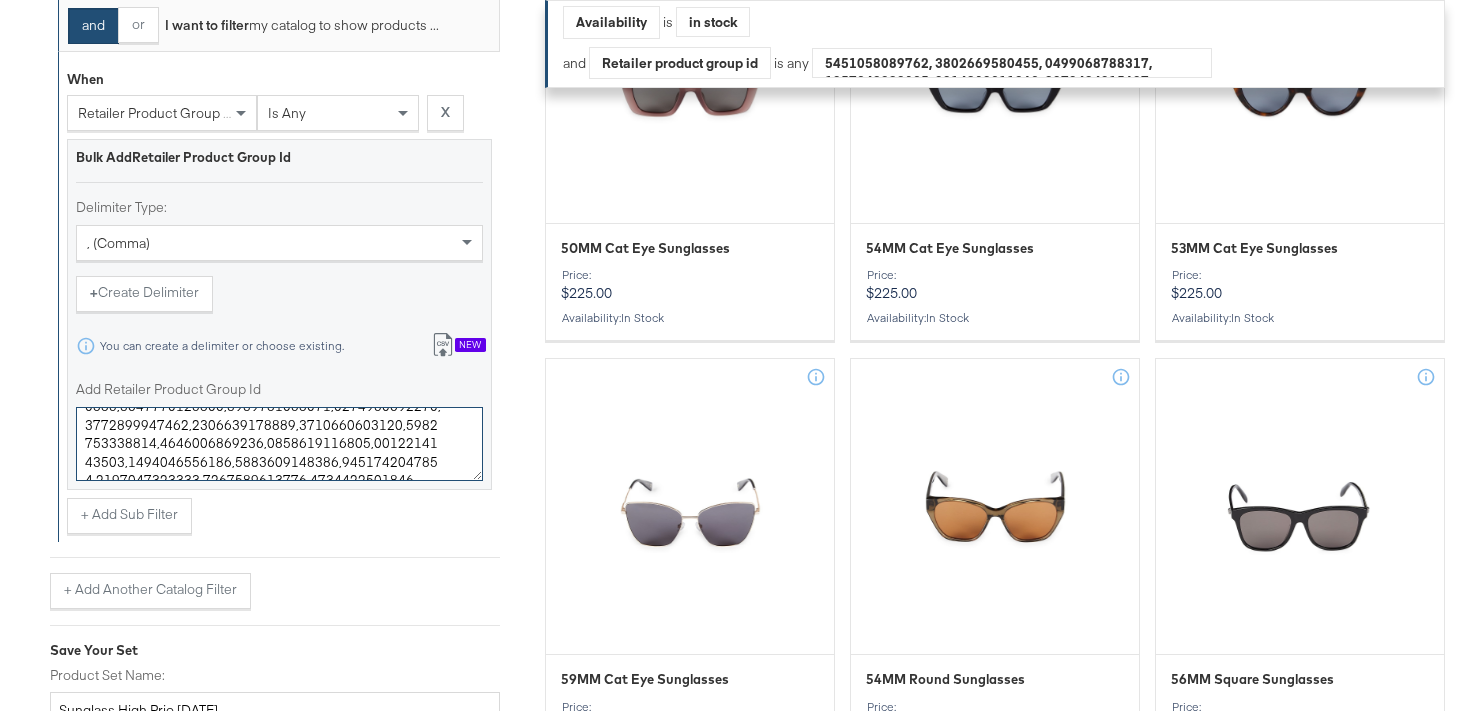 scroll, scrollTop: 1170, scrollLeft: 0, axis: vertical 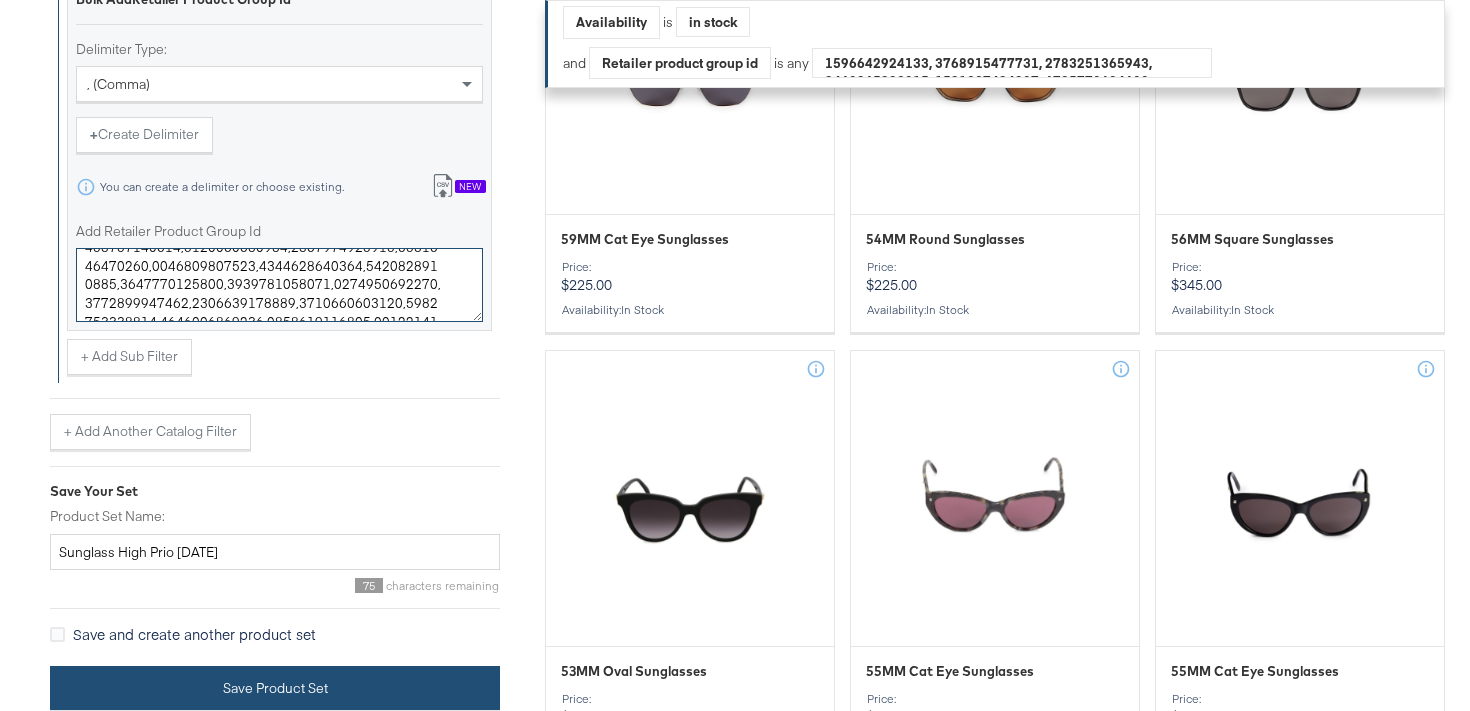 type on "0400018852718,0400015874963,0400016415952,0400020943173,0400019957337,0400020306763,0400017254706,0400017707499,0400019339471,0400017406597,0400020938812,0400020028276,0400019936658,0400018767475,0400016877890,0400018671333,0400021994117,0400019409546,0400020524837,0400016360971,0400022260167,0400019054336,0400020306757,0400013159154,0400020706914,0400018436913,0400021114741,0400021039220,0400022254658,0400015717761,0400020401008,0400013926383,0400017255654,0400018748940,0400020306756,0400016601038,0400019957338,0400019698457,0400021408178,0400021926209,0400096458389,0400020548840,0400019469099,0400018439913,0400020883606,0400017066710,0400017707969,0400017798271,0400019107067,0400020685705,0400018662577,0400019957769,0400017950607,0400017141461,0400019213167,0400022254676,0400020938814,0400014094086,0400016361064,0400016434288,0400020745225,0400019876545,0400018662579,0400020563076,0400015717762,0400020563071,0400019235884,0400019648000,0400021401927,0400019876418,0400020883613,0400020056210,0400018143736..." 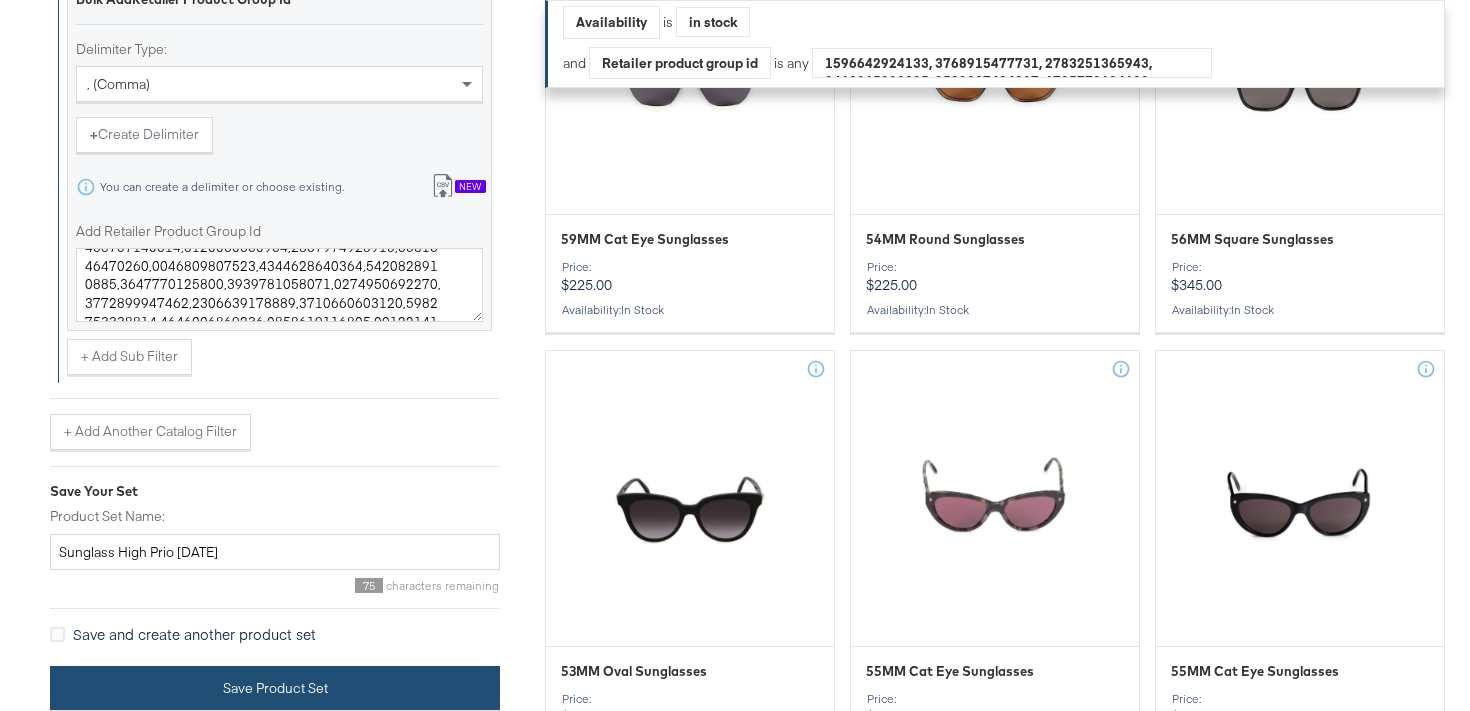 click on "Save Product Set" at bounding box center (275, 688) 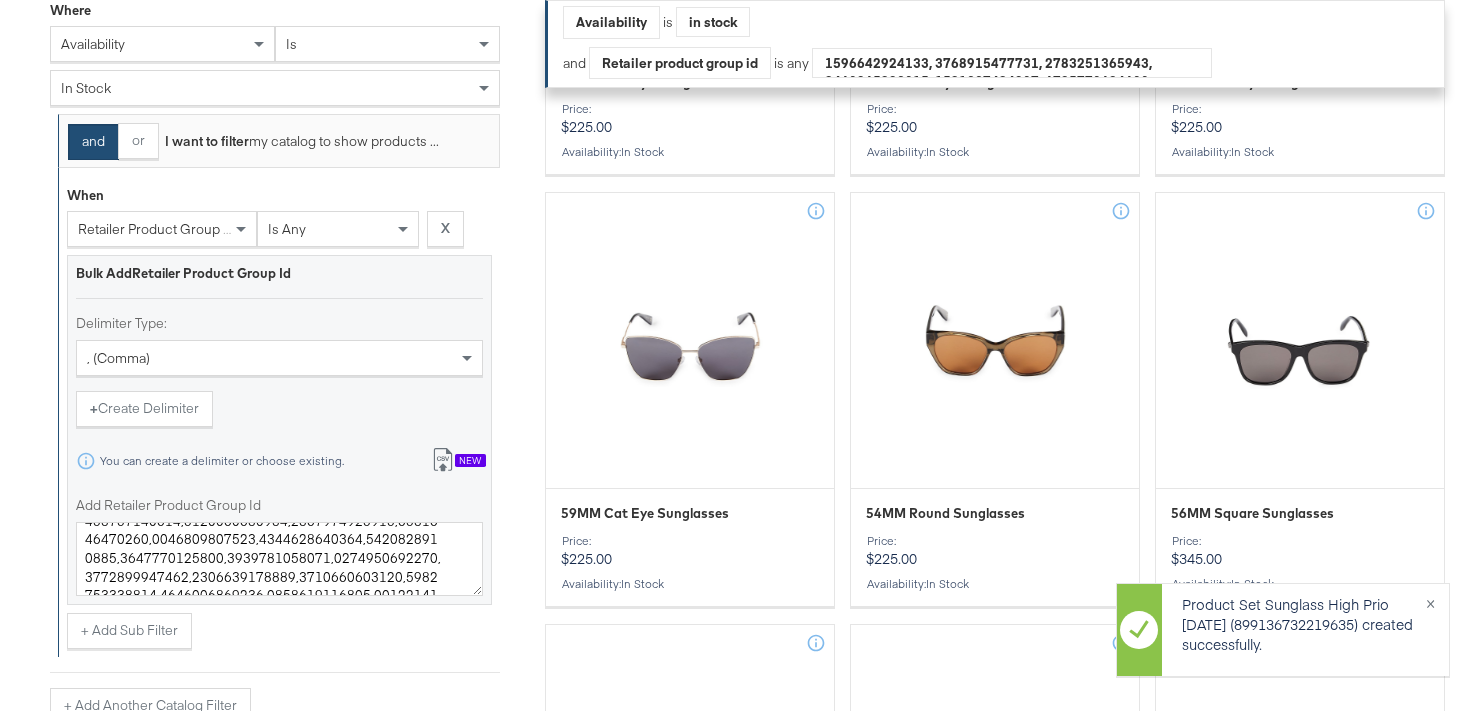 scroll, scrollTop: 1169, scrollLeft: 0, axis: vertical 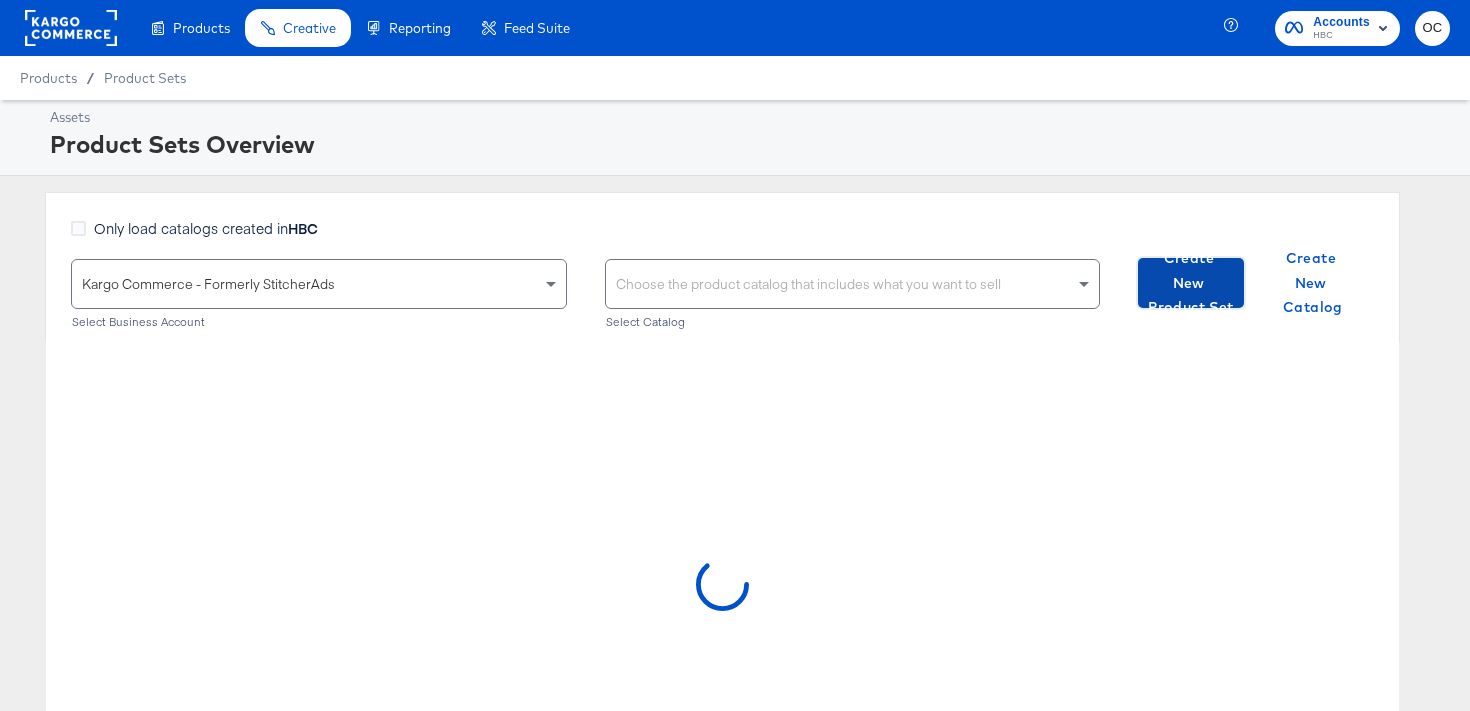 click on "Create New Product Set" at bounding box center (1191, 283) 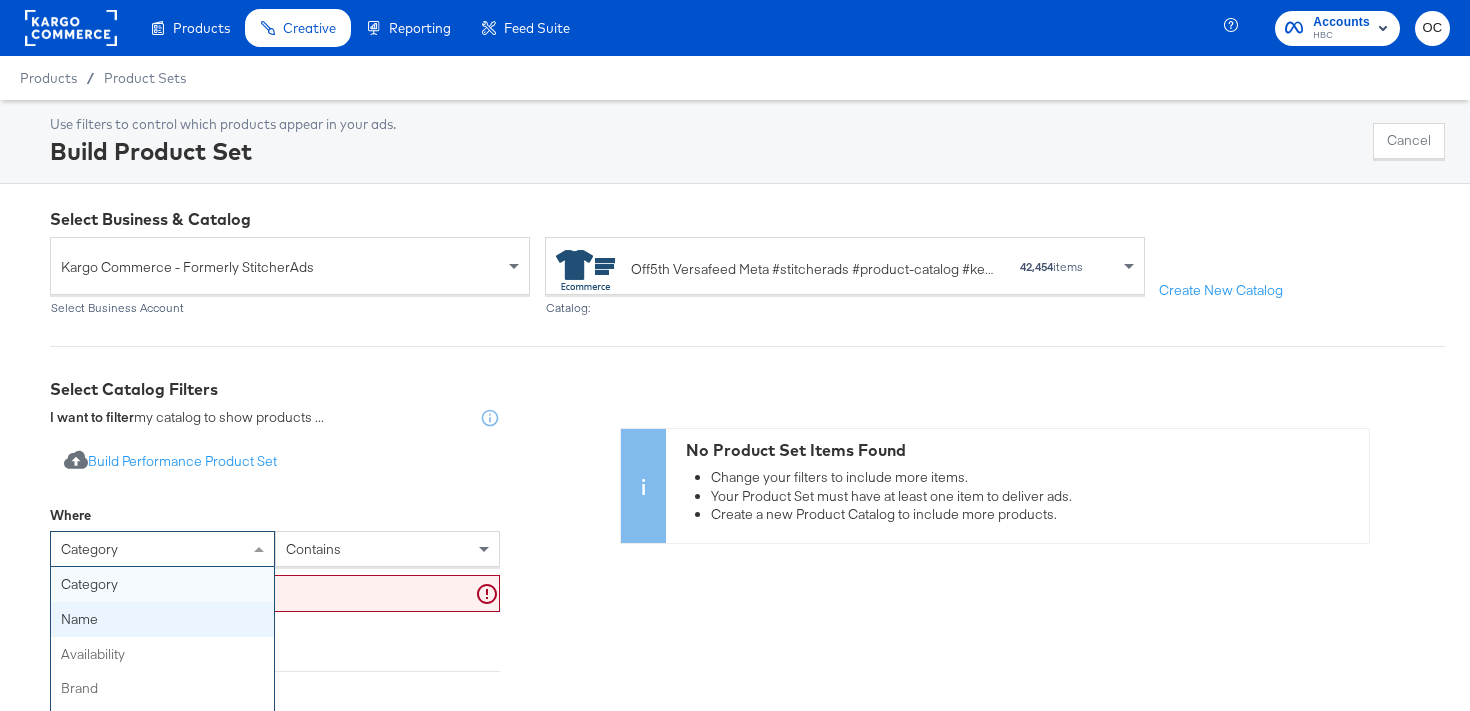 scroll, scrollTop: 55, scrollLeft: 0, axis: vertical 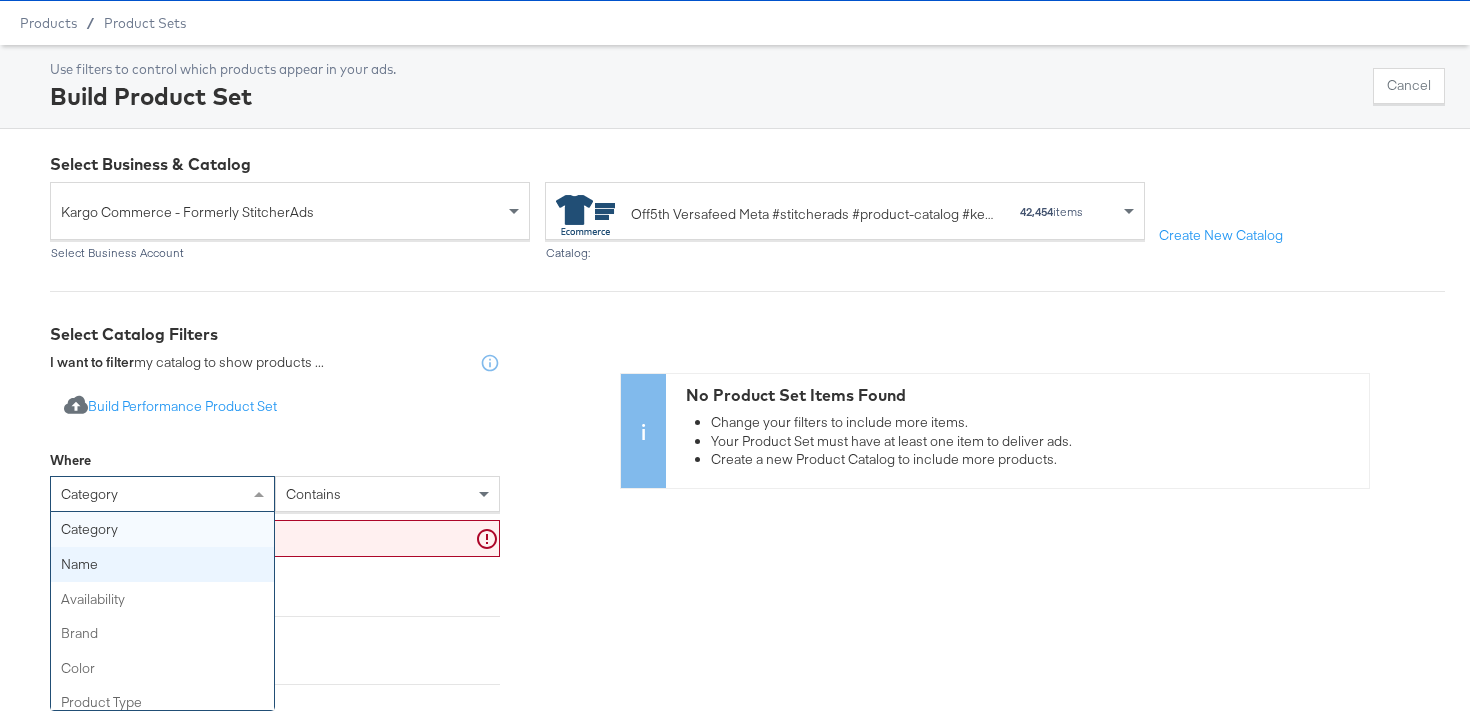 click on "category category name availability brand color product type product tags price currency gender condition age group sale price size pattern material product id retailer id retailer product group id custom label 0 custom label 1 custom label 2 custom label 3 custom label 4 custom number 0 custom number 1 custom number 2 custom number 3 custom number 4" at bounding box center [162, 494] 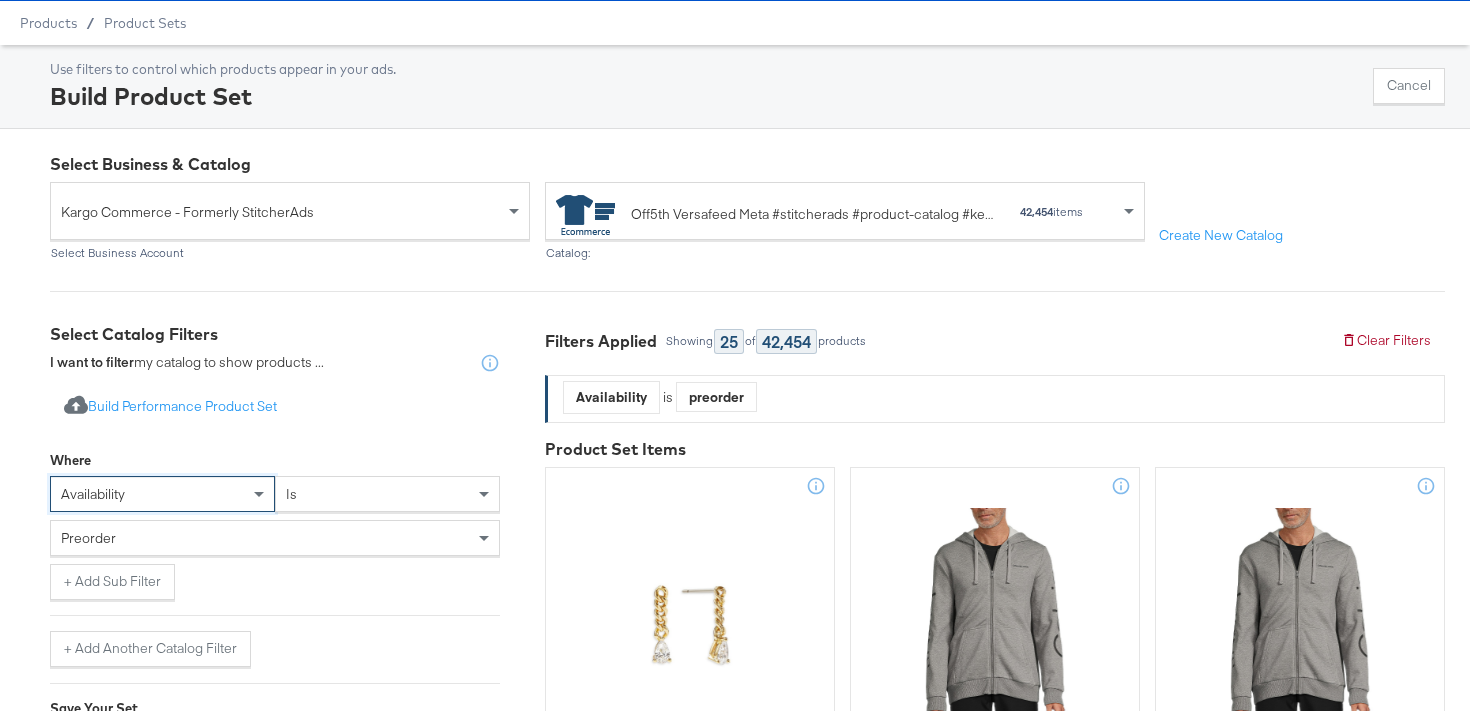 click on "preorder" at bounding box center [275, 542] 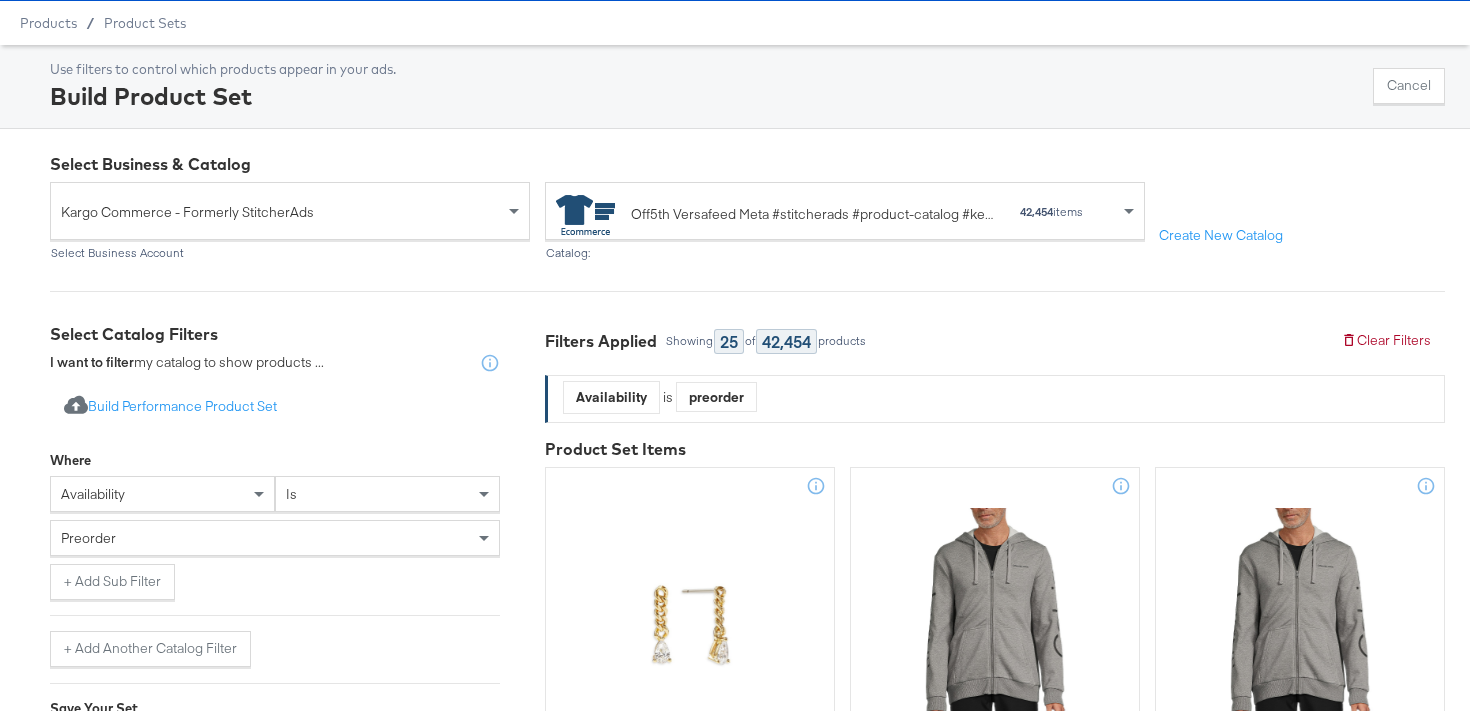 click on "preorder" at bounding box center [275, 538] 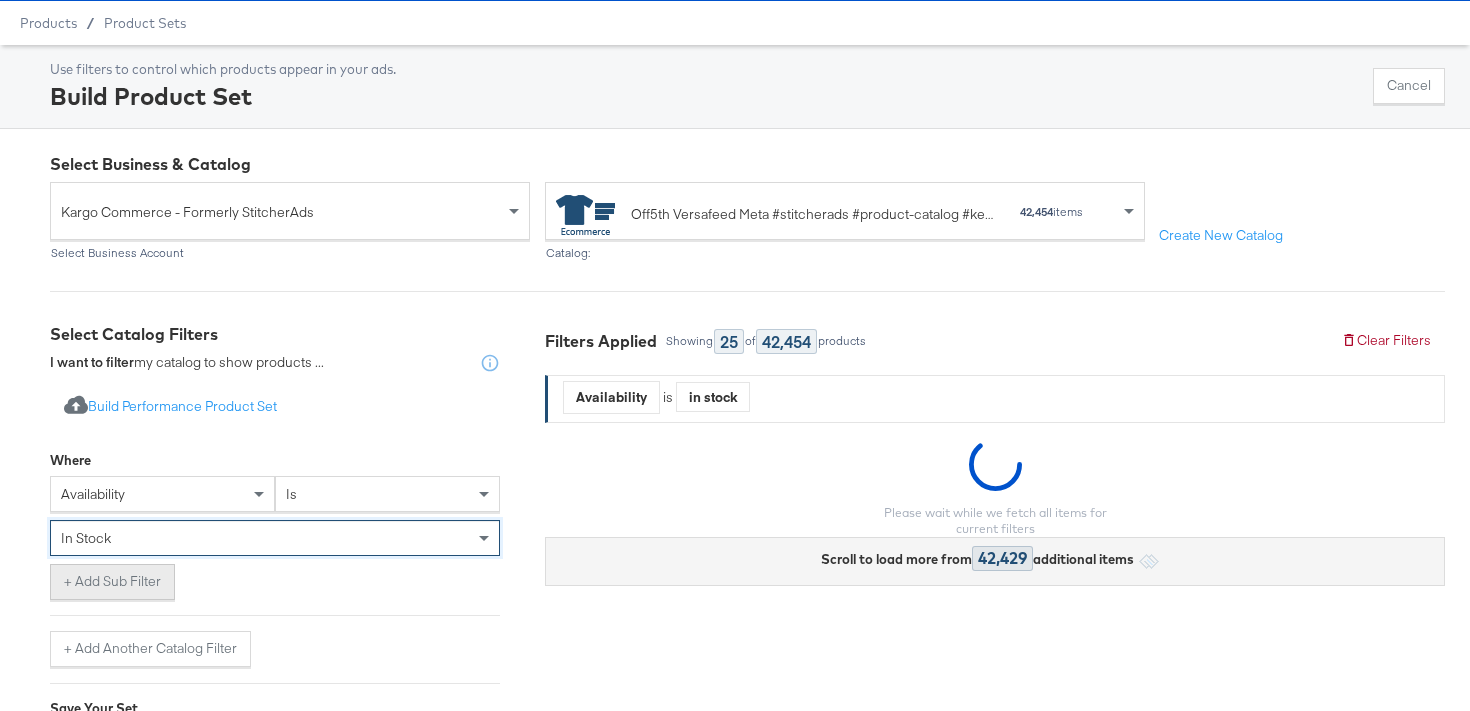 click on "+ Add Sub Filter" at bounding box center (112, 582) 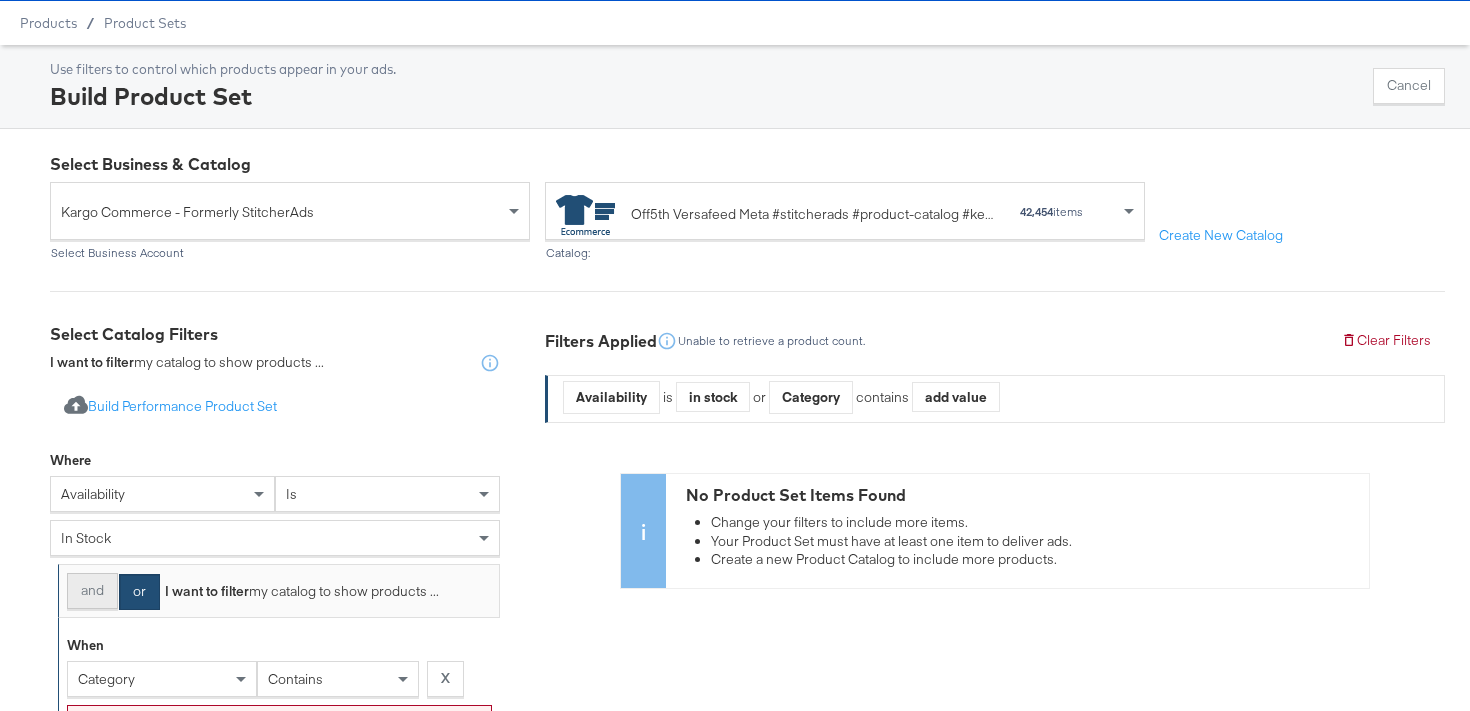 click on "and" at bounding box center (92, 591) 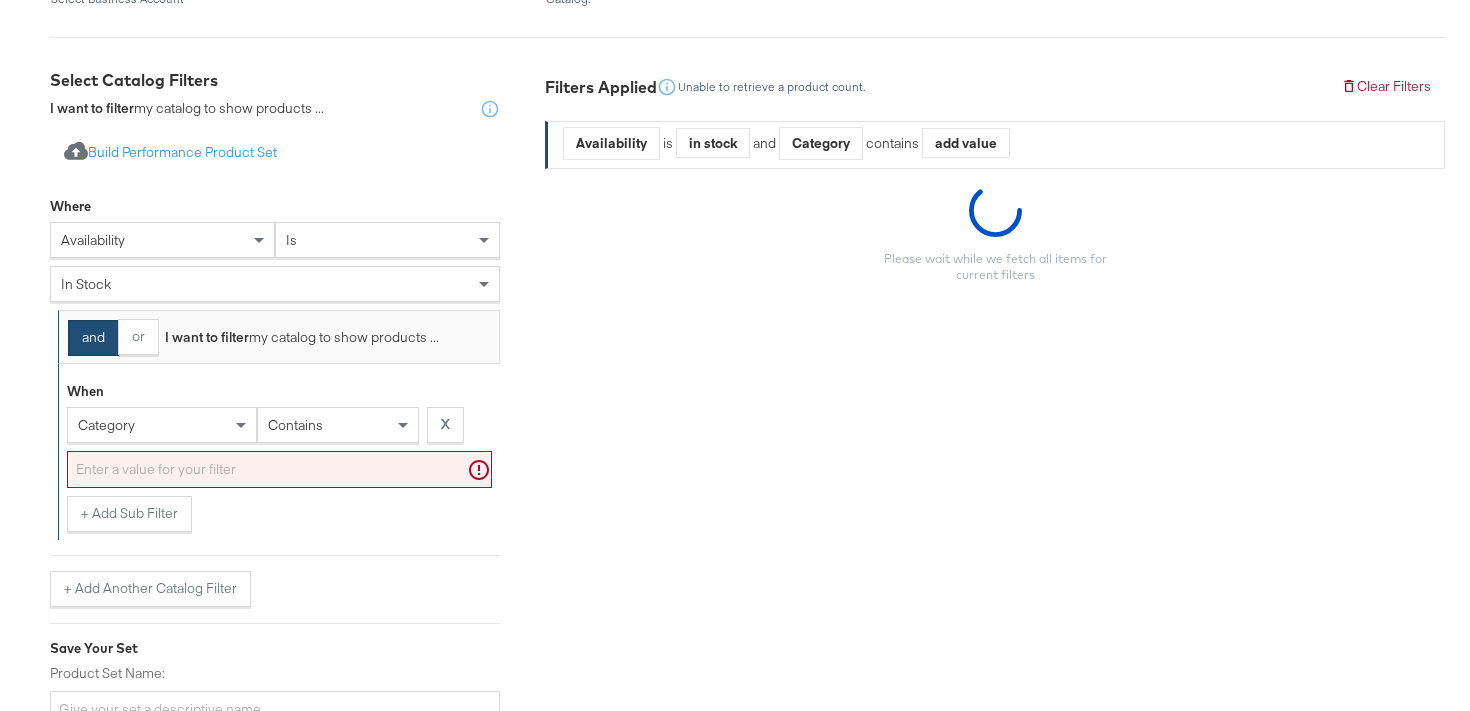 scroll, scrollTop: 336, scrollLeft: 0, axis: vertical 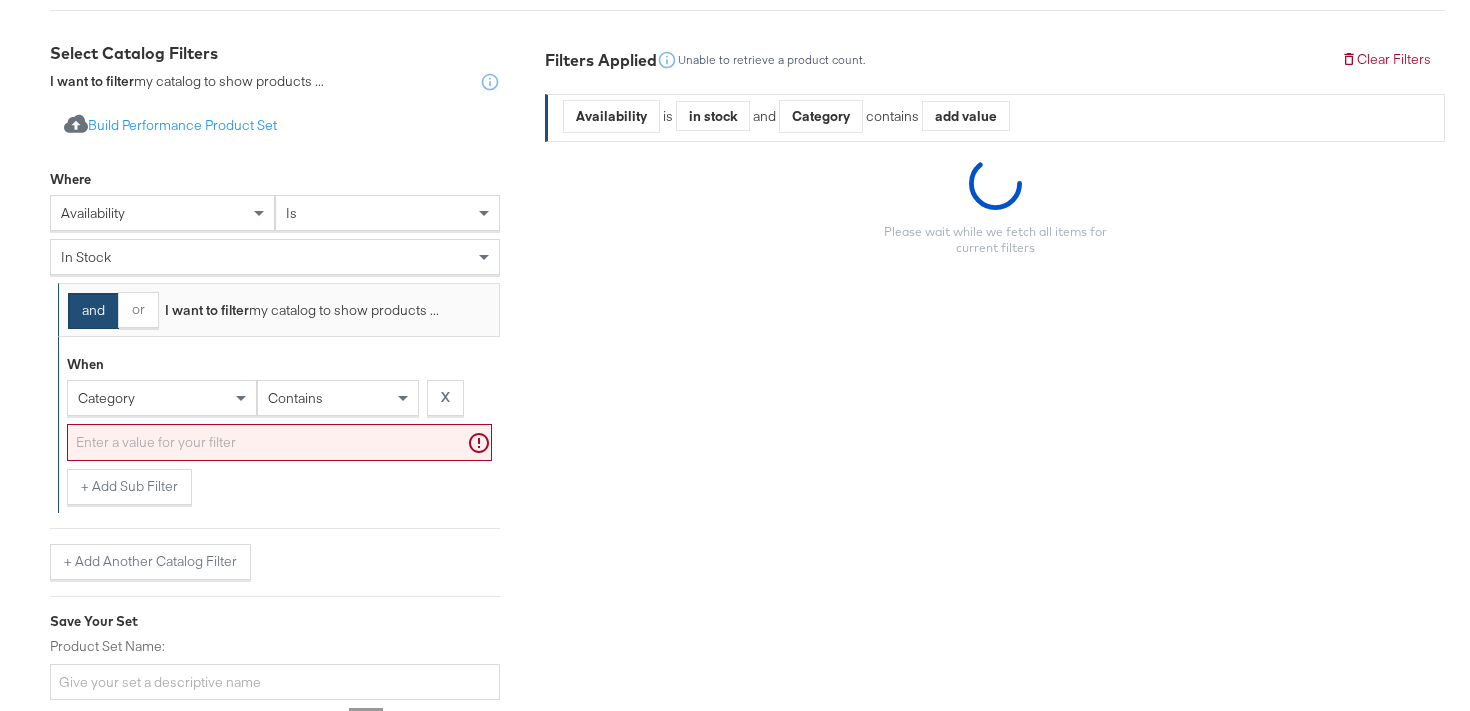 click on "category" at bounding box center [162, 398] 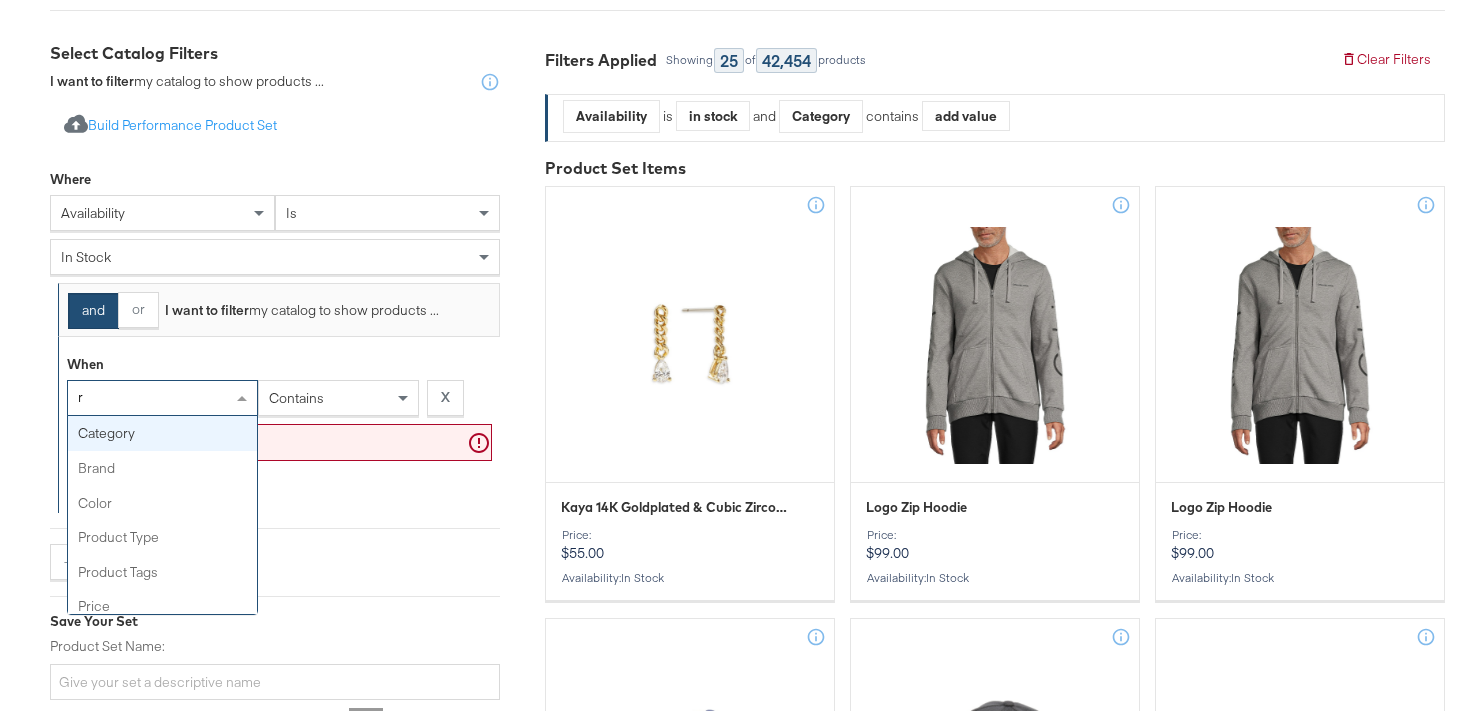 type on "re" 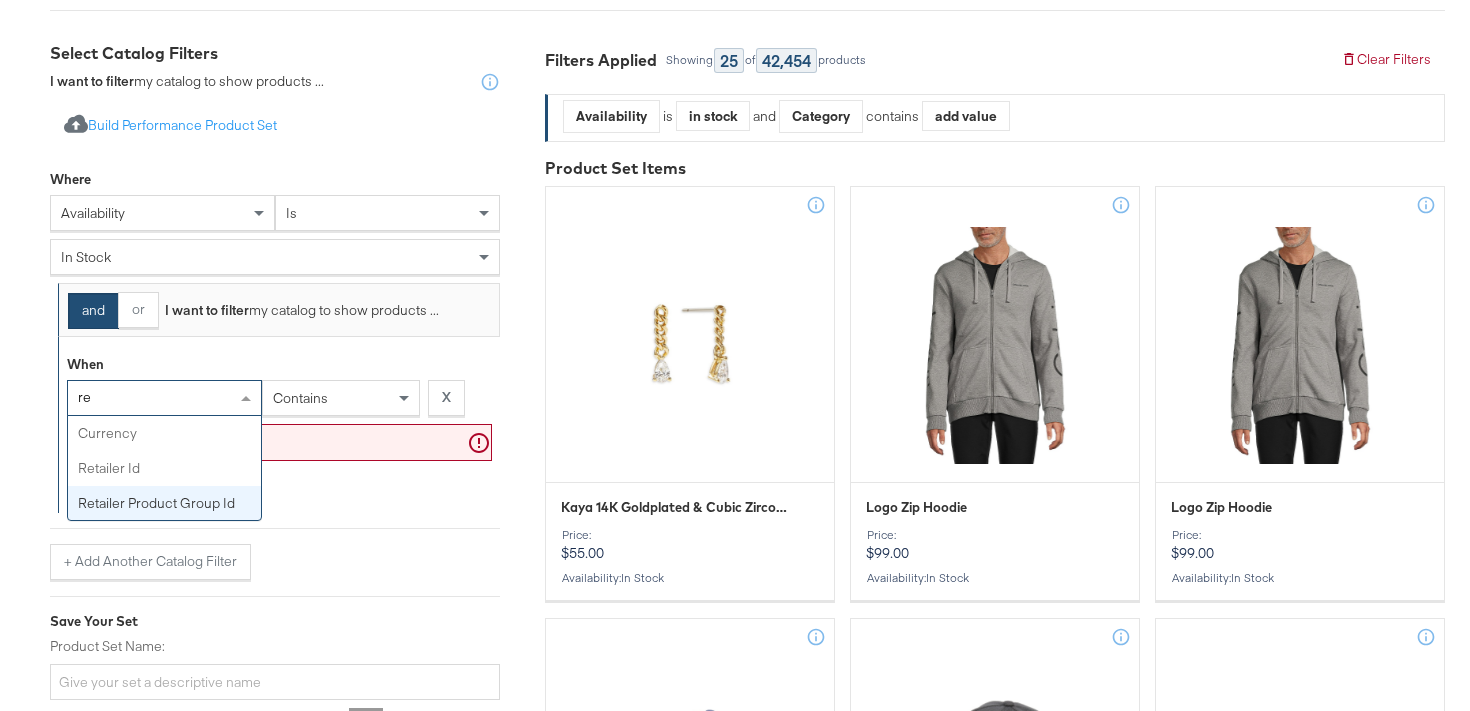 type 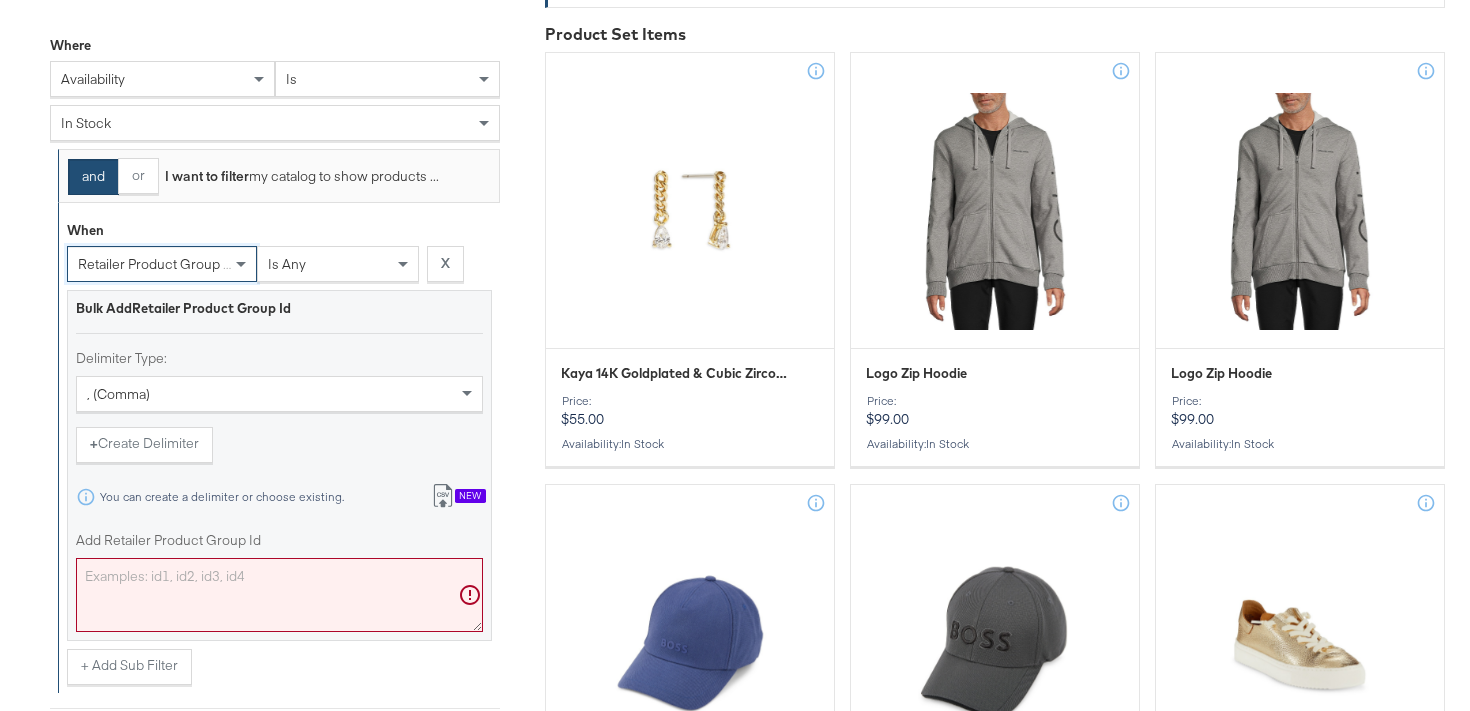 scroll, scrollTop: 524, scrollLeft: 0, axis: vertical 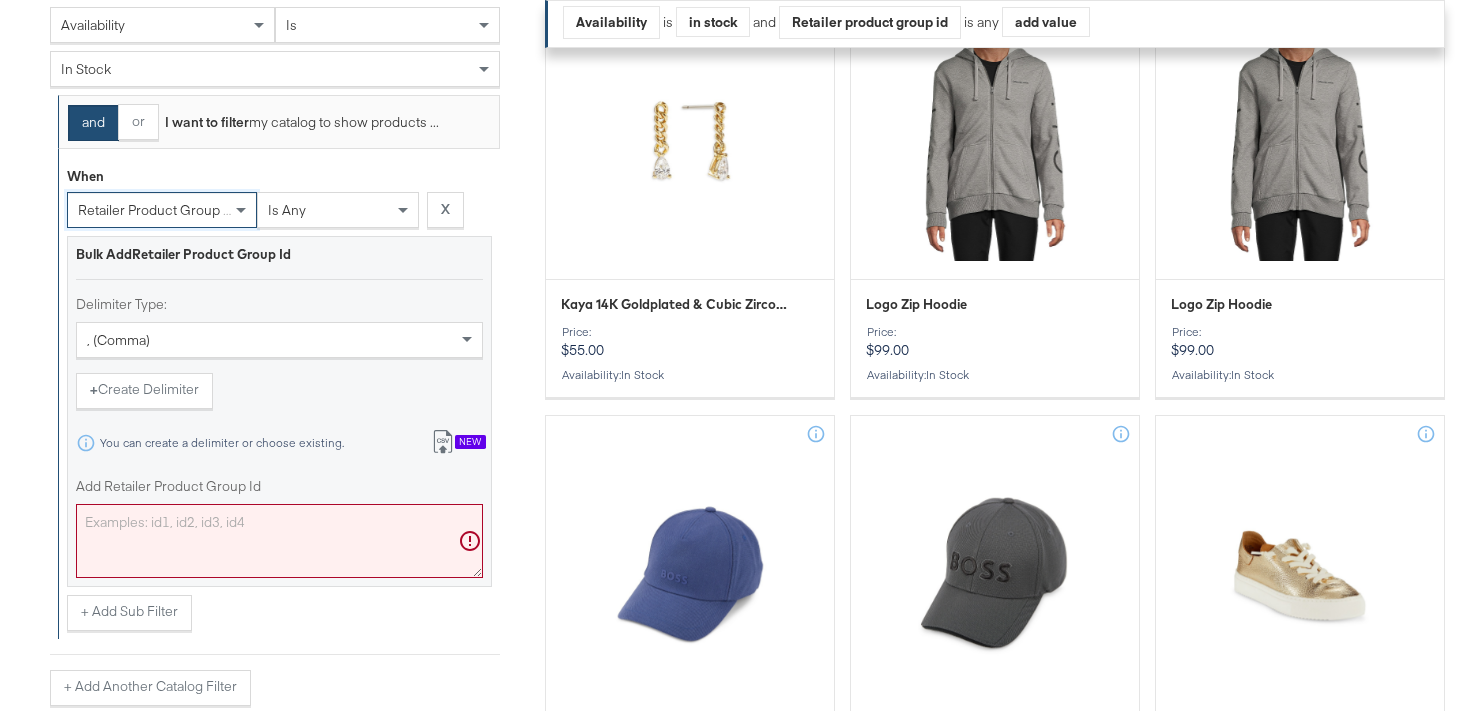 click on "Add Retailer Product Group Id" at bounding box center [279, 541] 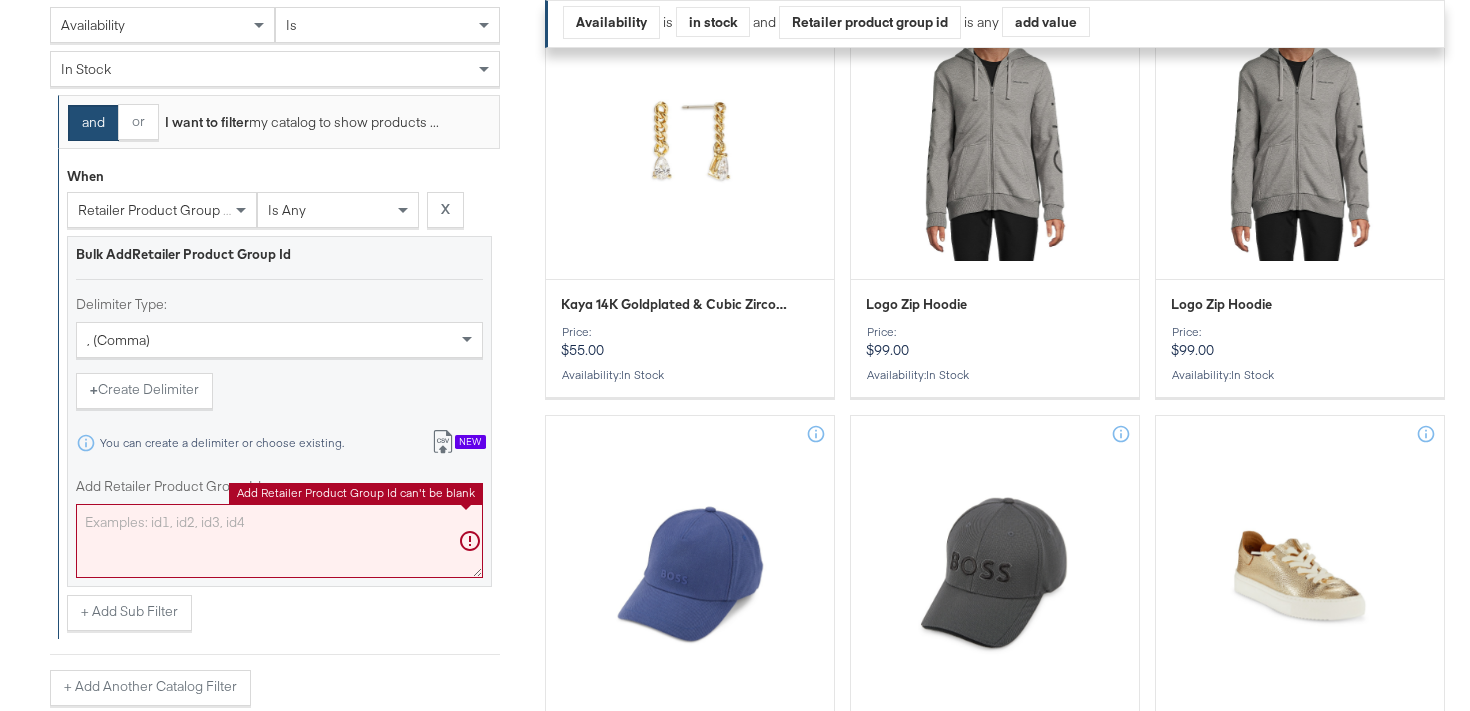 paste on "0400018852718,0400015874963,0400016415952,0400020943173,0400019957337,0400020306763,0400017254706,0400017707499,0400019339471,0400017406597,0400020938812,0400020028276,0400019936658,0400018767475,0400016877890,0400018671333,0400021994117,0400019409546,0400020524837,0400016360971,0400022260167,0400019054336,0400020306757,0400013159154,0400020706914,0400018436913,0400021114741,0400021039220,0400022254658,0400015717761,0400020401008,0400013926383,0400017255654,0400018748940,0400020306756,0400016601038,0400019957338,0400019698457,0400021408178,0400021926209,0400096458389,0400020548840,0400019469099,0400018439913,0400020883606,0400017066710,0400017707969,0400017798271,0400019107067,0400020685705,0400018662577,0400019957769,0400017950607,0400017141461,0400019213167,0400022254676,0400020938814,0400014094086,0400016361064,0400016434288,0400020745225,0400019876545,0400018662579,0400020563076,0400015717762,0400020563071,0400019235884,0400019648000,0400021401927,0400019876418,0400020883613,0400020056210,0400018143736..." 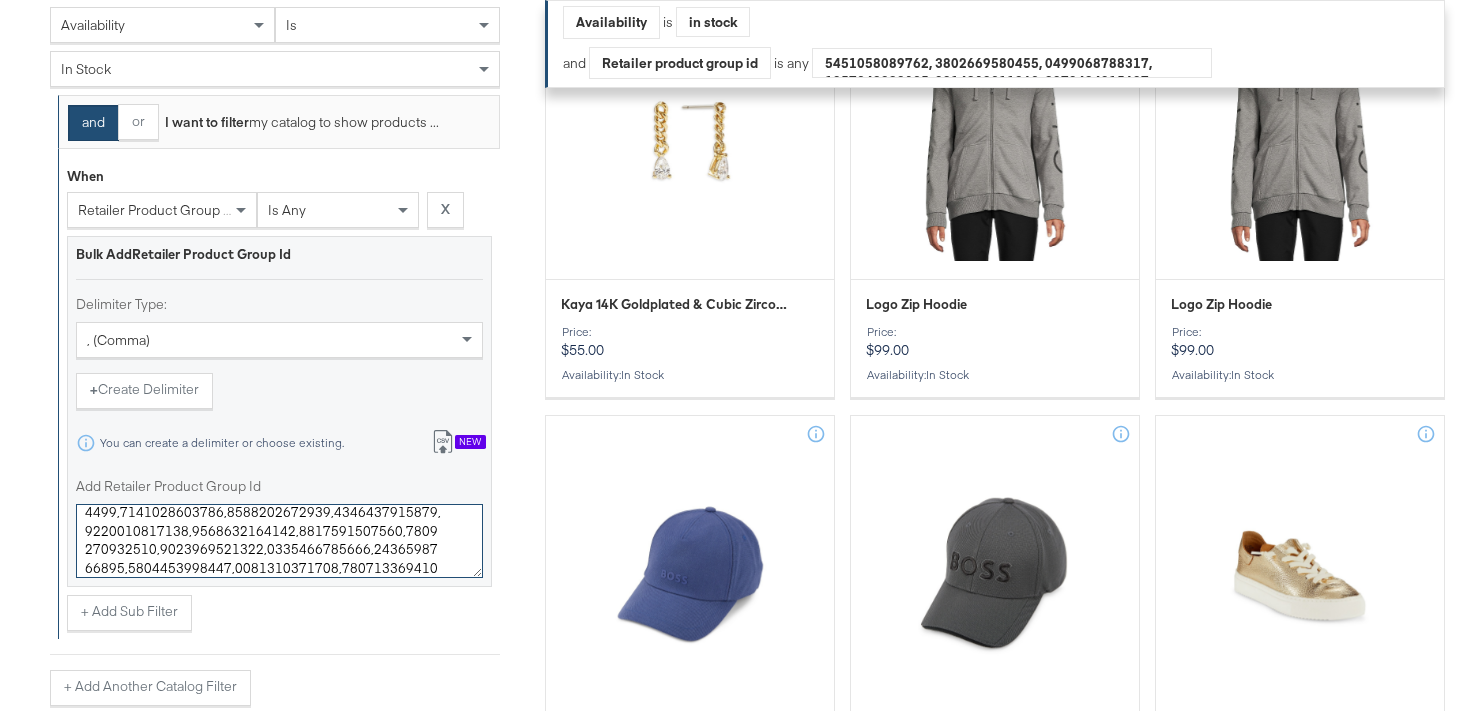 scroll, scrollTop: 1207, scrollLeft: 0, axis: vertical 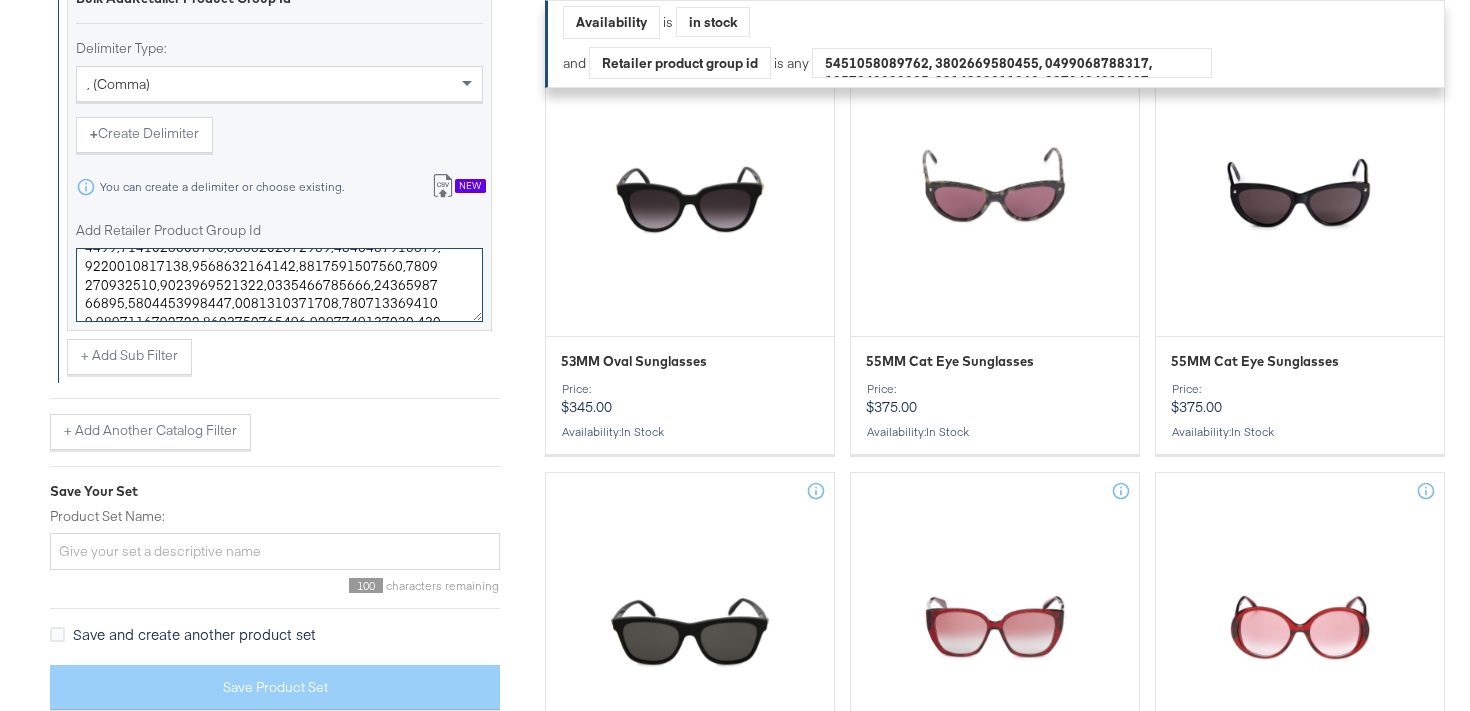 type on "0400018852718,0400015874963,0400016415952,0400020943173,0400019957337,0400020306763,0400017254706,0400017707499,0400019339471,0400017406597,0400020938812,0400020028276,0400019936658,0400018767475,0400016877890,0400018671333,0400021994117,0400019409546,0400020524837,0400016360971,0400022260167,0400019054336,0400020306757,0400013159154,0400020706914,0400018436913,0400021114741,0400021039220,0400022254658,0400015717761,0400020401008,0400013926383,0400017255654,0400018748940,0400020306756,0400016601038,0400019957338,0400019698457,0400021408178,0400021926209,0400096458389,0400020548840,0400019469099,0400018439913,0400020883606,0400017066710,0400017707969,0400017798271,0400019107067,0400020685705,0400018662577,0400019957769,0400017950607,0400017141461,0400019213167,0400022254676,0400020938814,0400014094086,0400016361064,0400016434288,0400020745225,0400019876545,0400018662579,0400020563076,0400015717762,0400020563071,0400019235884,0400019648000,0400021401927,0400019876418,0400020883613,0400020056210,0400018143736..." 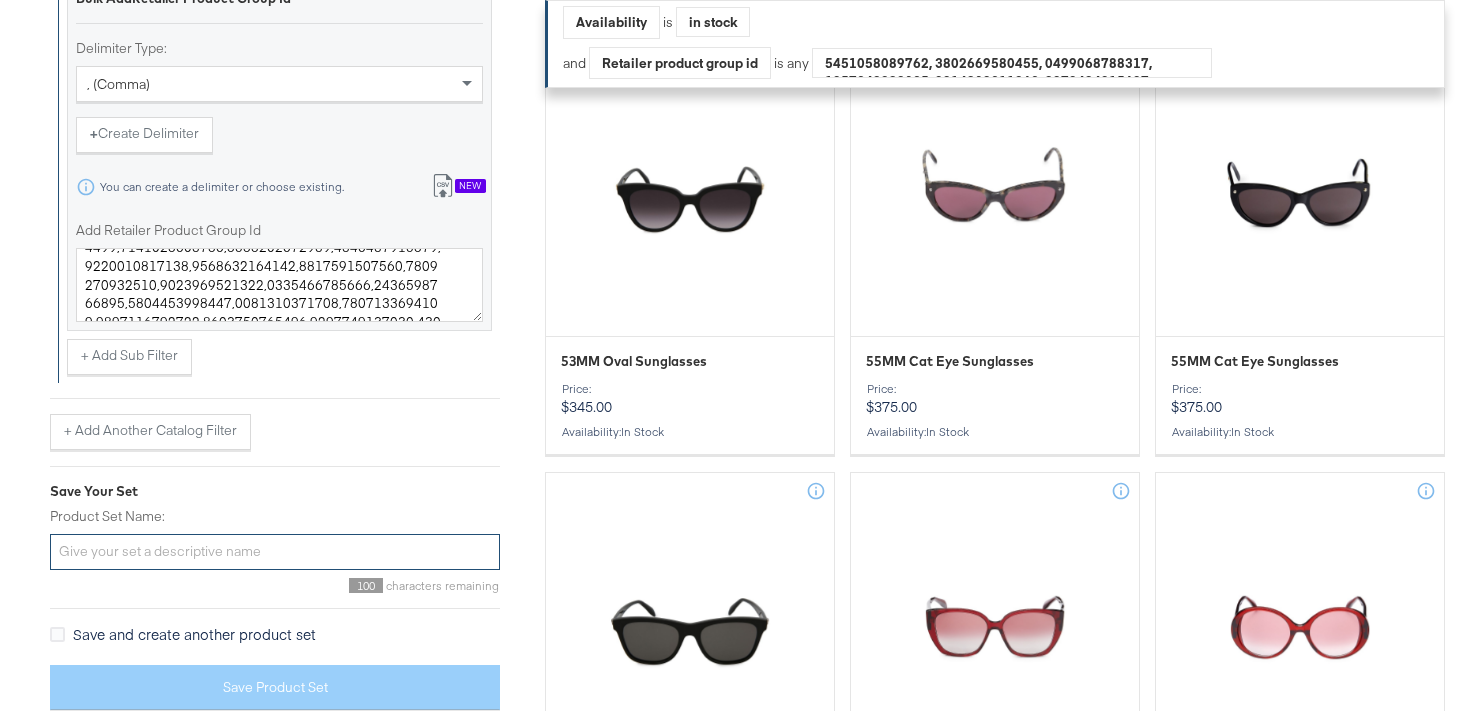 click on "Product Set Name:" at bounding box center (275, 552) 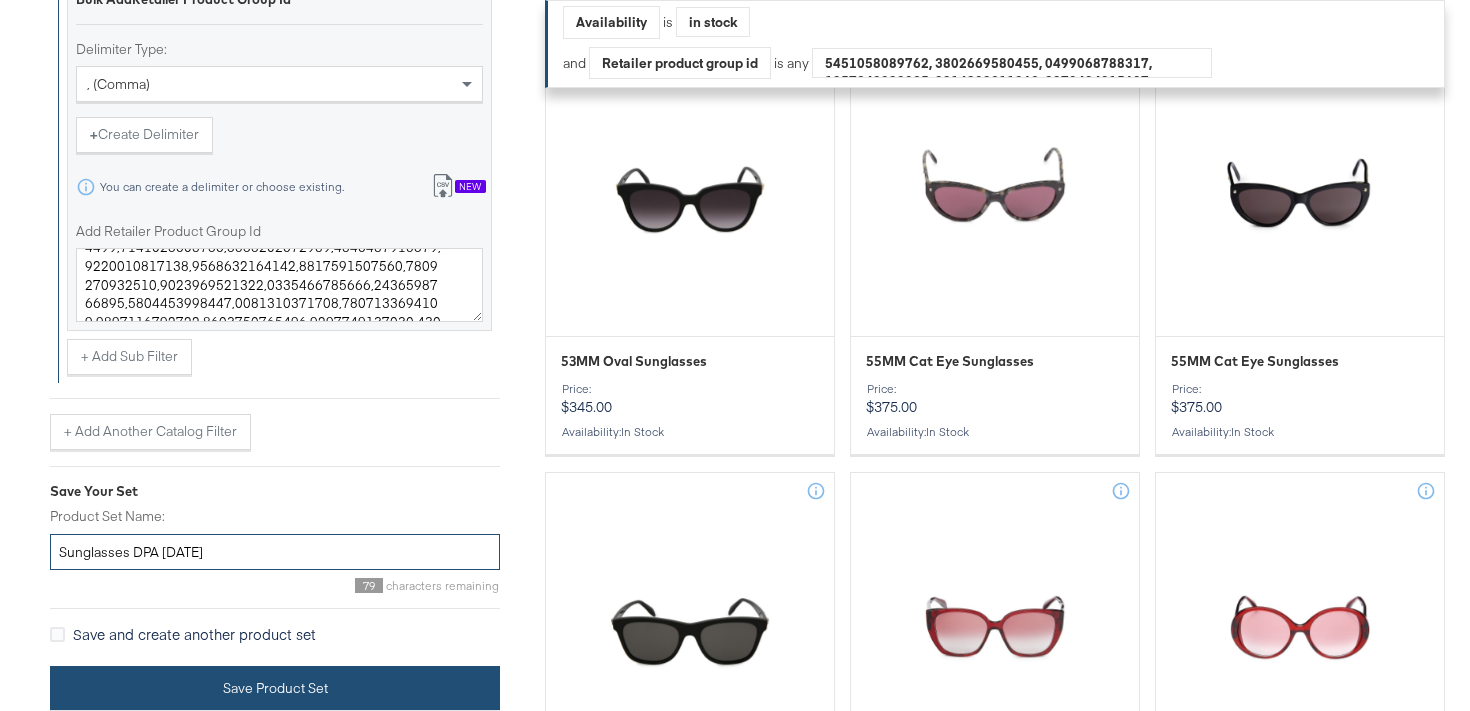 type on "Sunglasses DPA [DATE]" 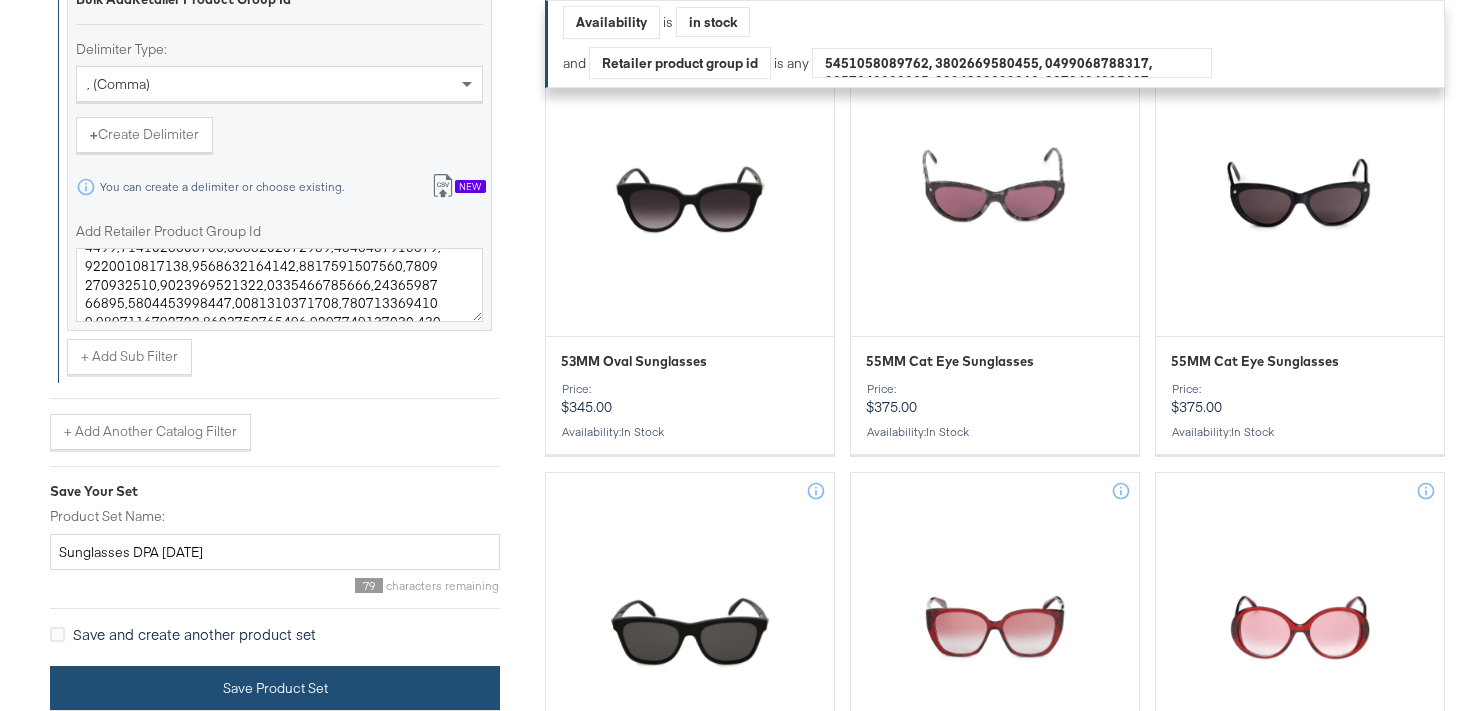 click on "Save Product Set" at bounding box center [275, 688] 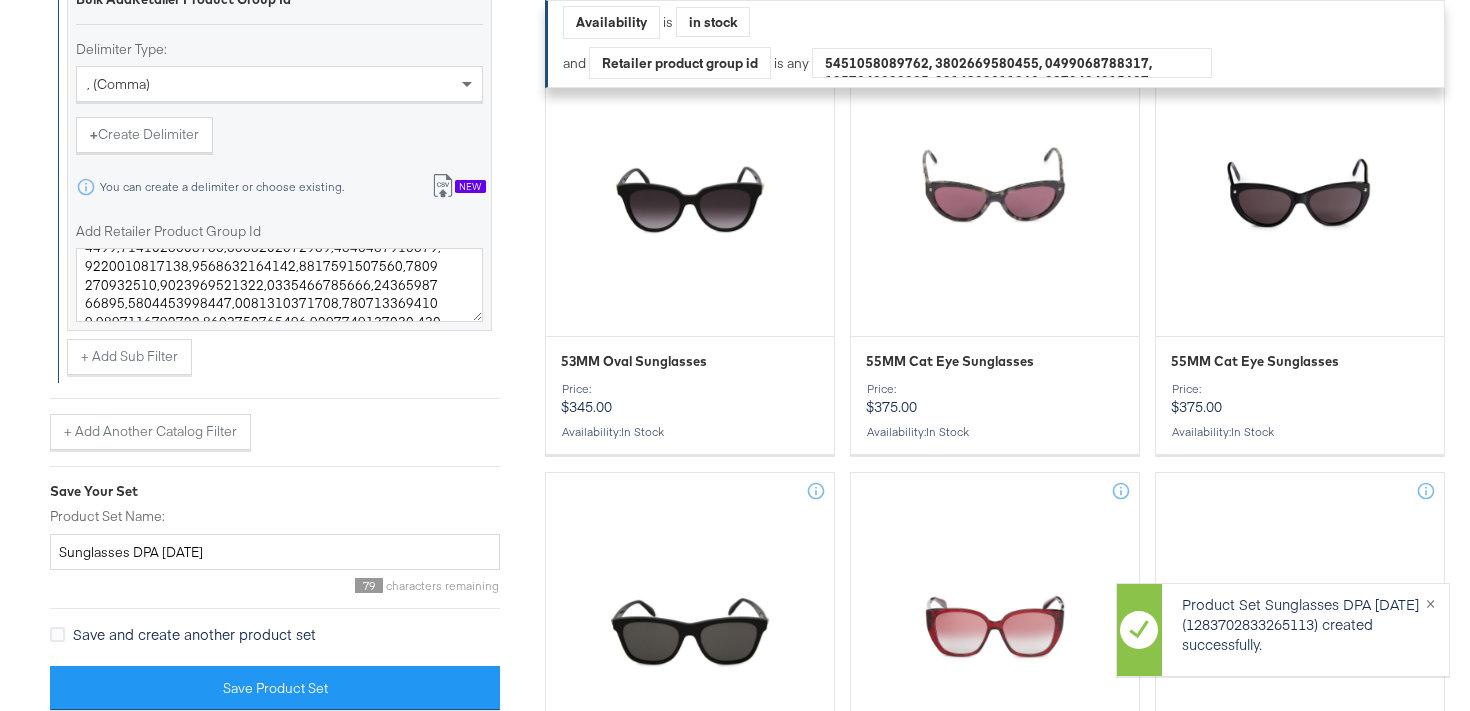 scroll, scrollTop: 0, scrollLeft: 0, axis: both 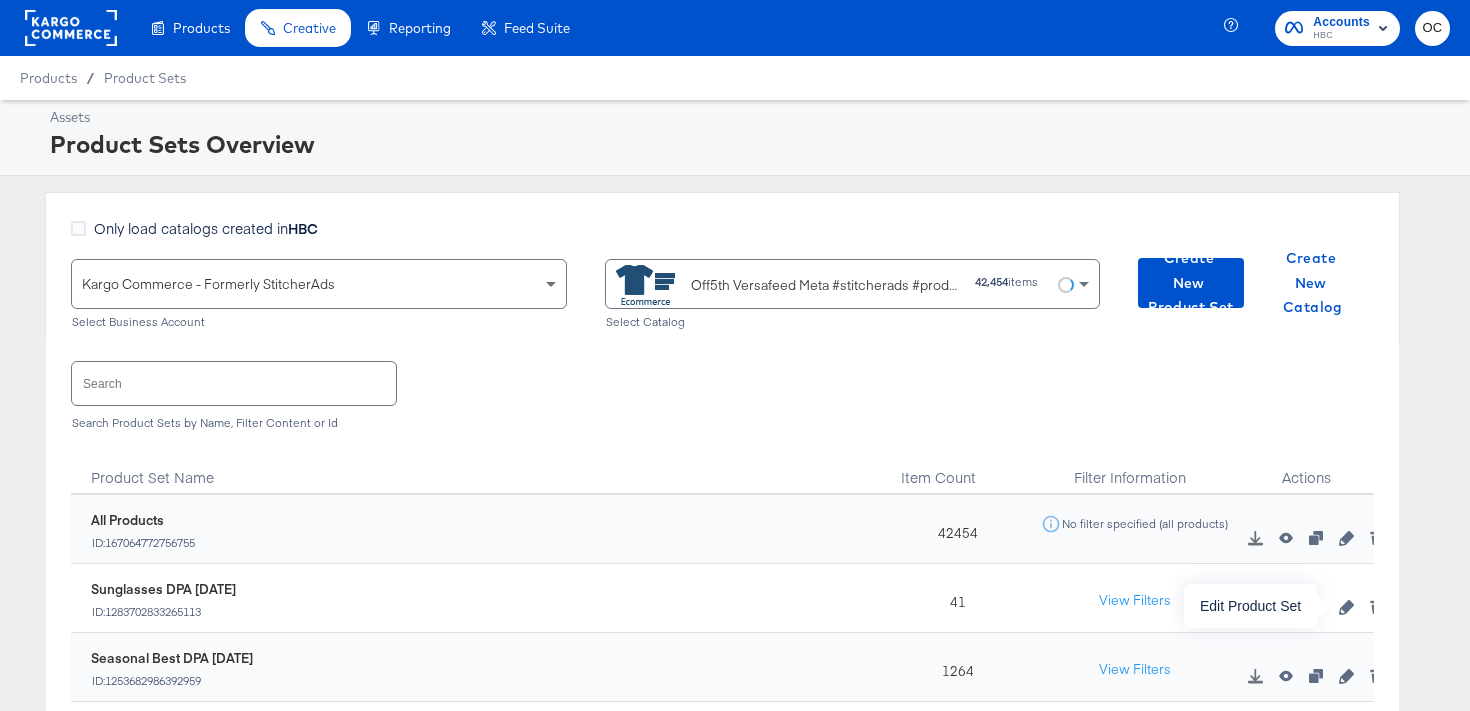 click 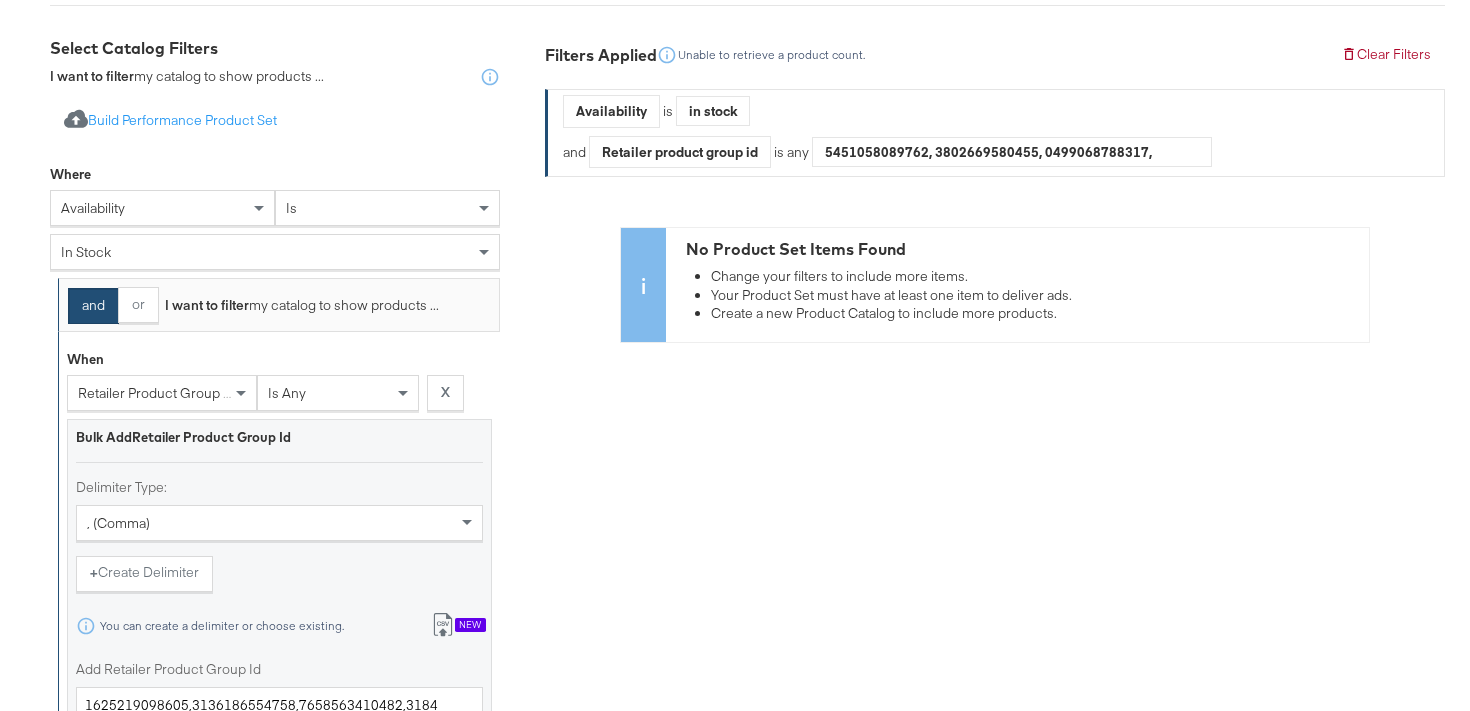 scroll, scrollTop: 434, scrollLeft: 0, axis: vertical 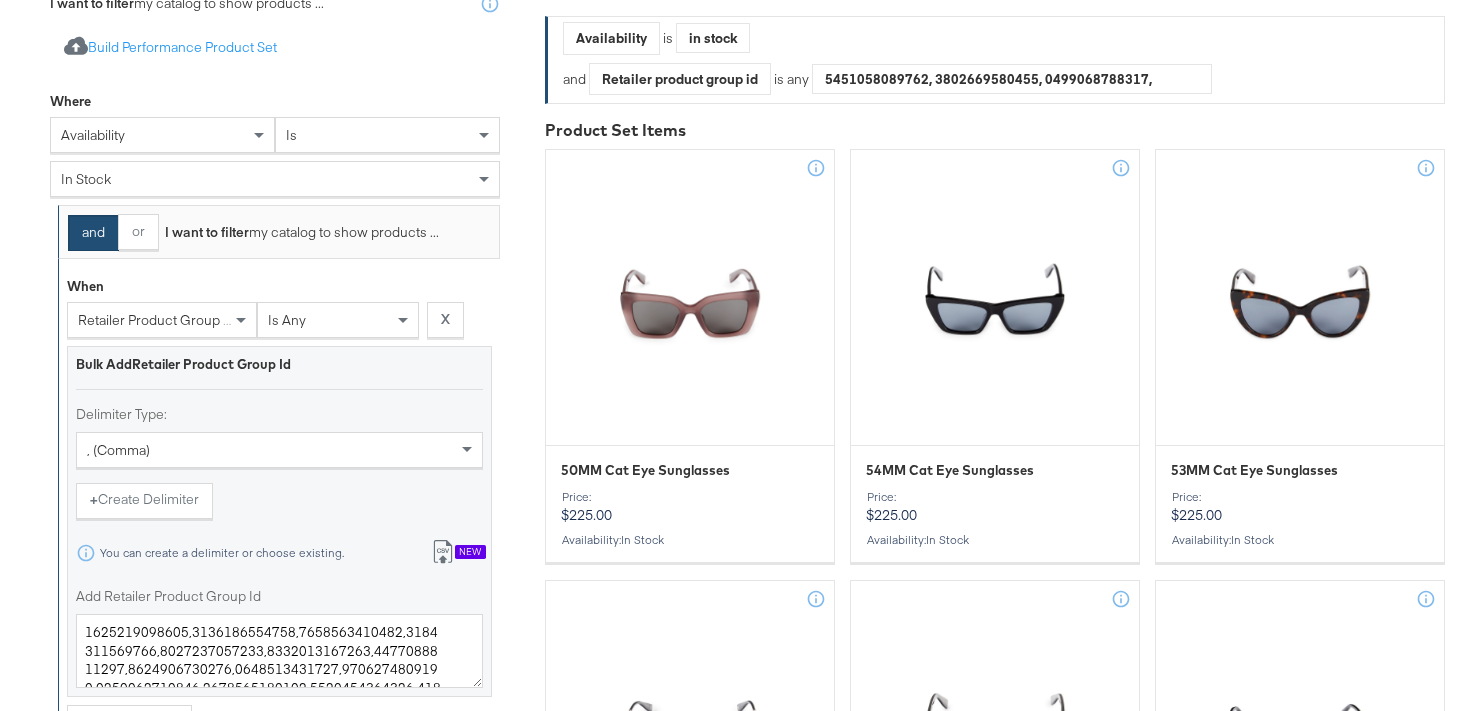 click on "retailer product group id" at bounding box center [156, 320] 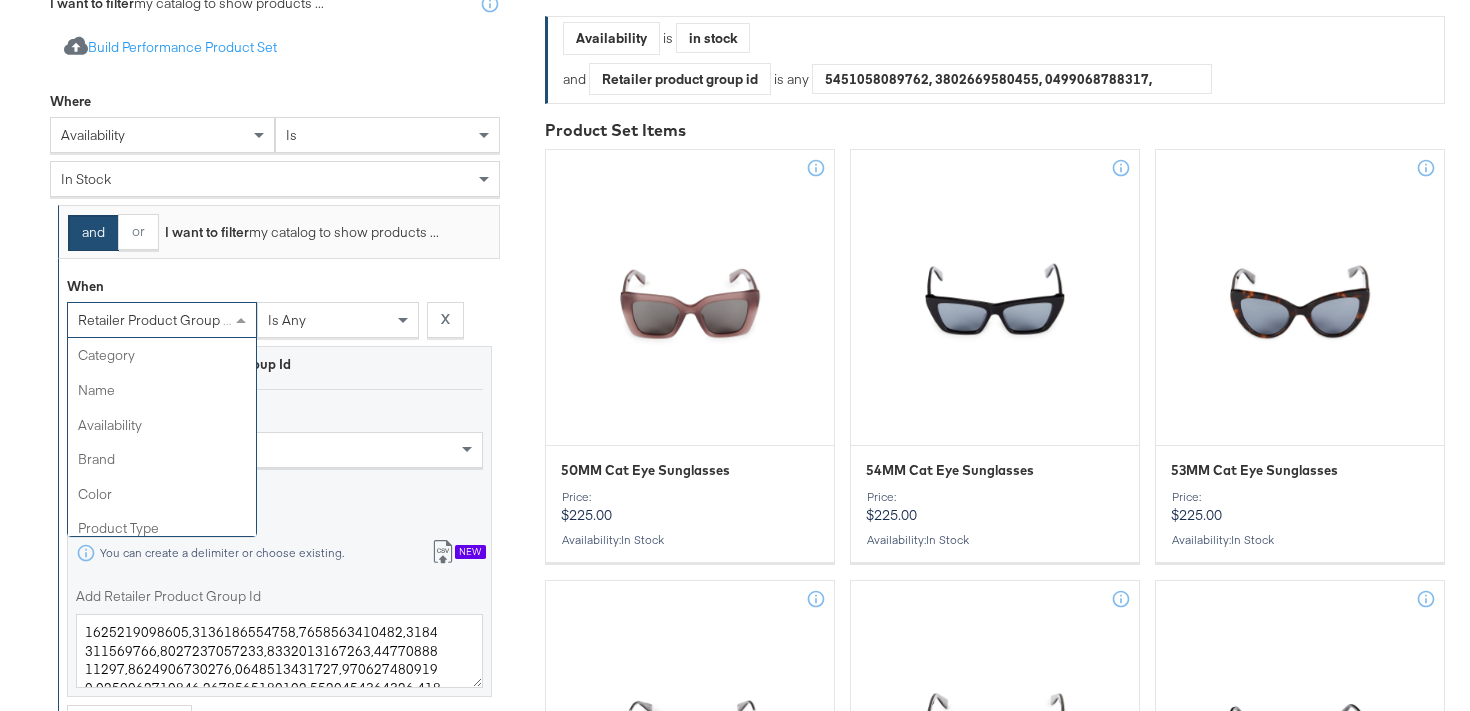 scroll, scrollTop: 622, scrollLeft: 0, axis: vertical 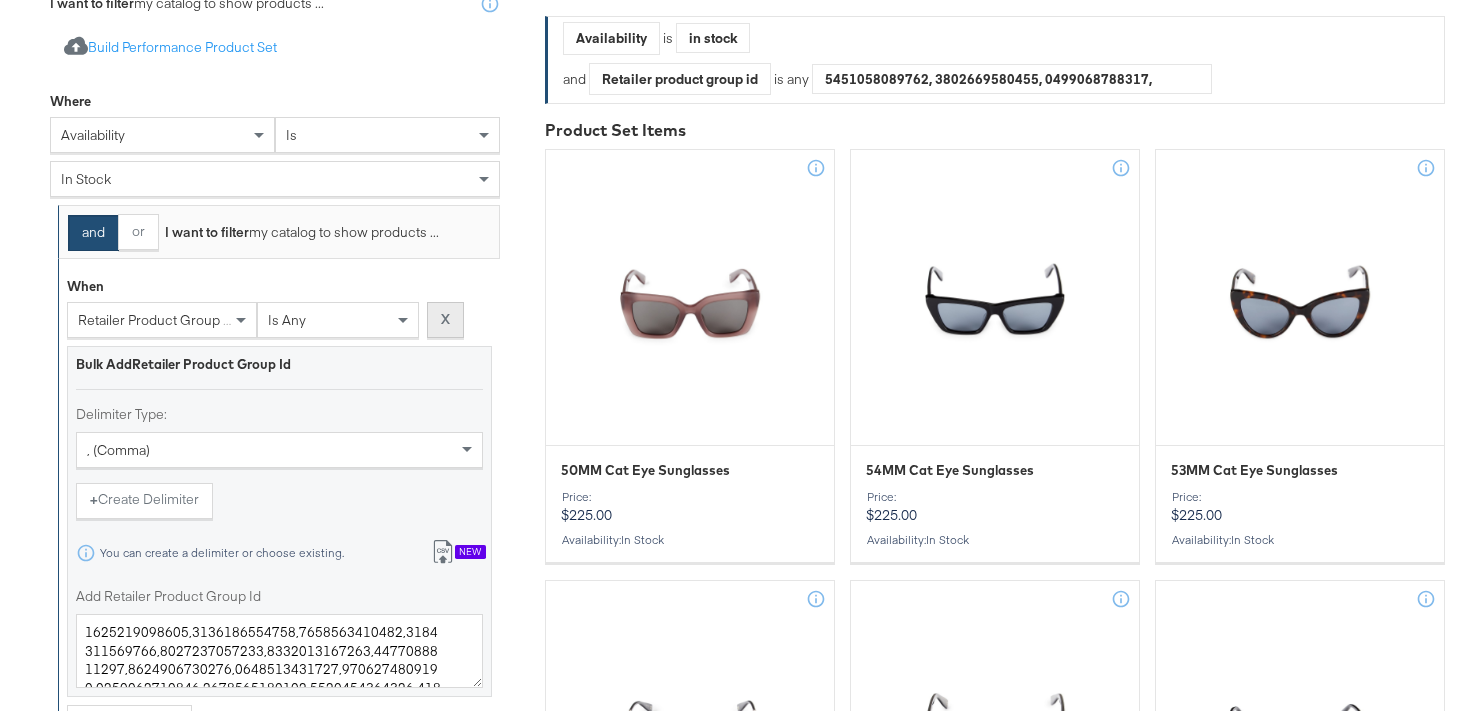 click on "X" at bounding box center [445, 319] 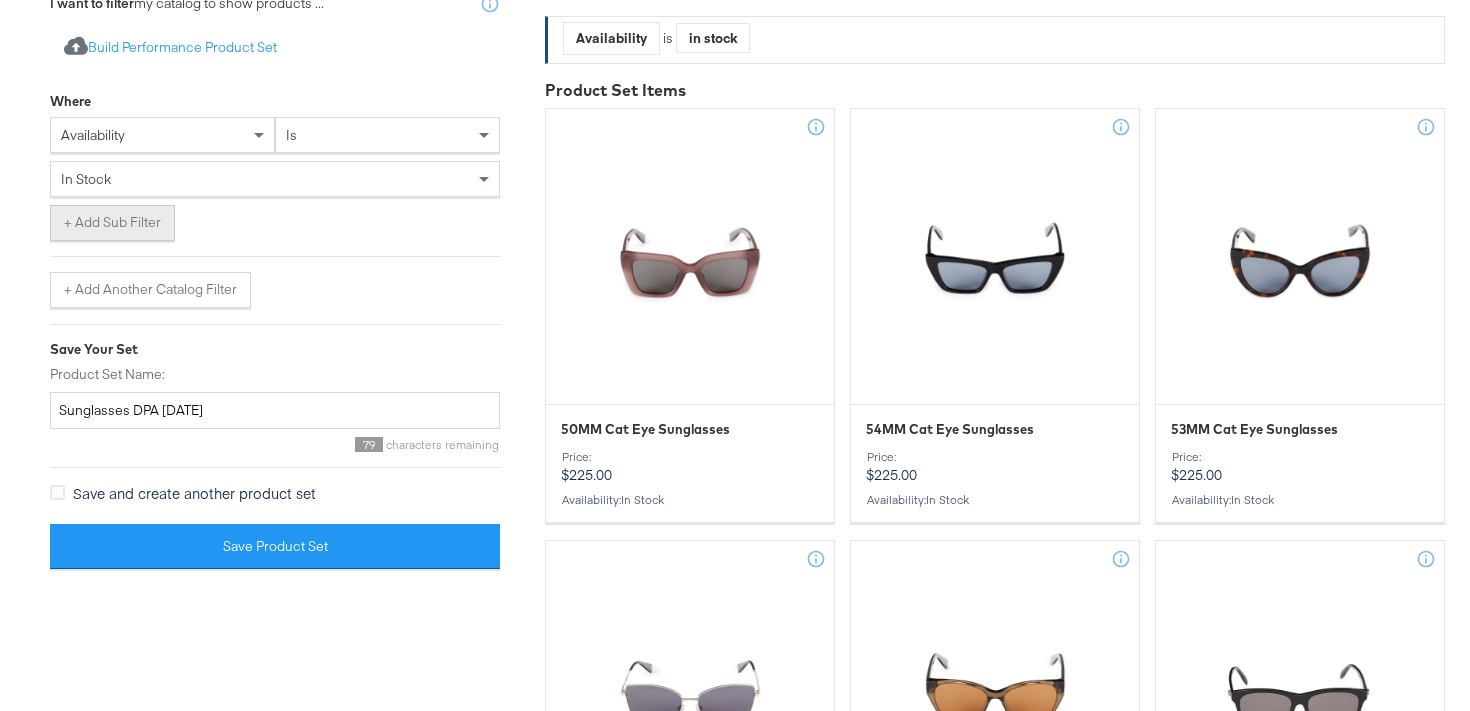 click on "+ Add Sub Filter" at bounding box center [112, 223] 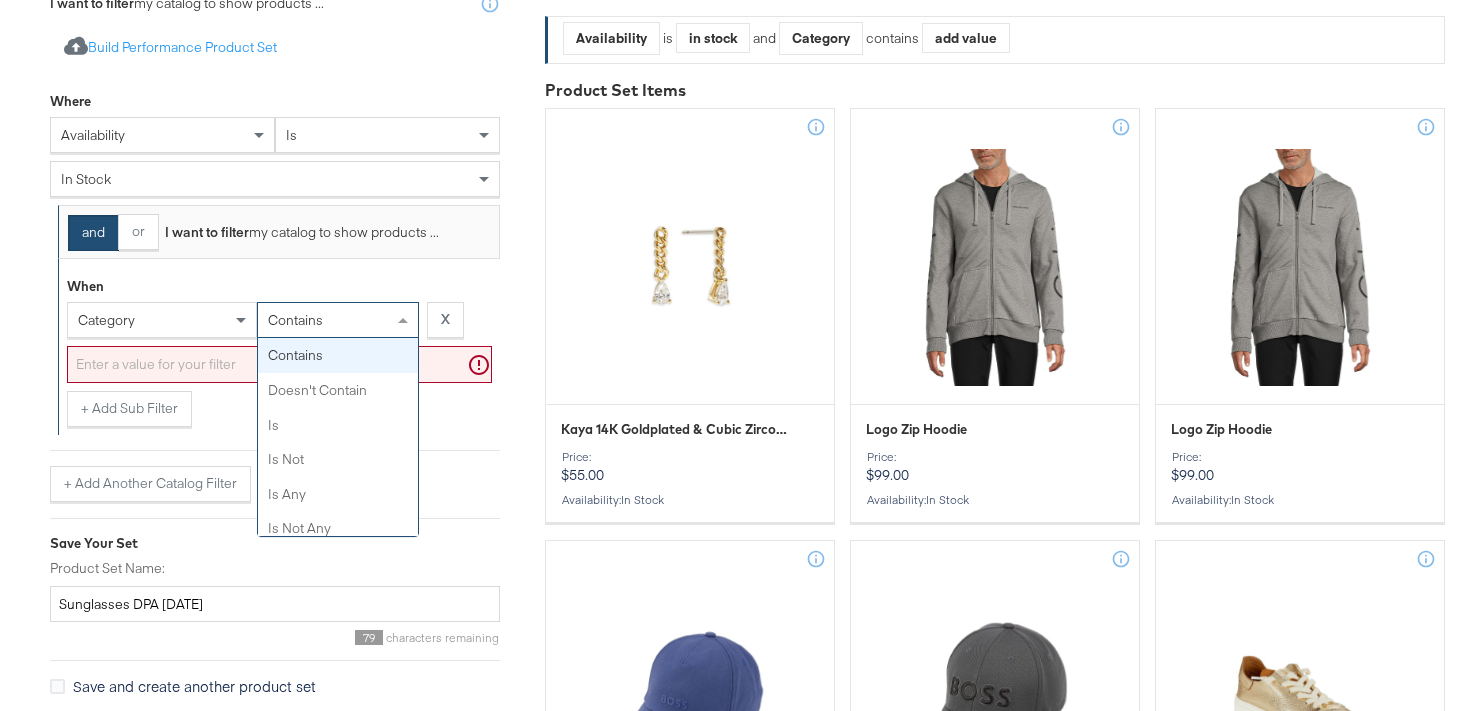 click on "contains" at bounding box center [295, 320] 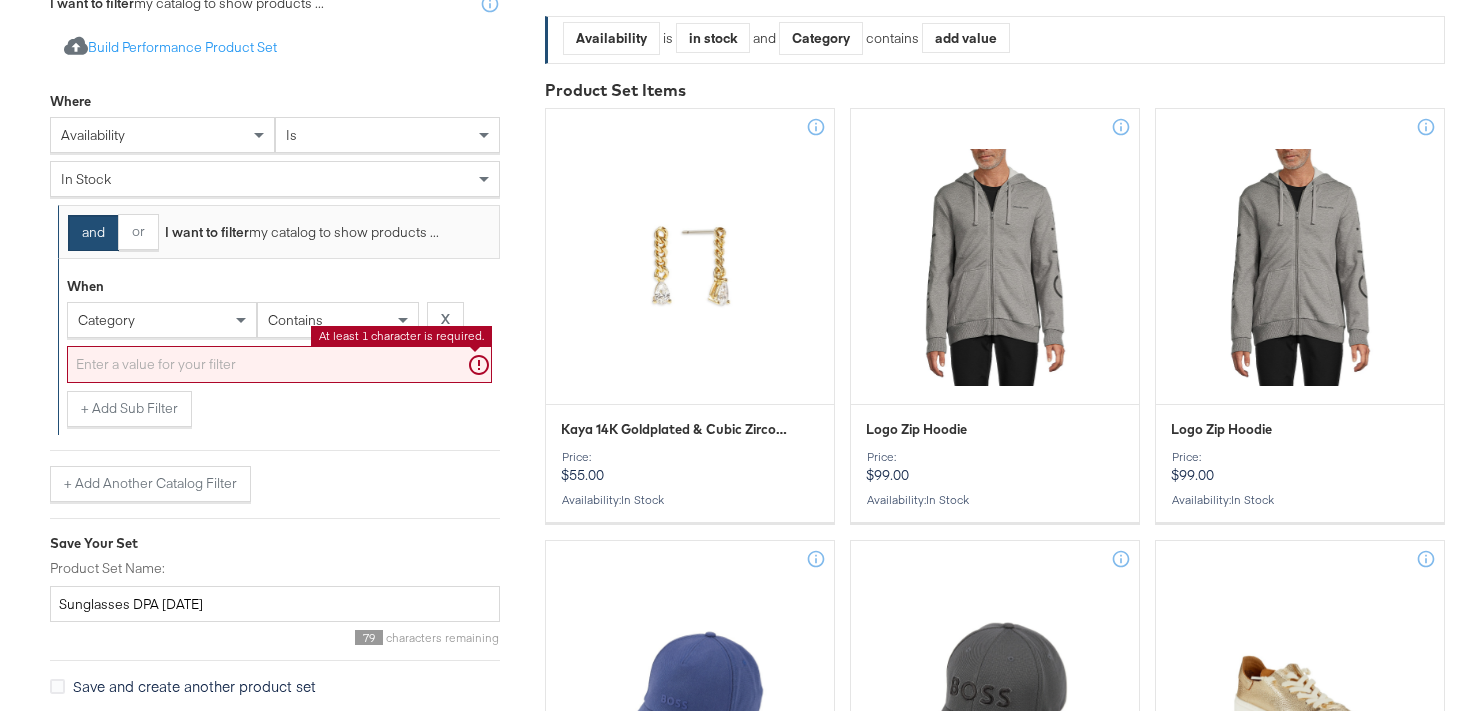 click at bounding box center (279, 364) 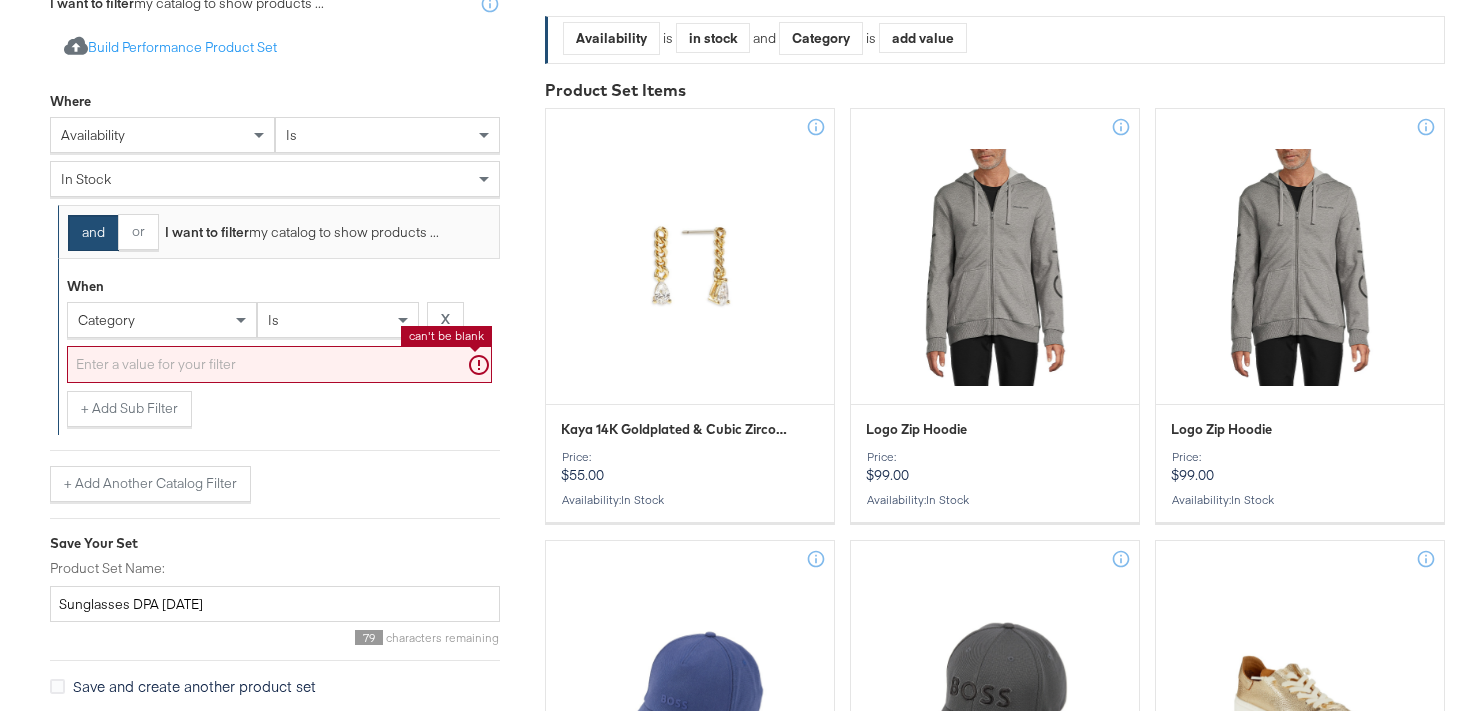 click at bounding box center (279, 364) 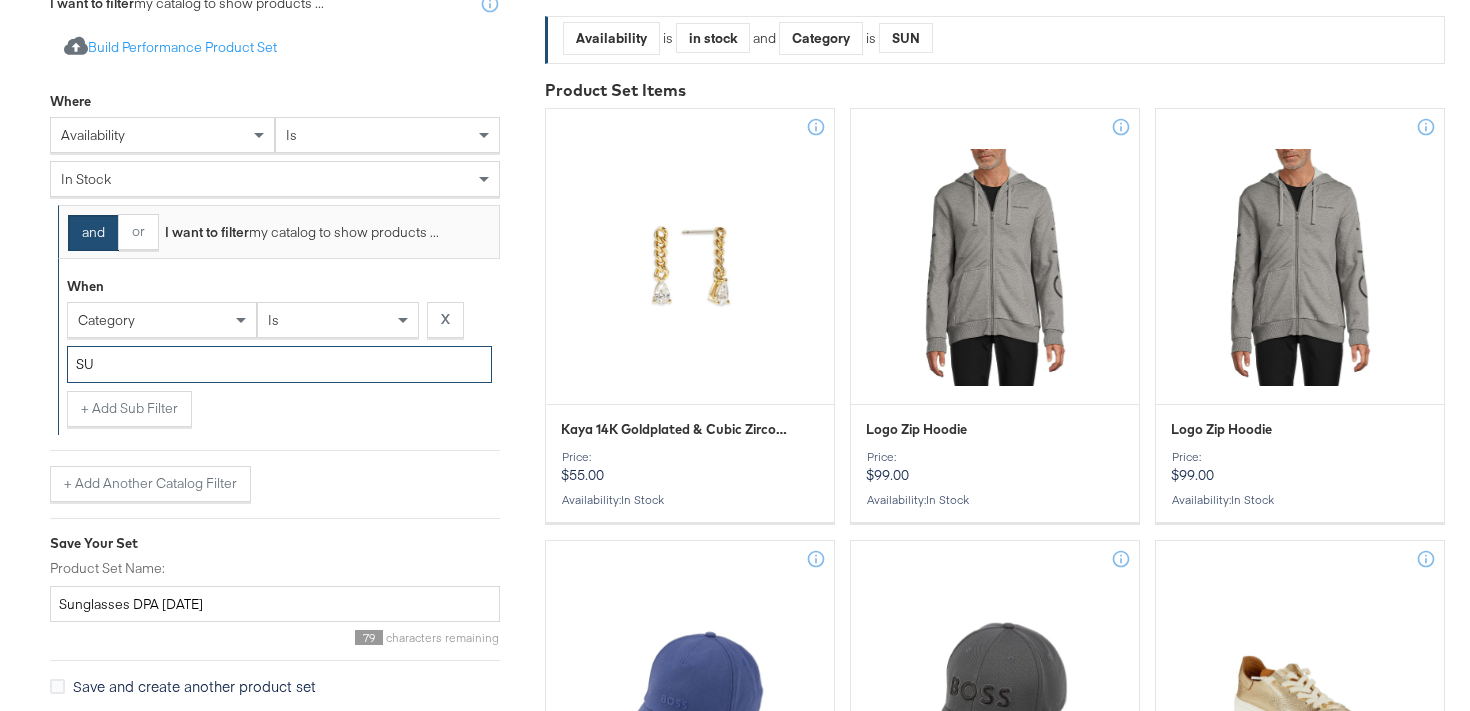 type on "S" 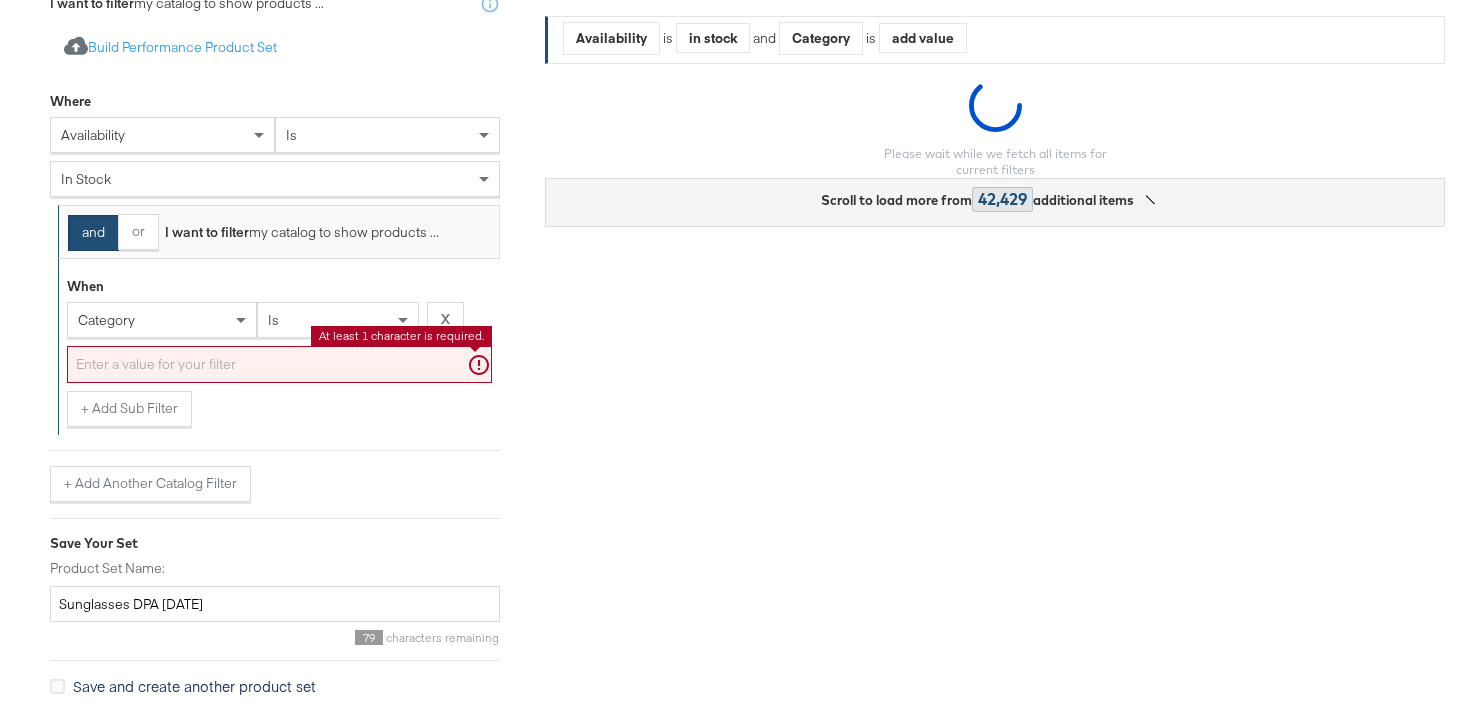 click on "category" at bounding box center [162, 320] 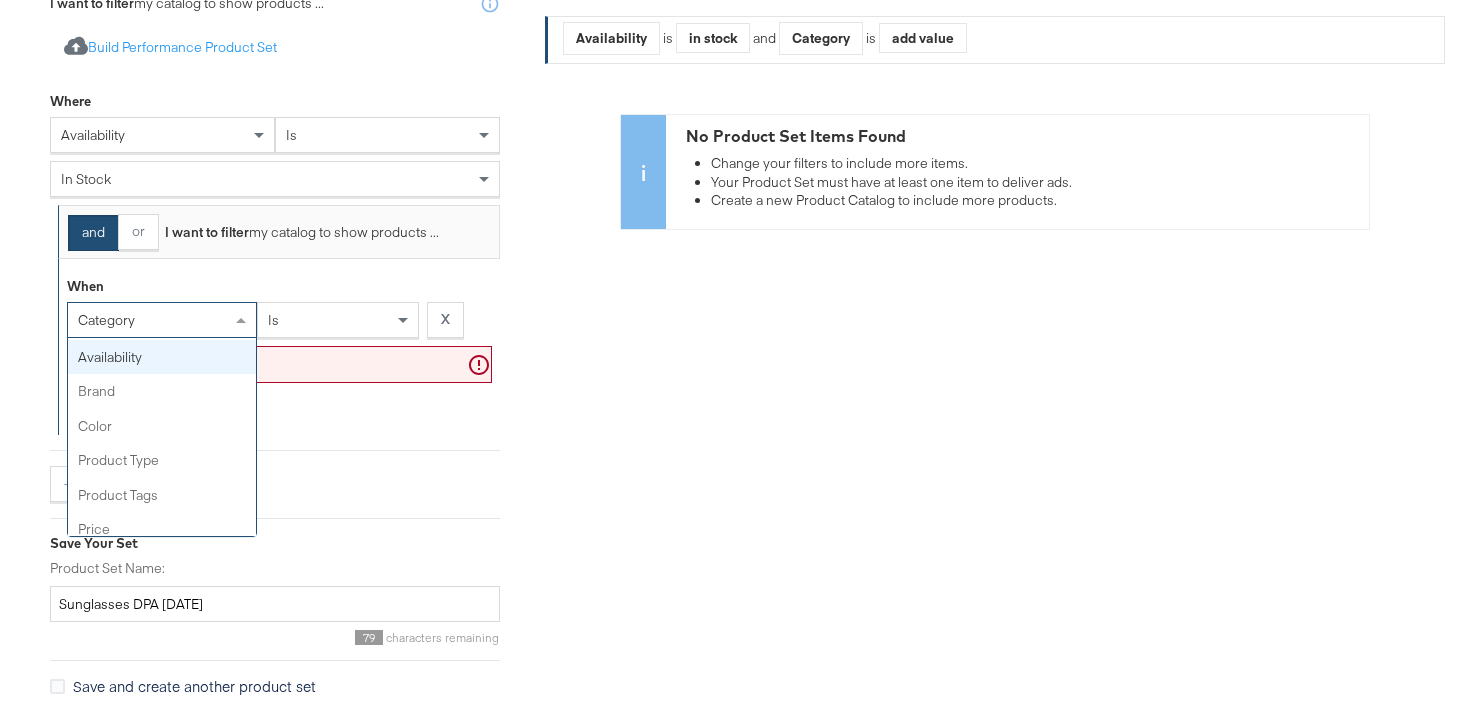 scroll, scrollTop: 76, scrollLeft: 0, axis: vertical 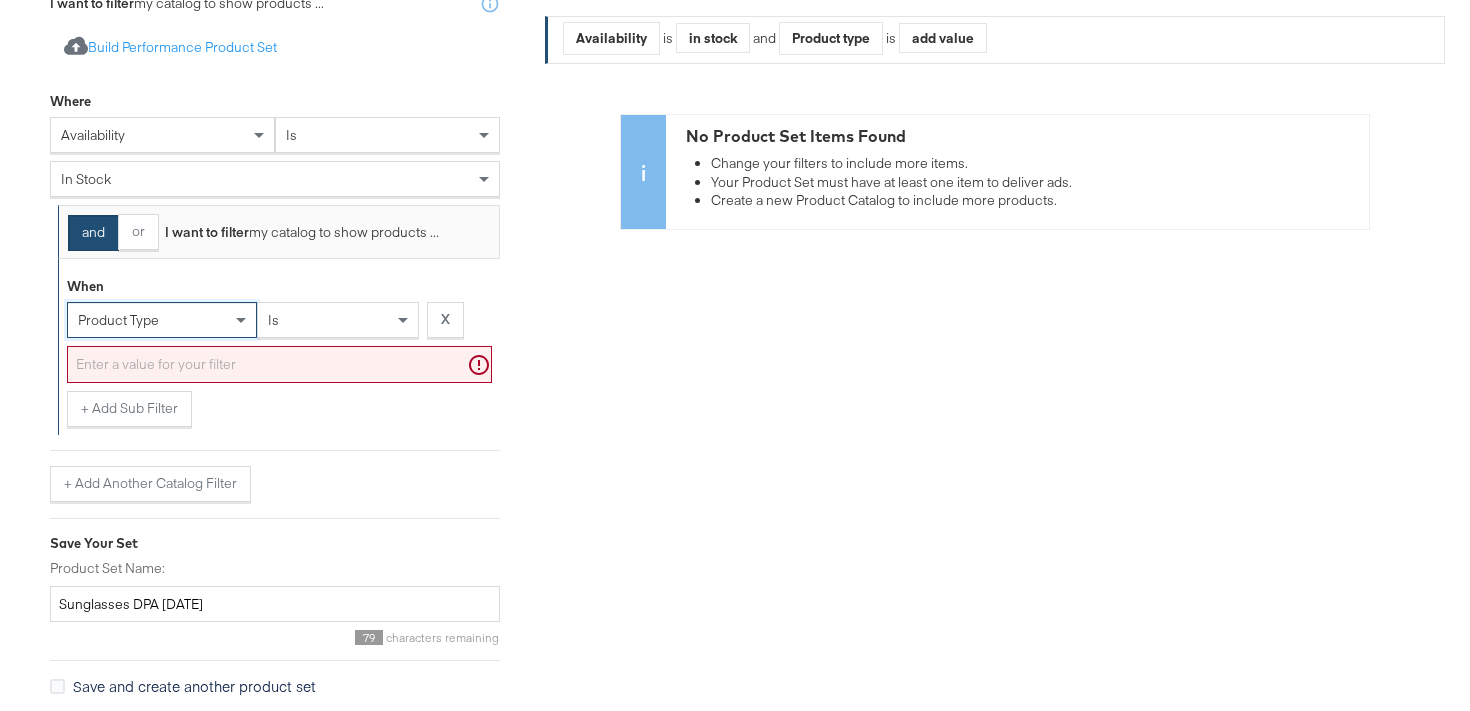 click at bounding box center [279, 364] 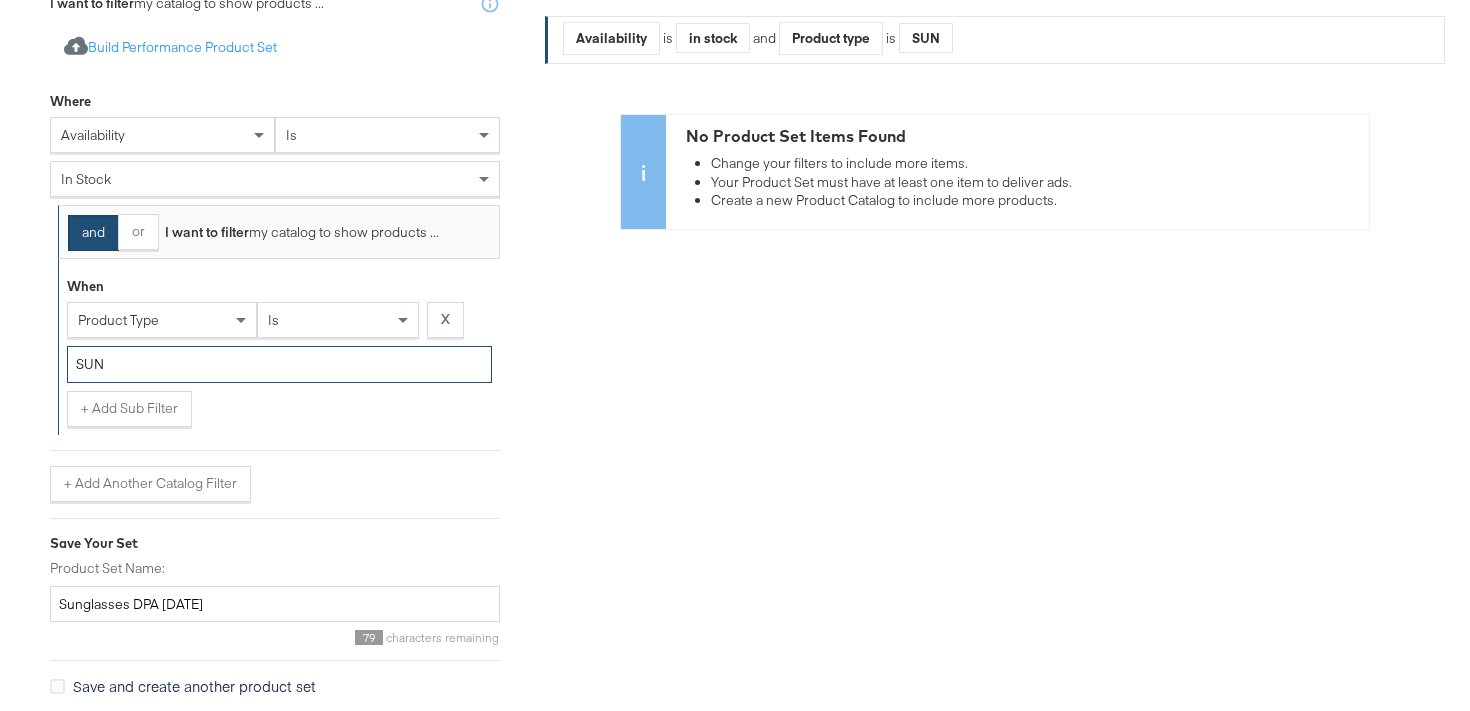 type on "SUN" 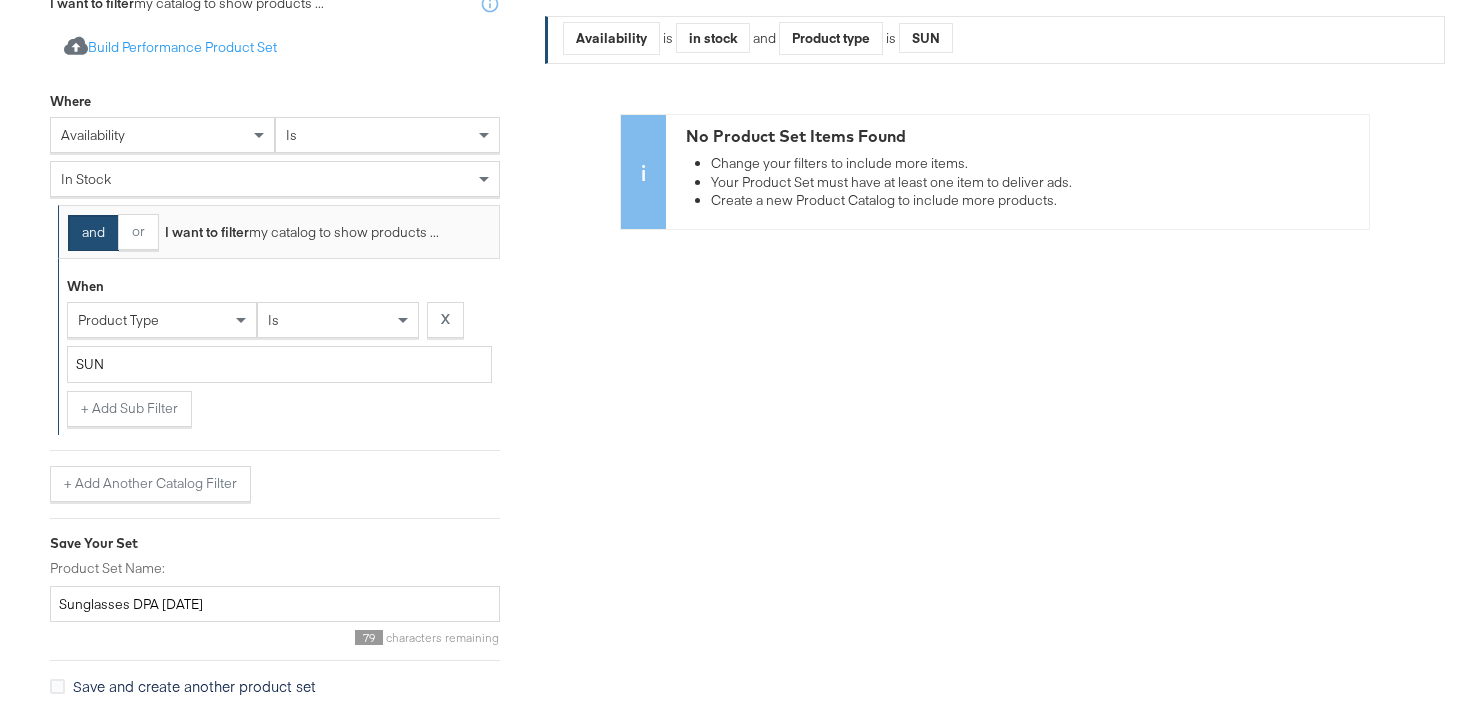 click on "is" at bounding box center [338, 320] 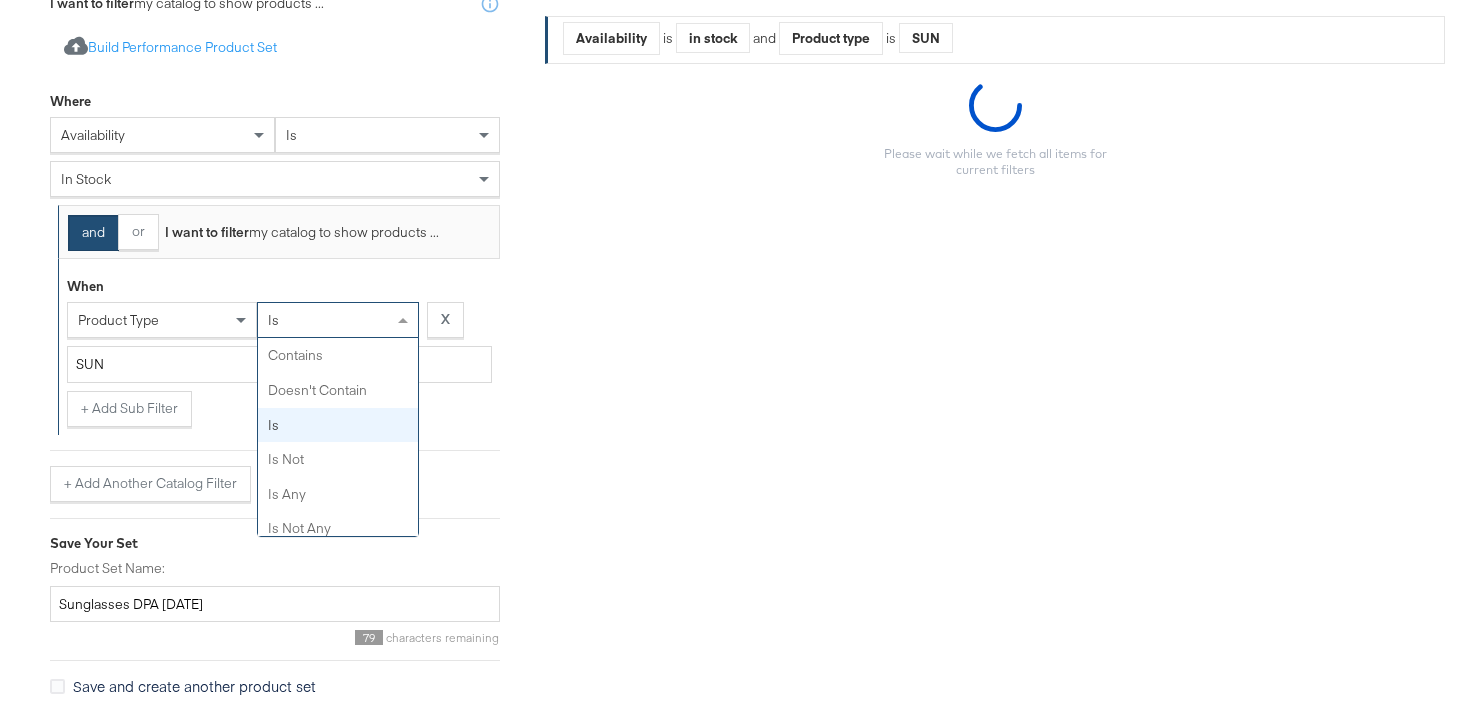 scroll, scrollTop: 45, scrollLeft: 0, axis: vertical 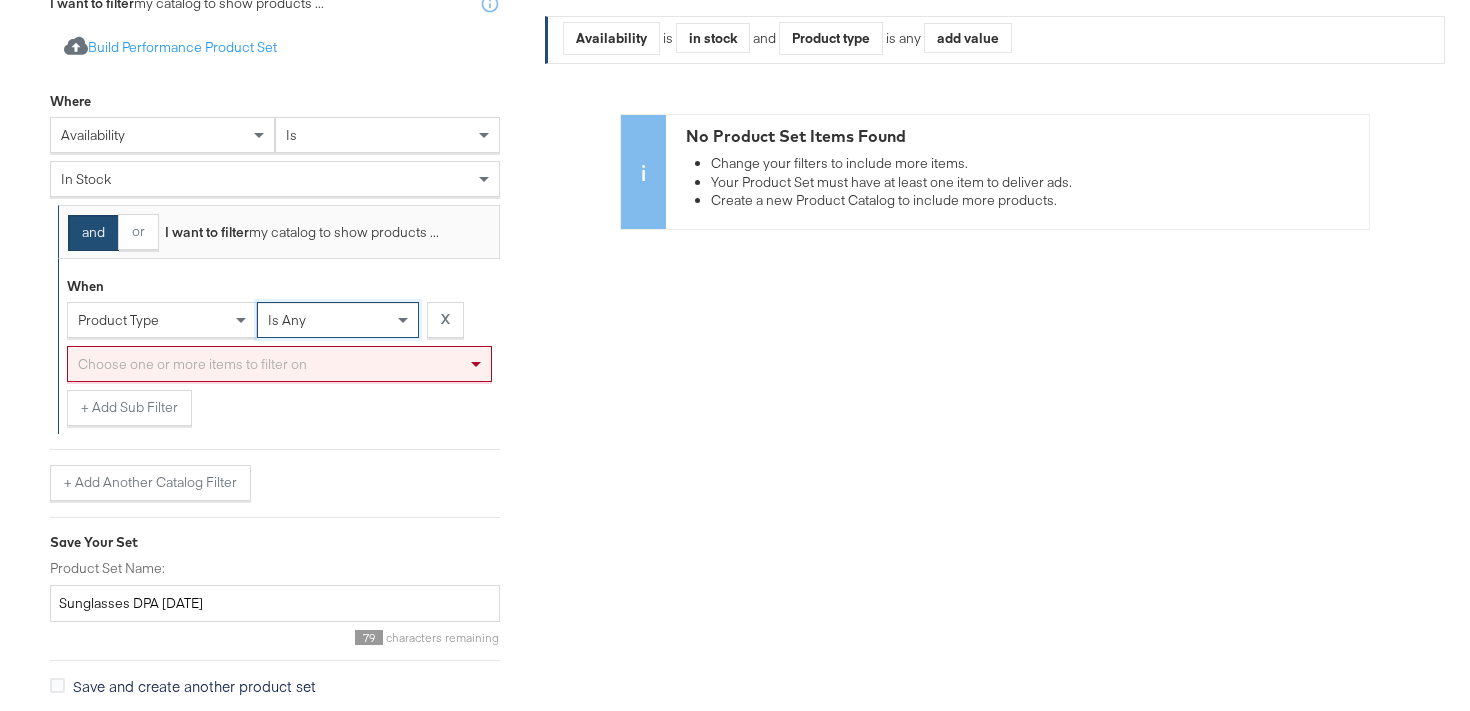 click on "Choose one or more items to filter on" at bounding box center (279, 364) 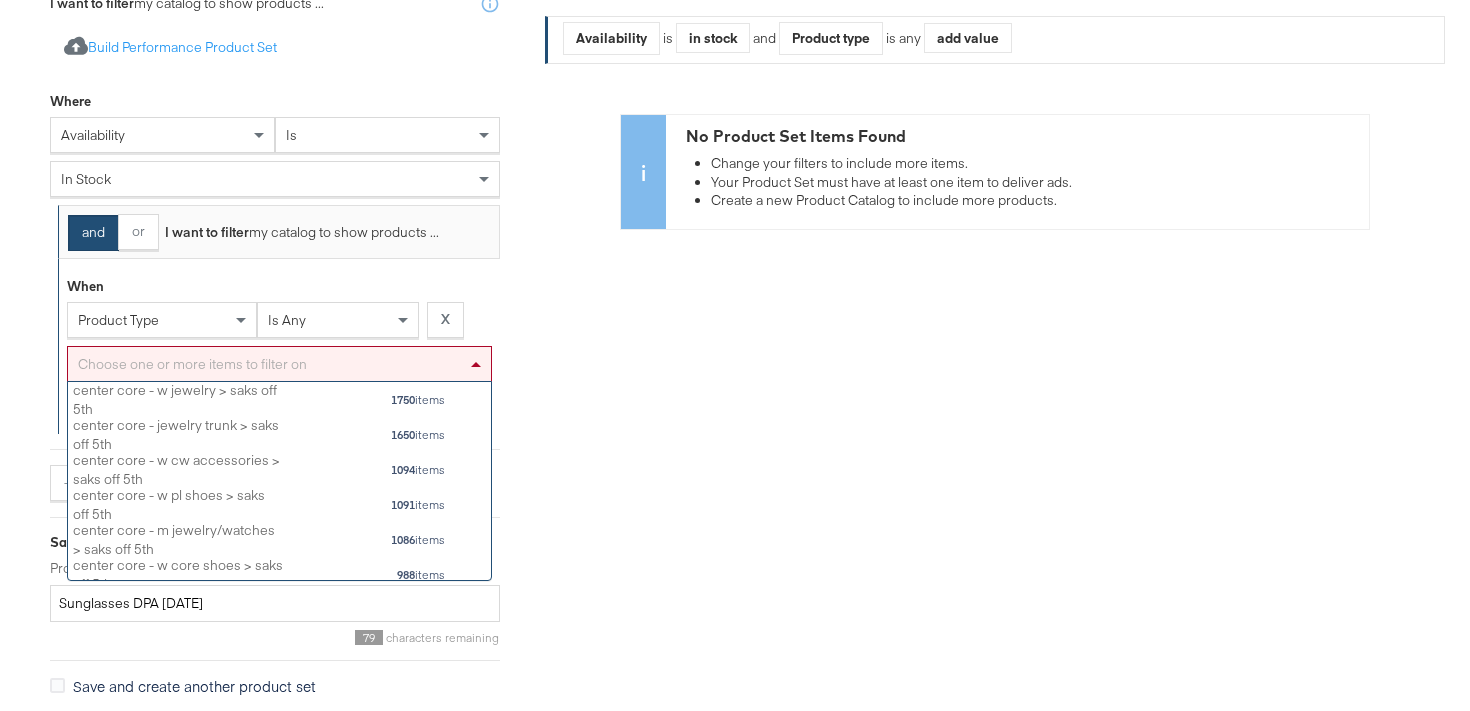 scroll, scrollTop: 1, scrollLeft: 1, axis: both 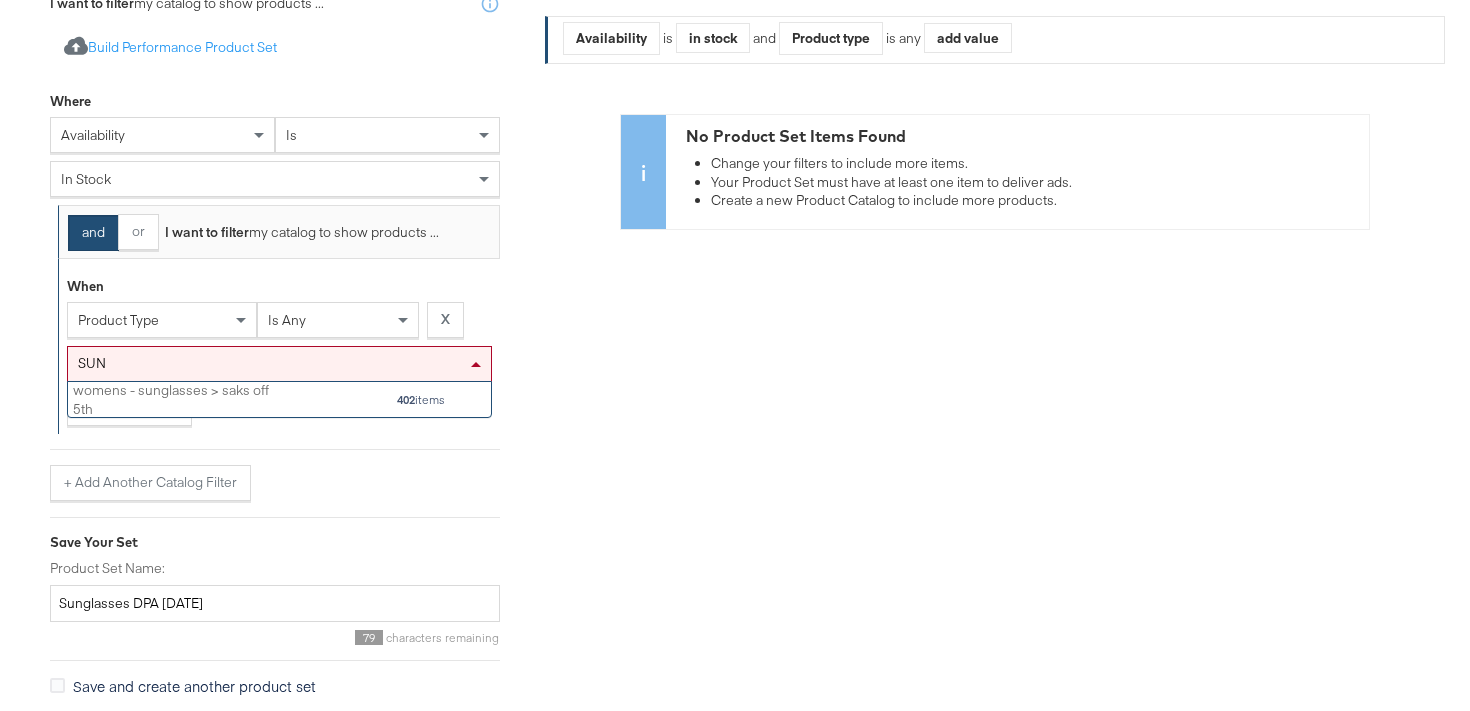 type on "SUN" 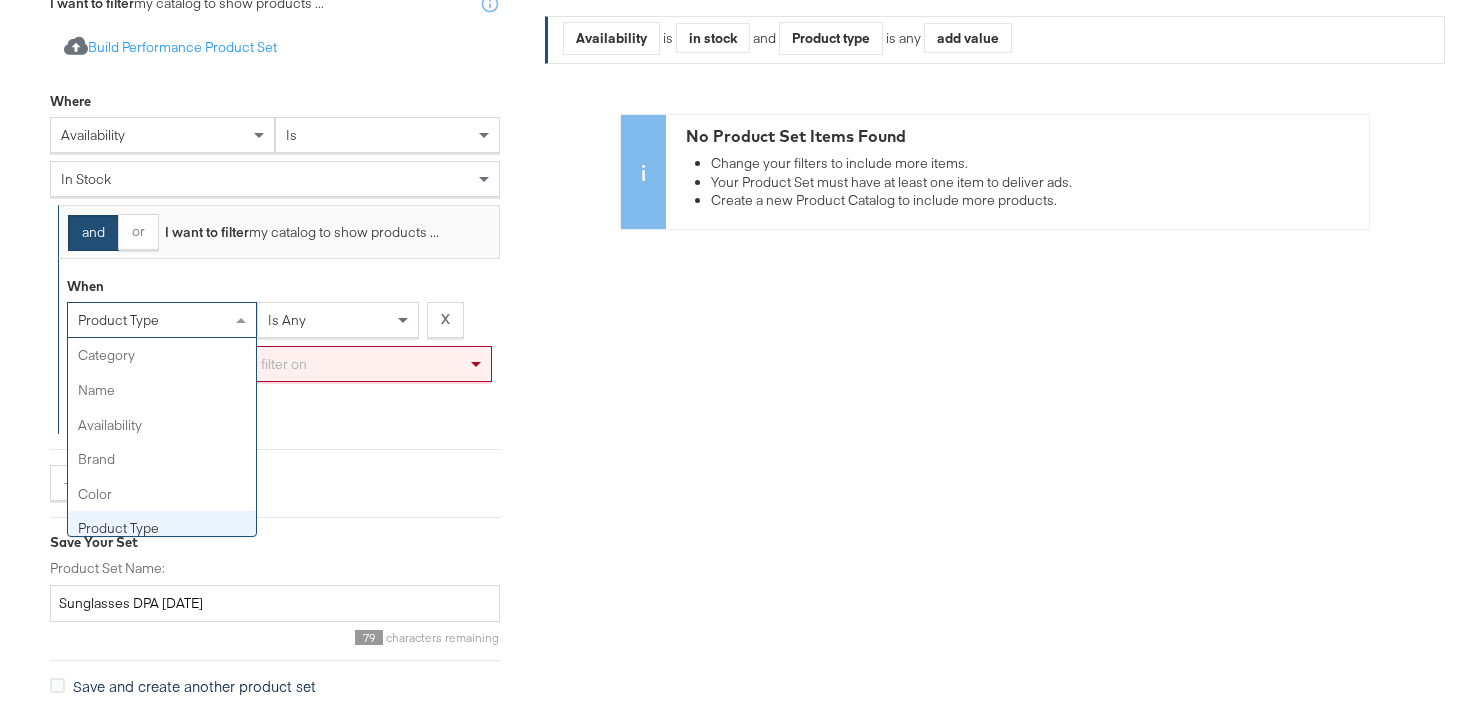 click on "product type" at bounding box center (162, 320) 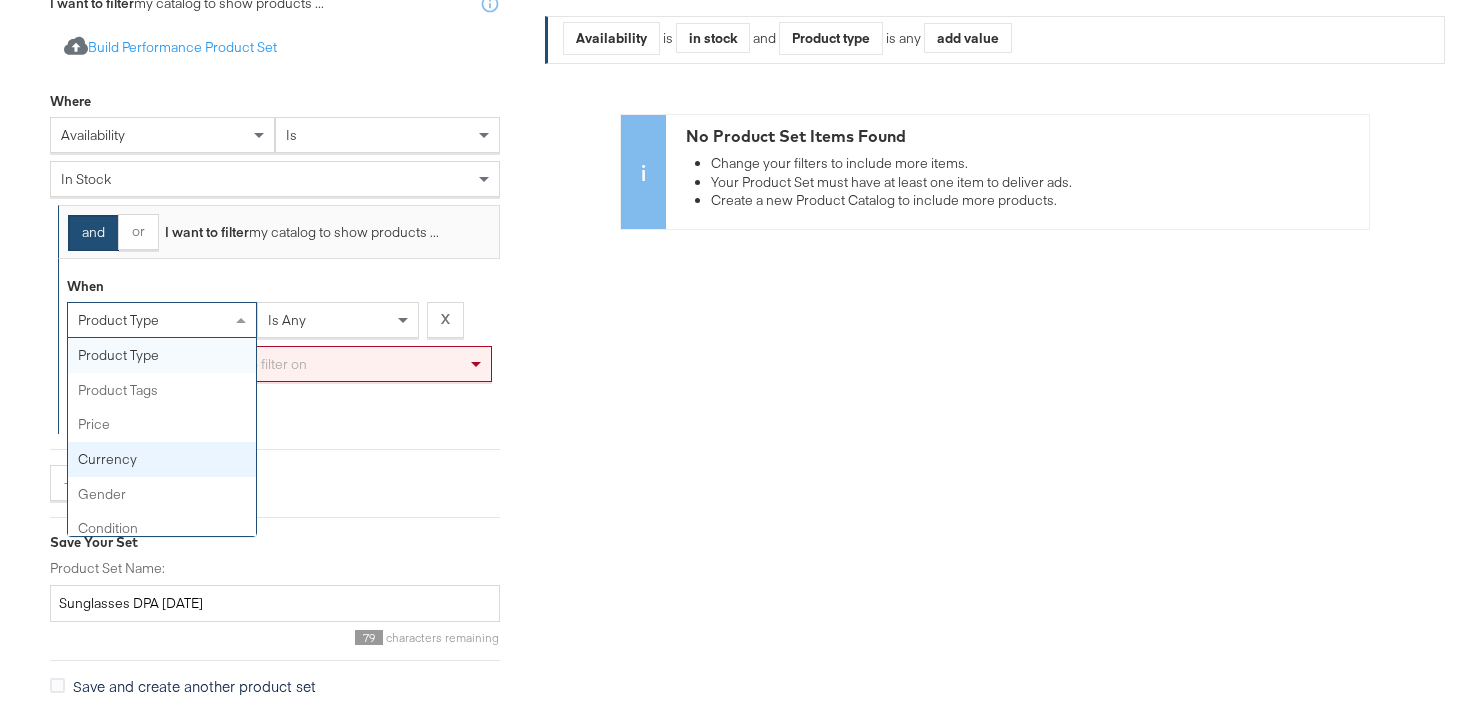 scroll, scrollTop: 0, scrollLeft: 0, axis: both 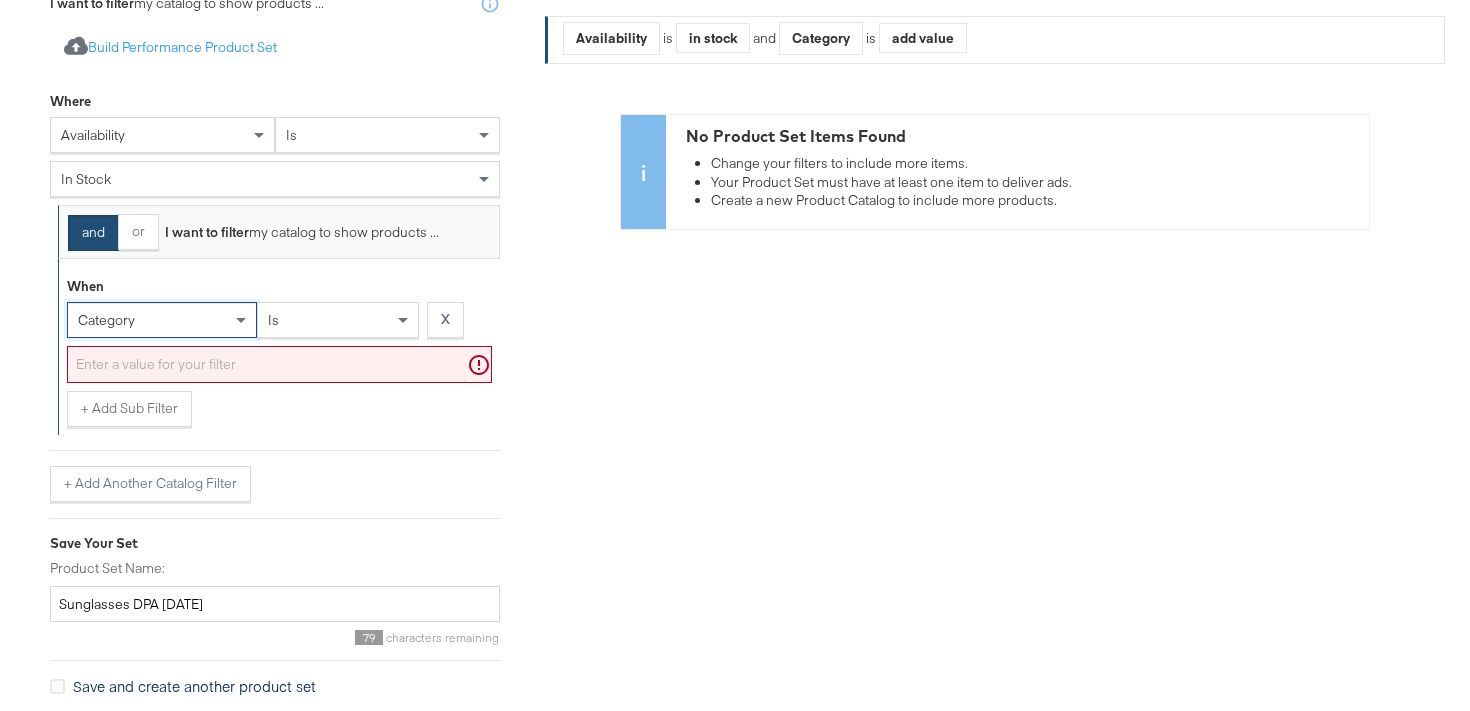click on "is" at bounding box center [338, 320] 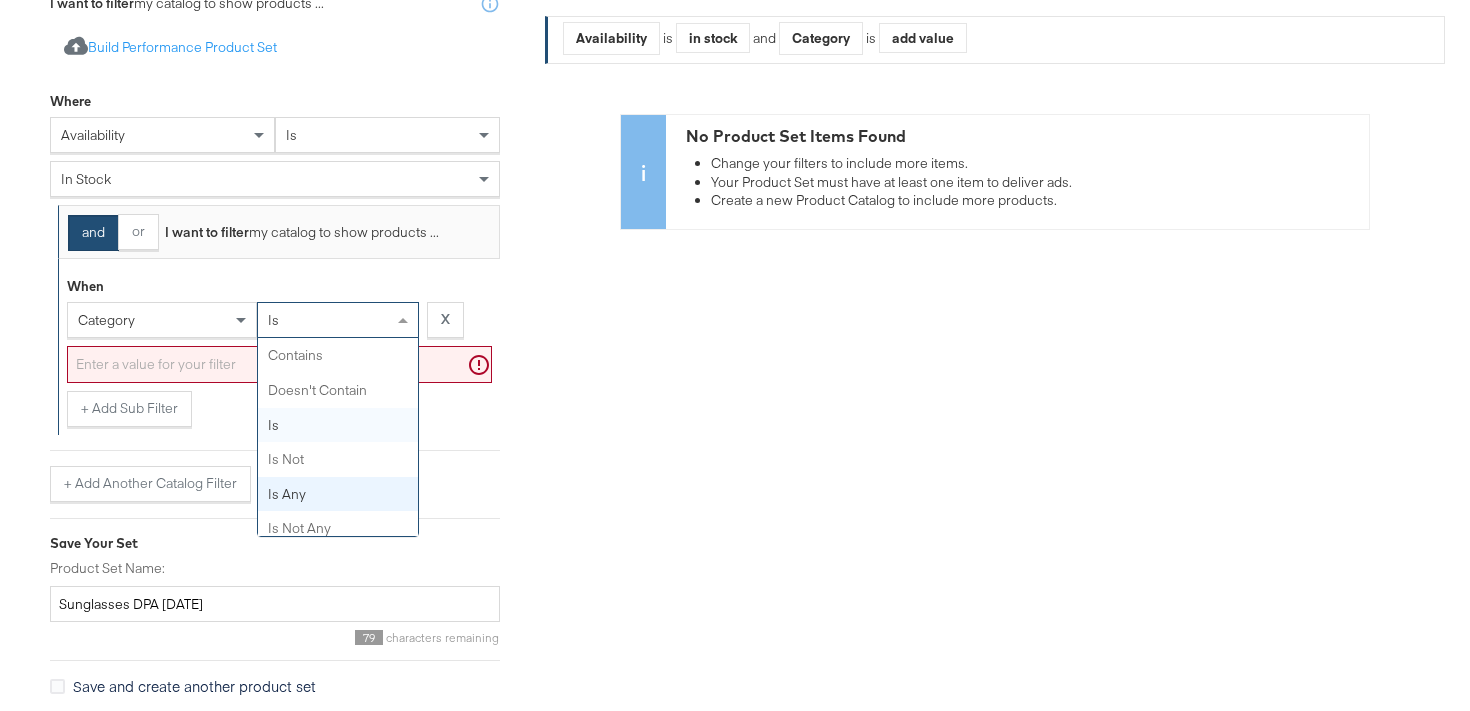 scroll, scrollTop: 45, scrollLeft: 0, axis: vertical 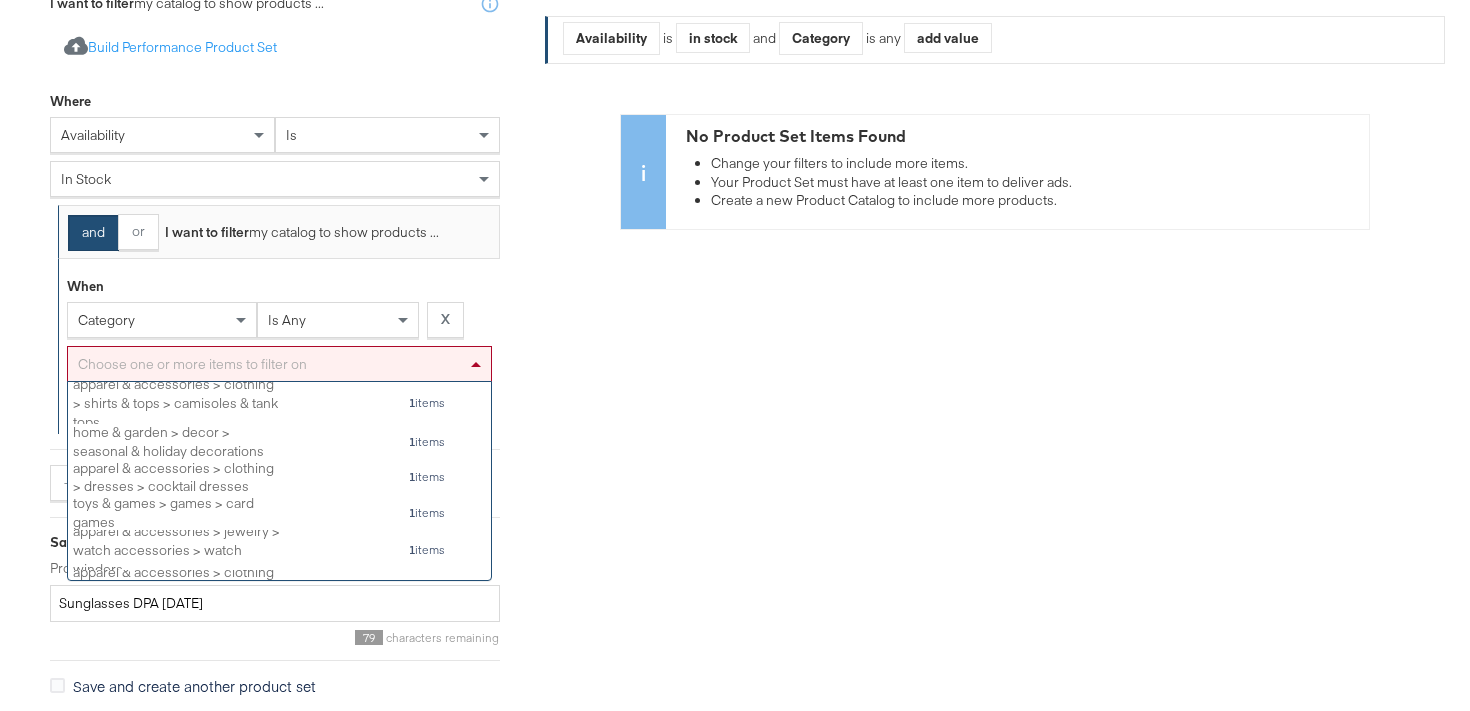 click on "Choose one or more items to filter on" at bounding box center [279, 364] 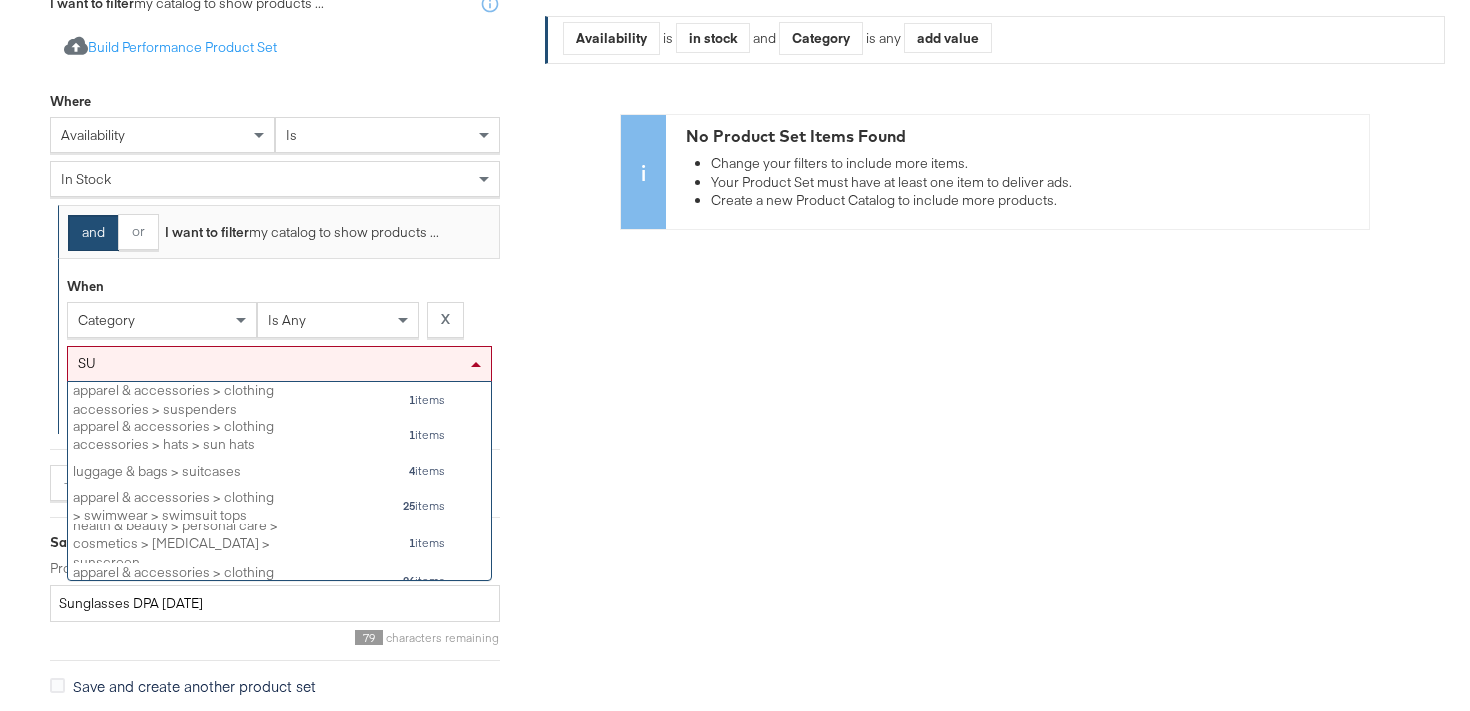 type on "SUN" 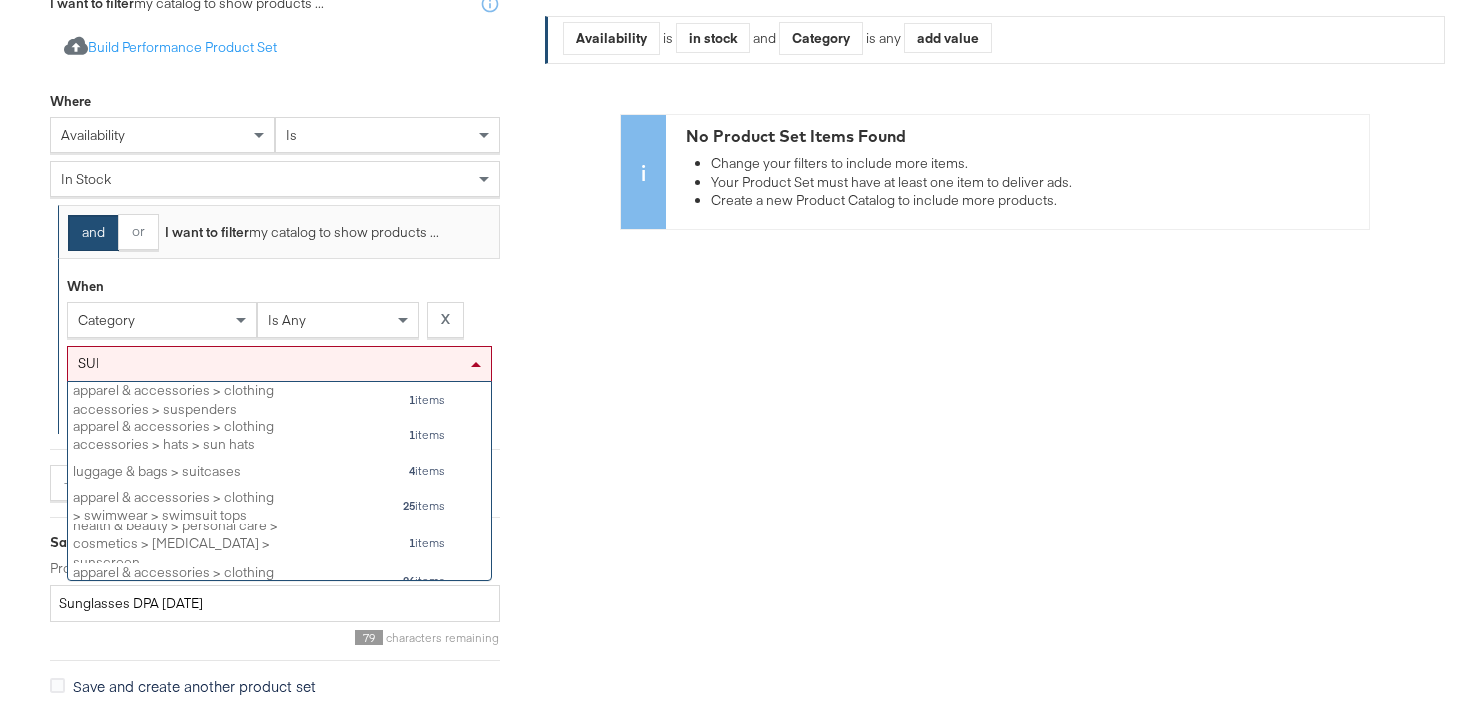 scroll, scrollTop: 111, scrollLeft: 423, axis: both 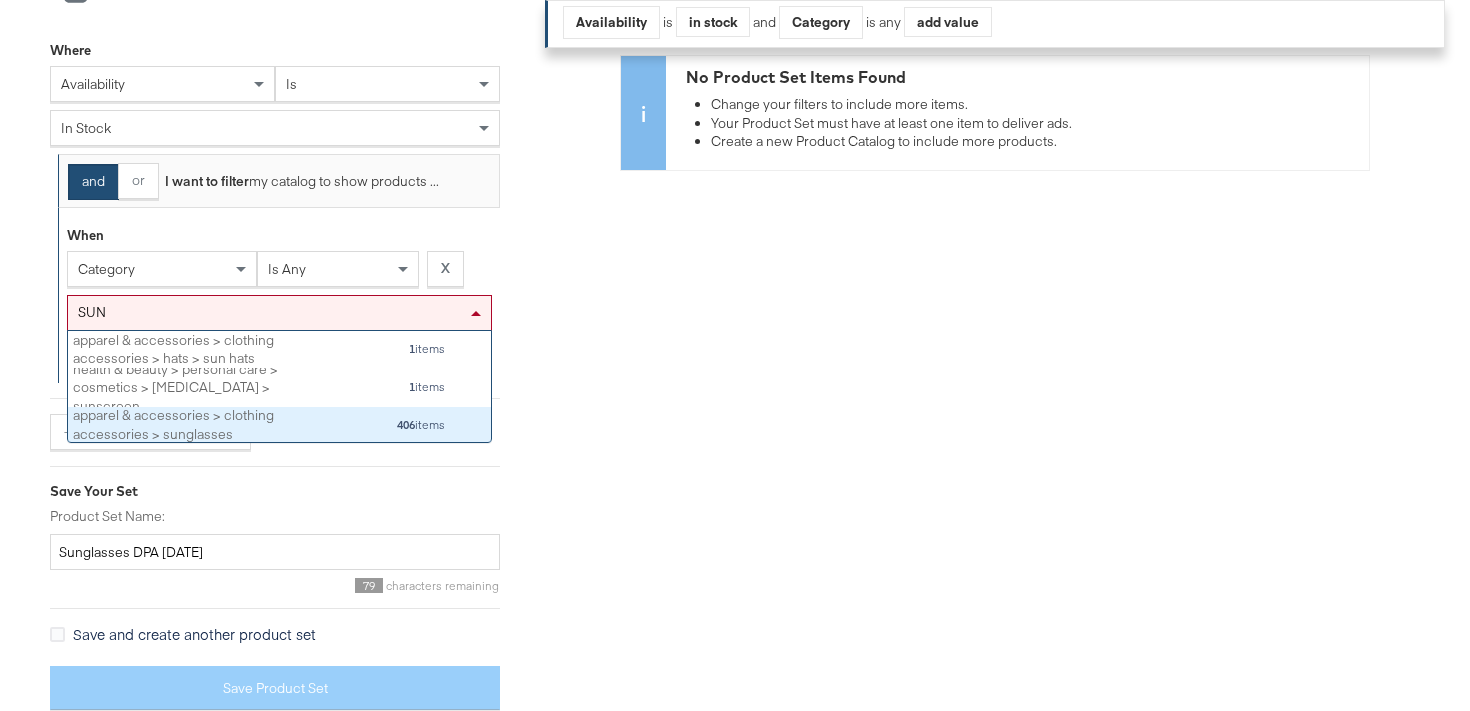 click on "apparel & accessories > clothing accessories > sunglasses" at bounding box center (178, 424) 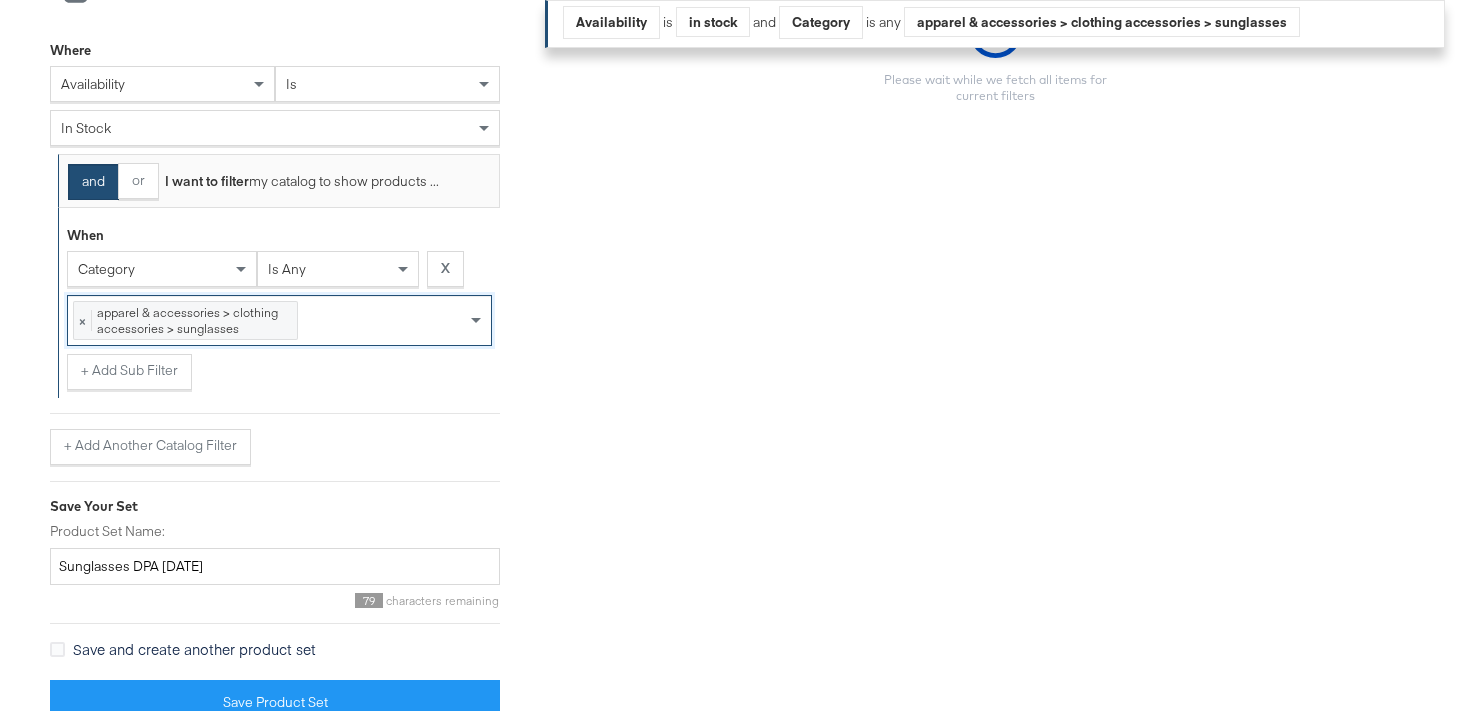 click on "Select Catalog Filters I want to filter   my catalog to show products ... Import product data from Google Analytics to generate product set  Build Performance Product Set Where availability is in stock and or    I want to filter  my catalog to show products ... When category is any X × apparel & accessories > clothing accessories > sunglasses 406  items   + Add Sub Filter + Add Another Catalog Filter Save Your Set Product Set Name: Sunglasses DPA [DATE]   characters remaining Save and create another product set Save Product Set Filters Applied   Unable to retrieve a product count. Clear Filters Availability   is   in stock and   Category   is any   apparel & accessories > clothing accessories > sunglasses Please wait while we fetch all items for current filters" at bounding box center (747, 304) 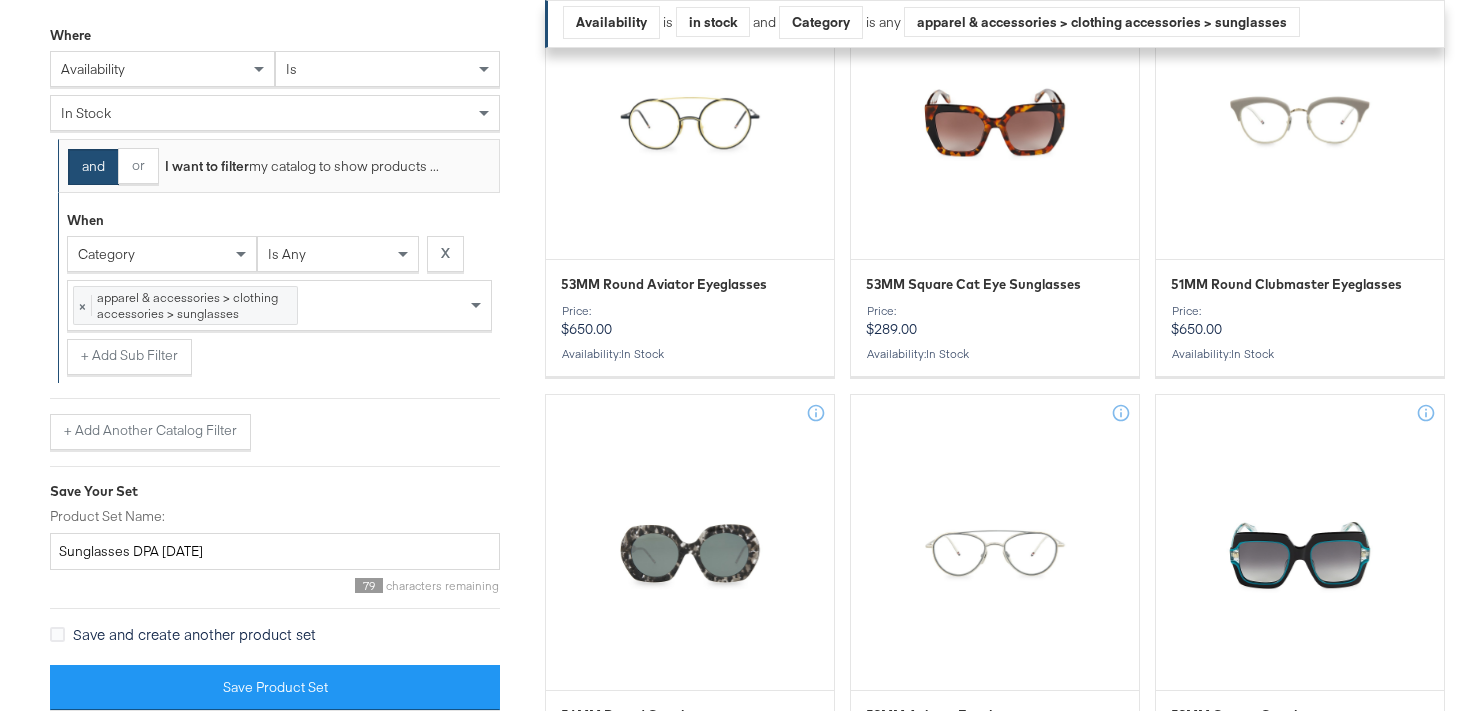 scroll, scrollTop: 3163, scrollLeft: 0, axis: vertical 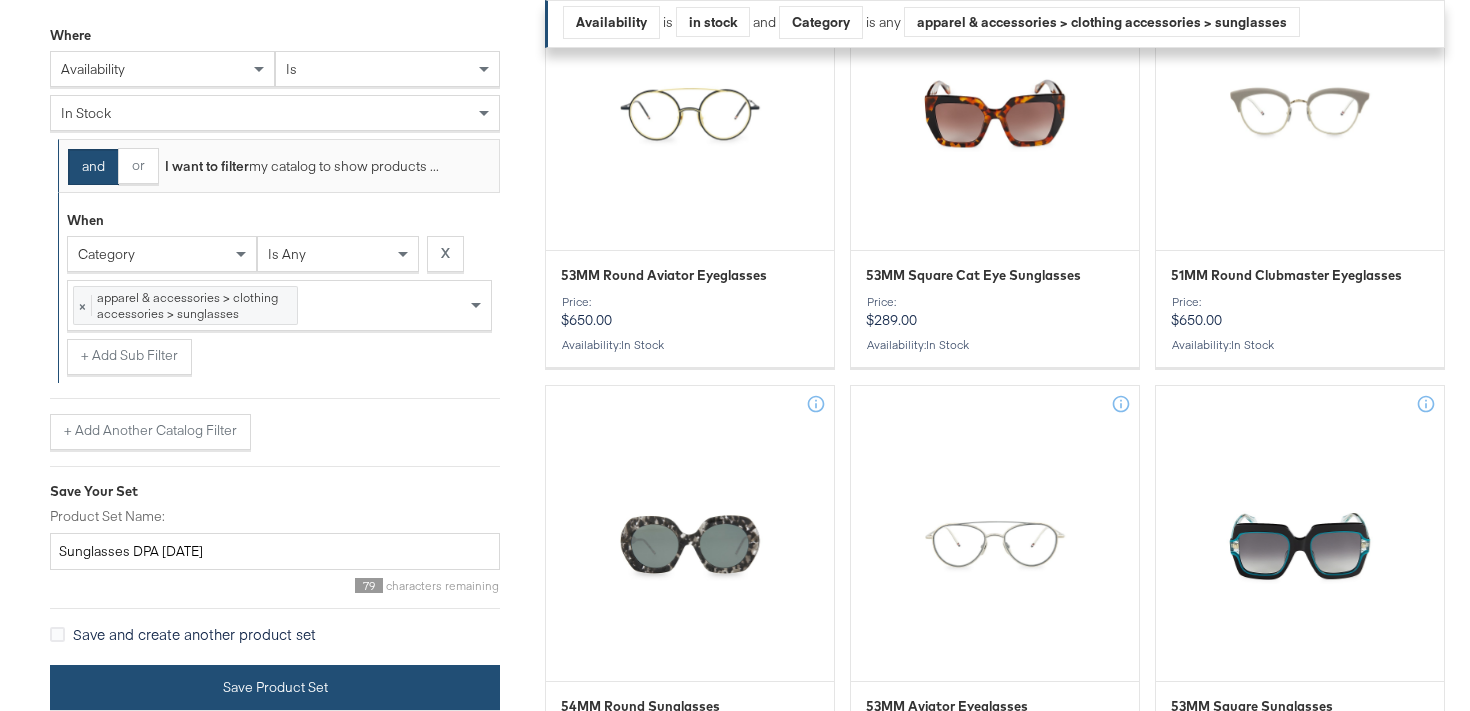 click on "Save Product Set" at bounding box center (275, 687) 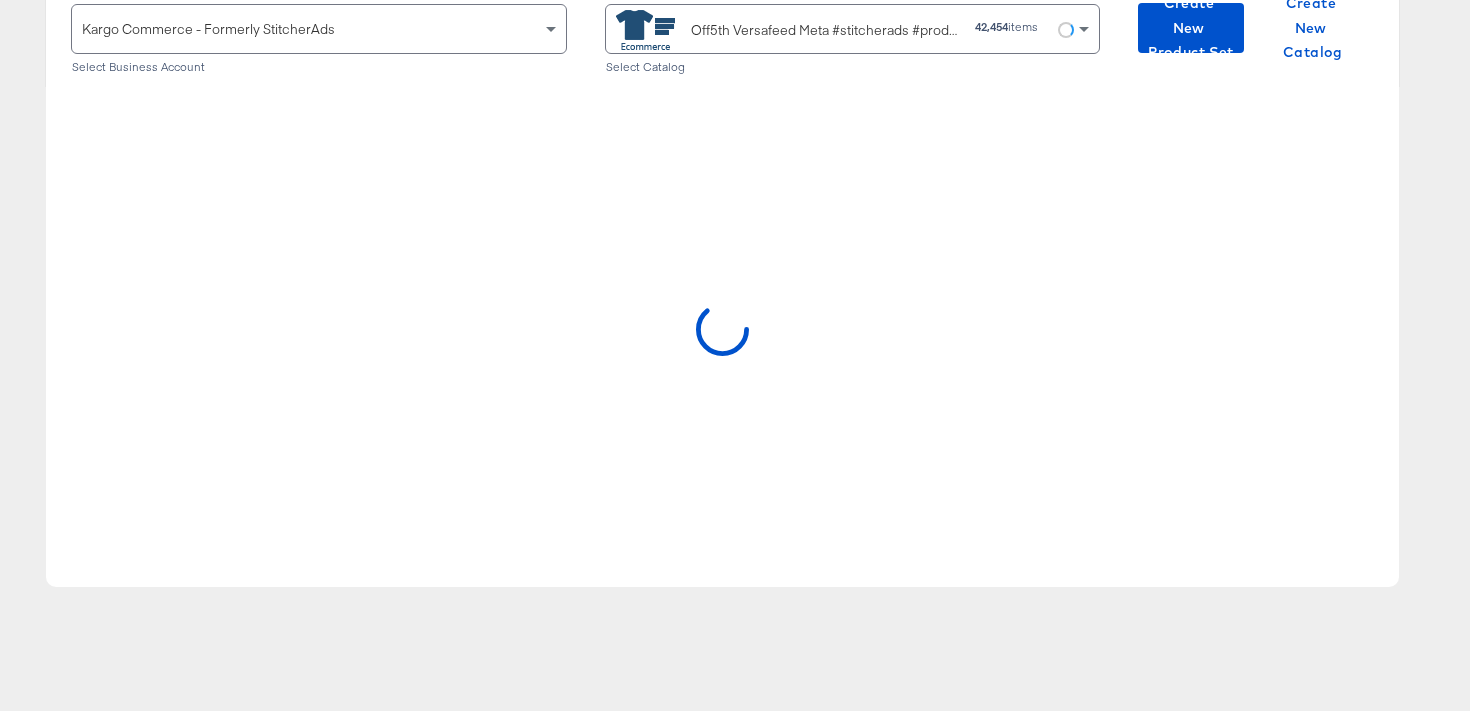 scroll, scrollTop: 258, scrollLeft: 0, axis: vertical 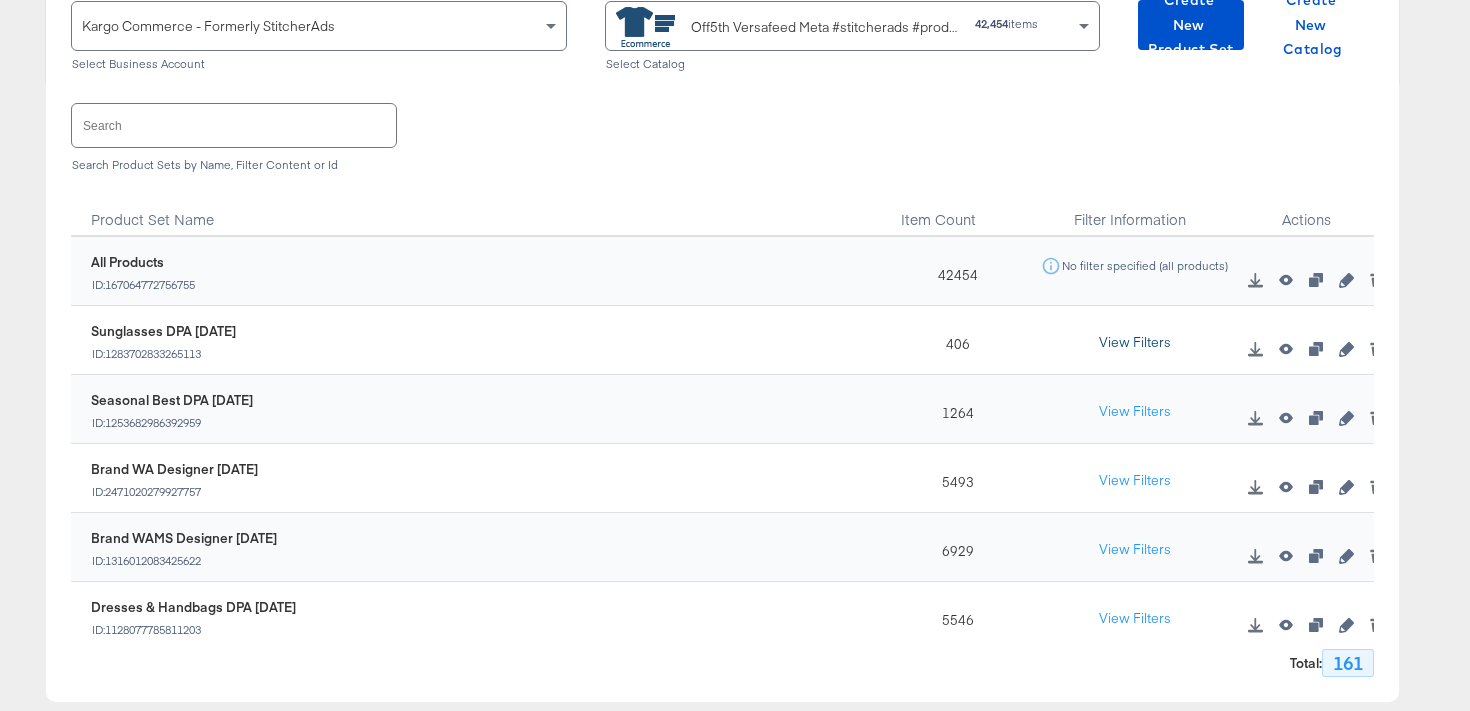 click on "View Filters" at bounding box center (1135, 343) 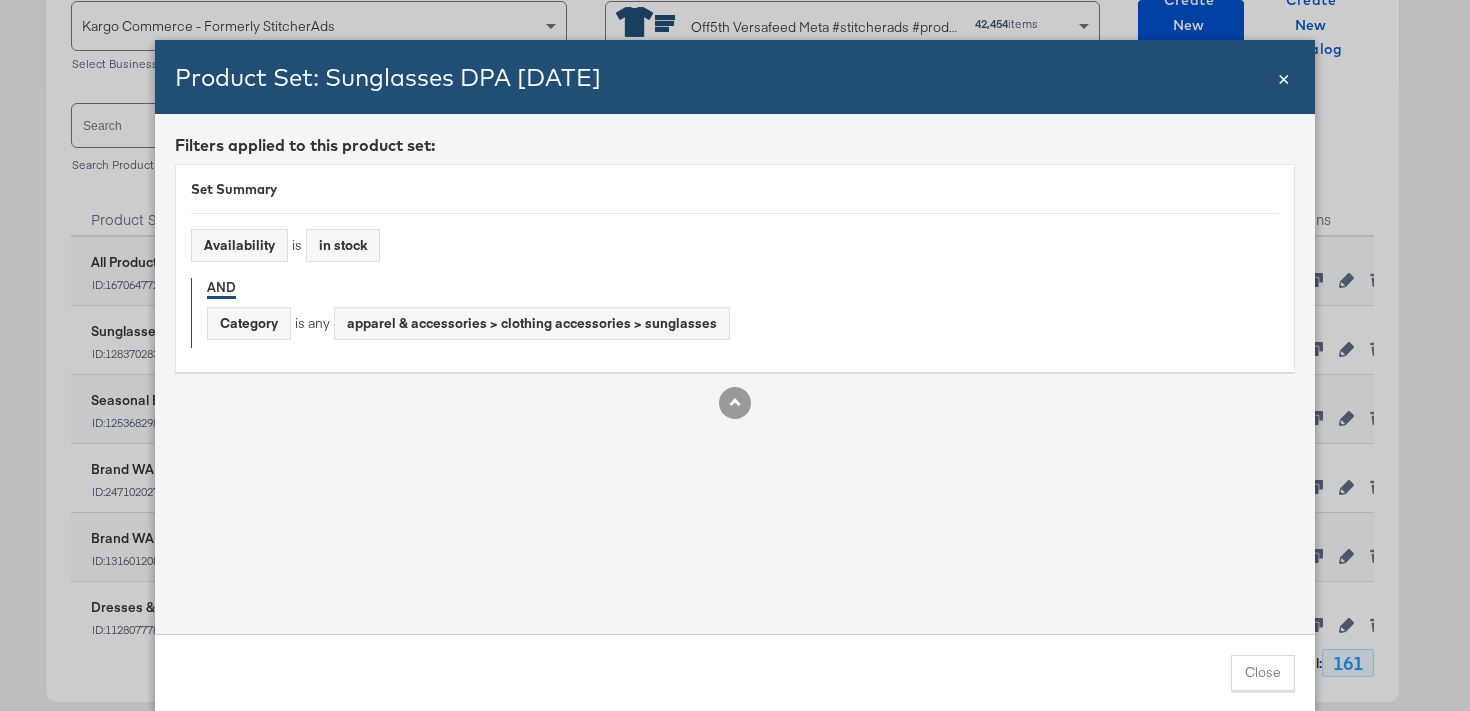 click on "×" at bounding box center [1284, 76] 